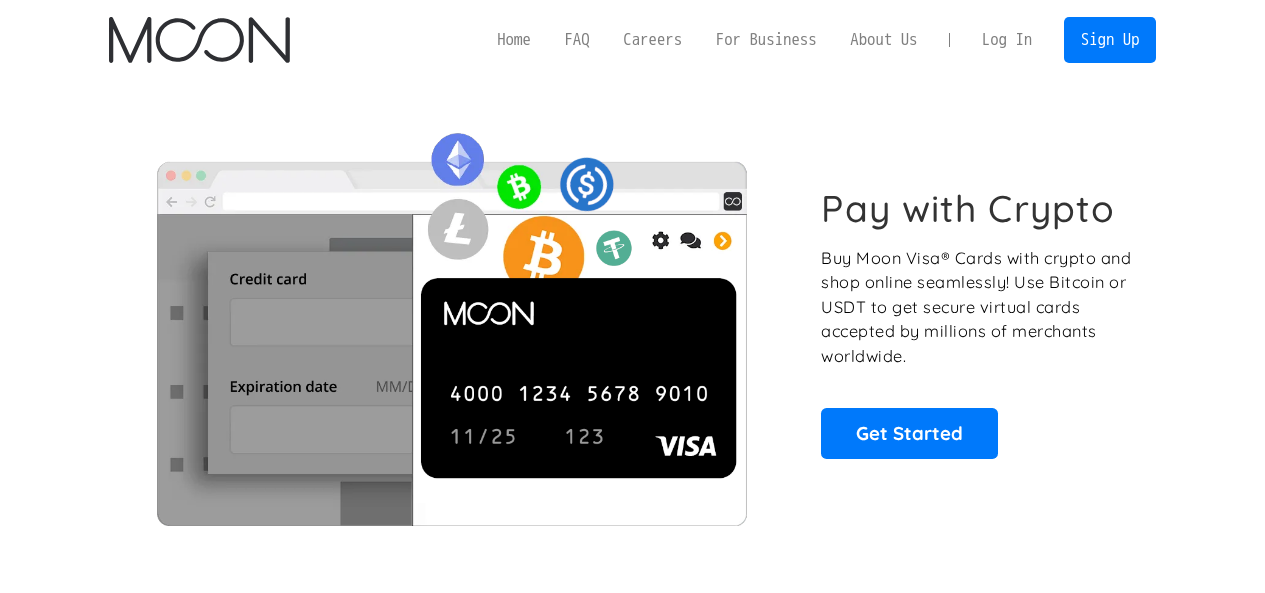 scroll, scrollTop: 0, scrollLeft: 0, axis: both 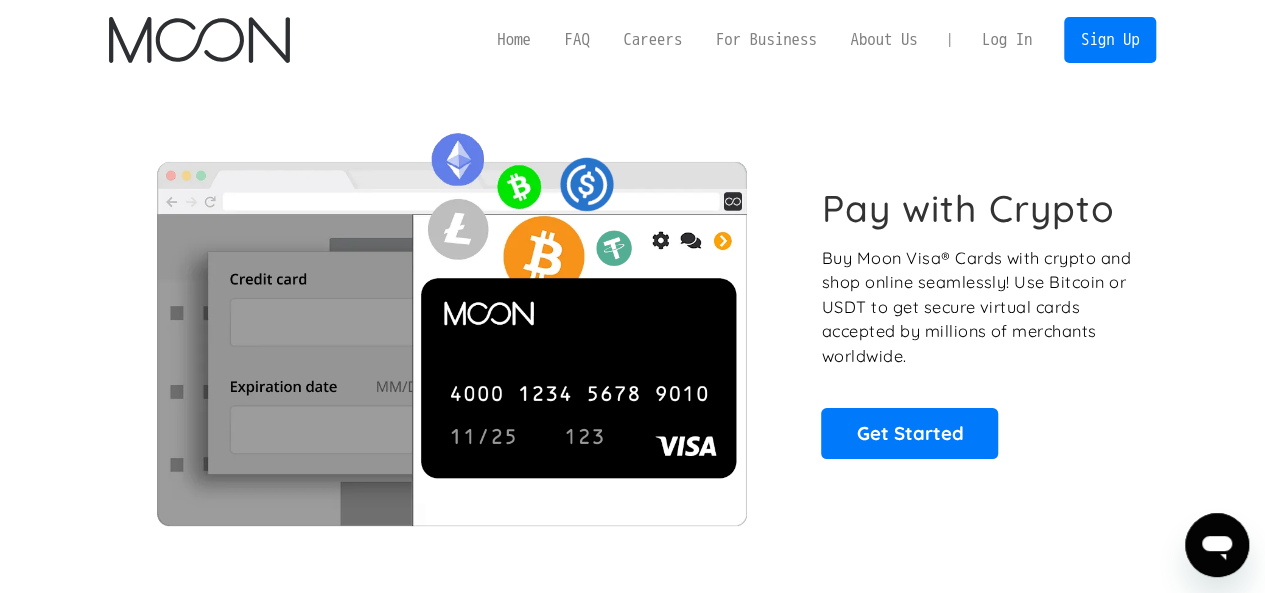 click at bounding box center [451, 322] 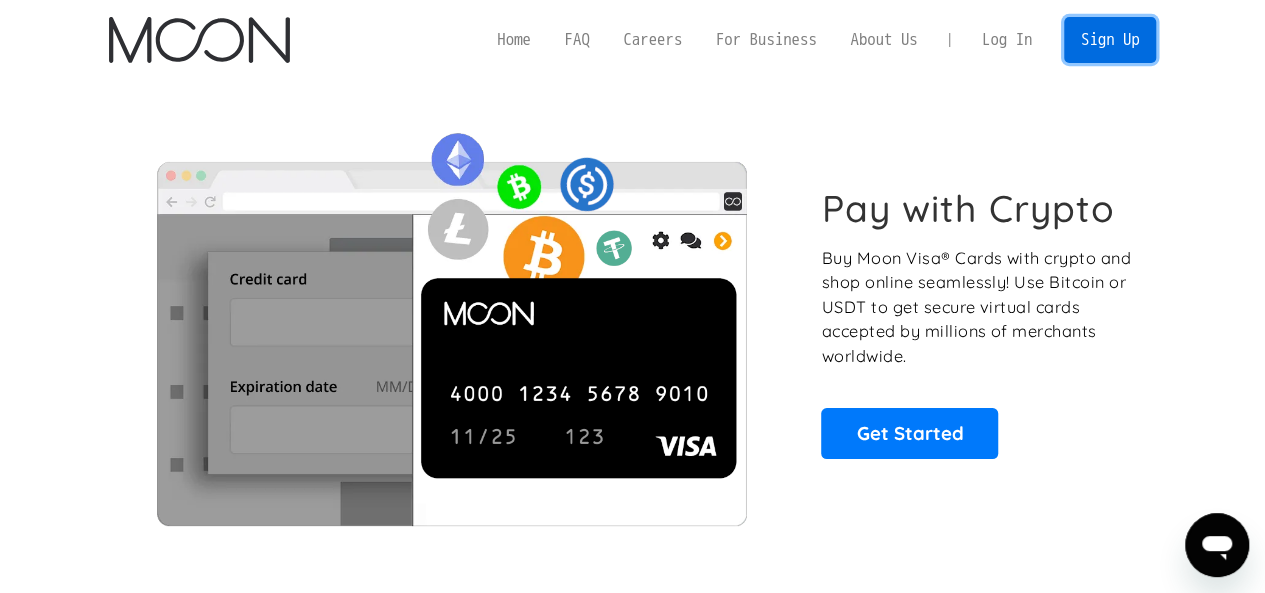 click on "Sign Up" at bounding box center (1110, 39) 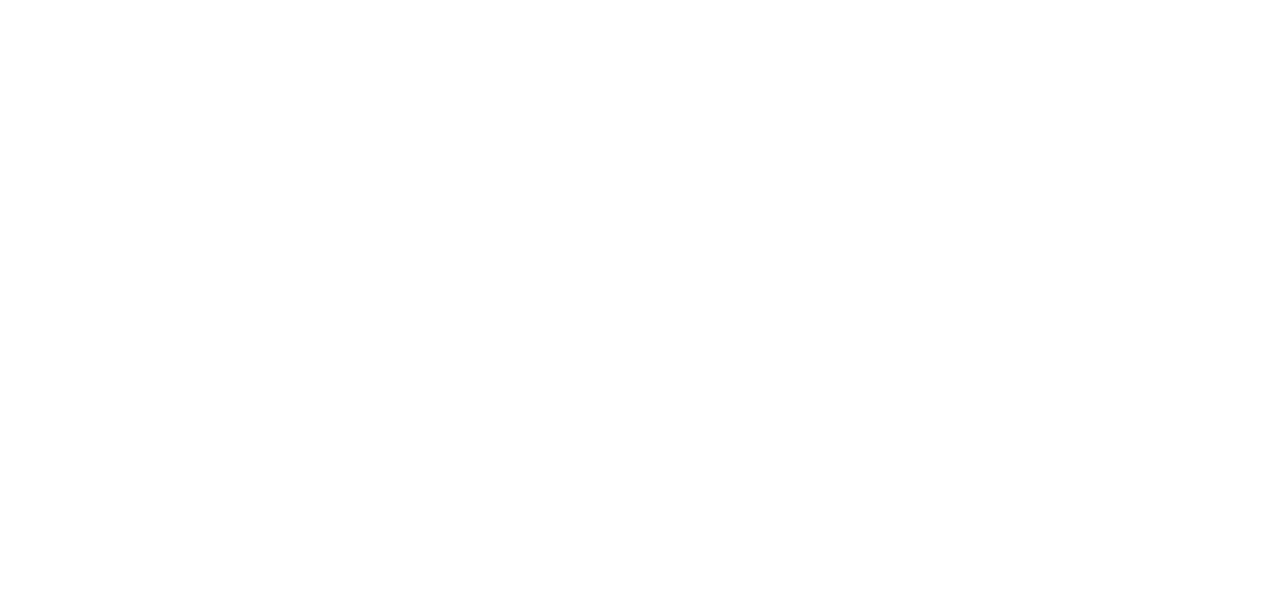 scroll, scrollTop: 0, scrollLeft: 0, axis: both 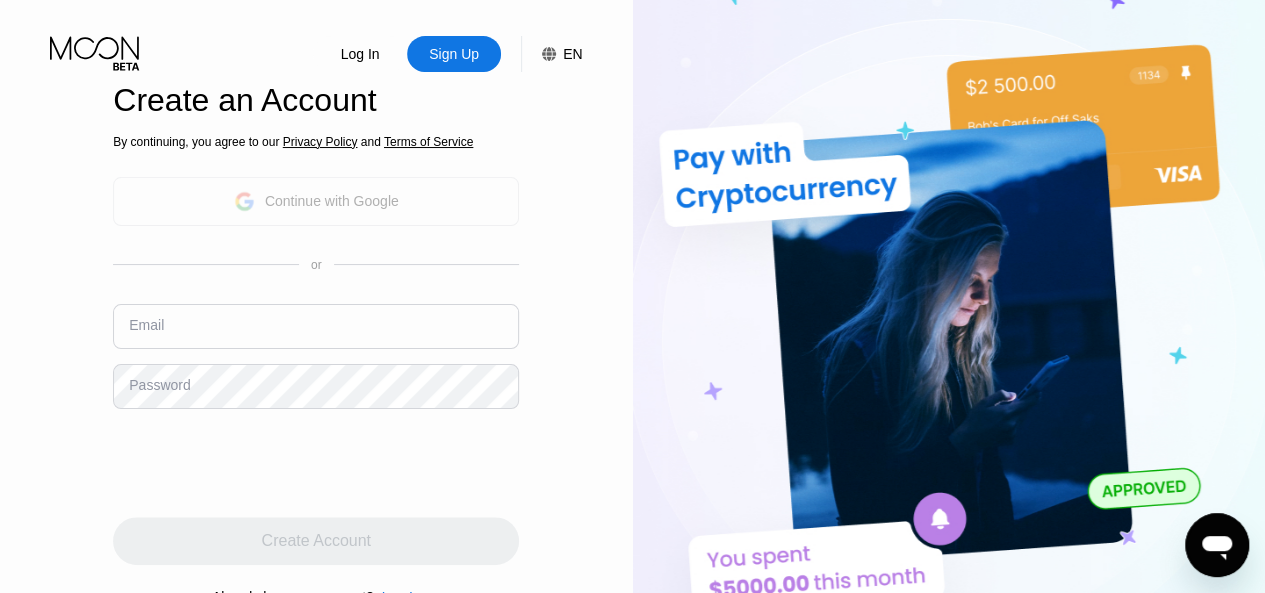 click on "Continue with Google" at bounding box center (332, 201) 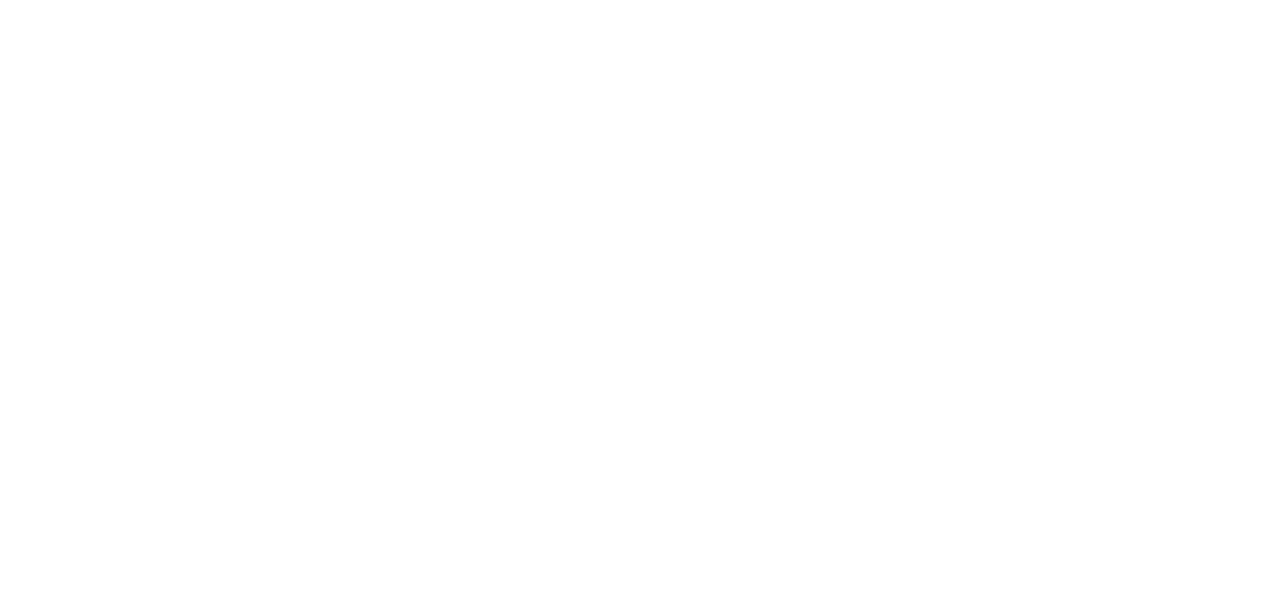 scroll, scrollTop: 0, scrollLeft: 0, axis: both 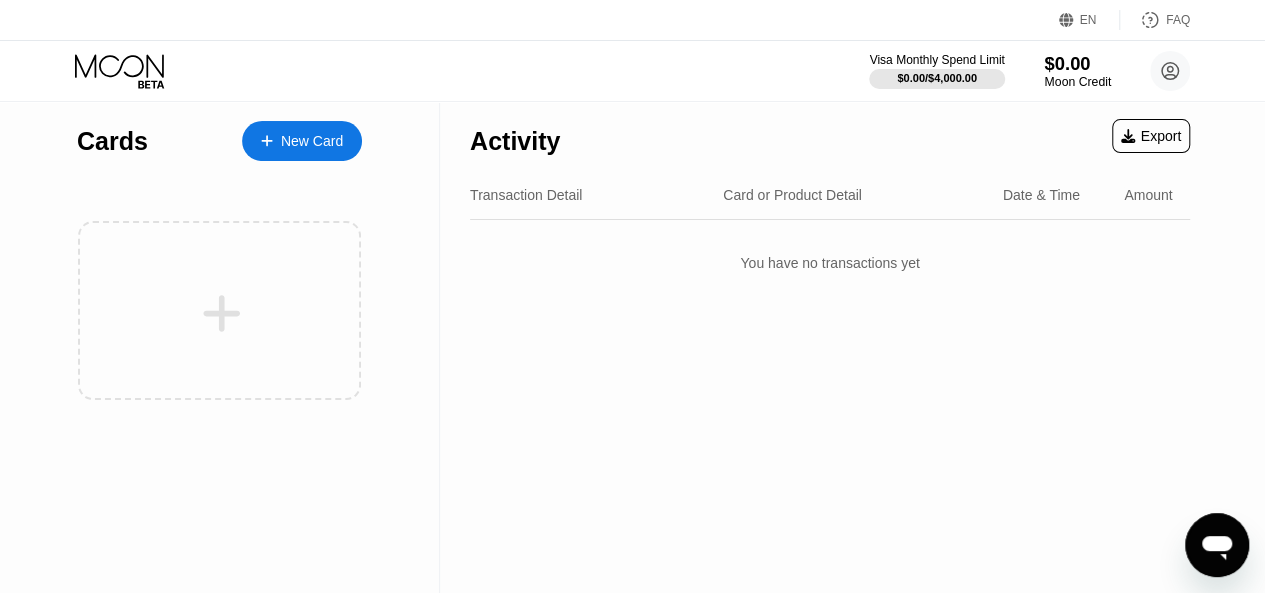click on "$0.00" at bounding box center (1077, 63) 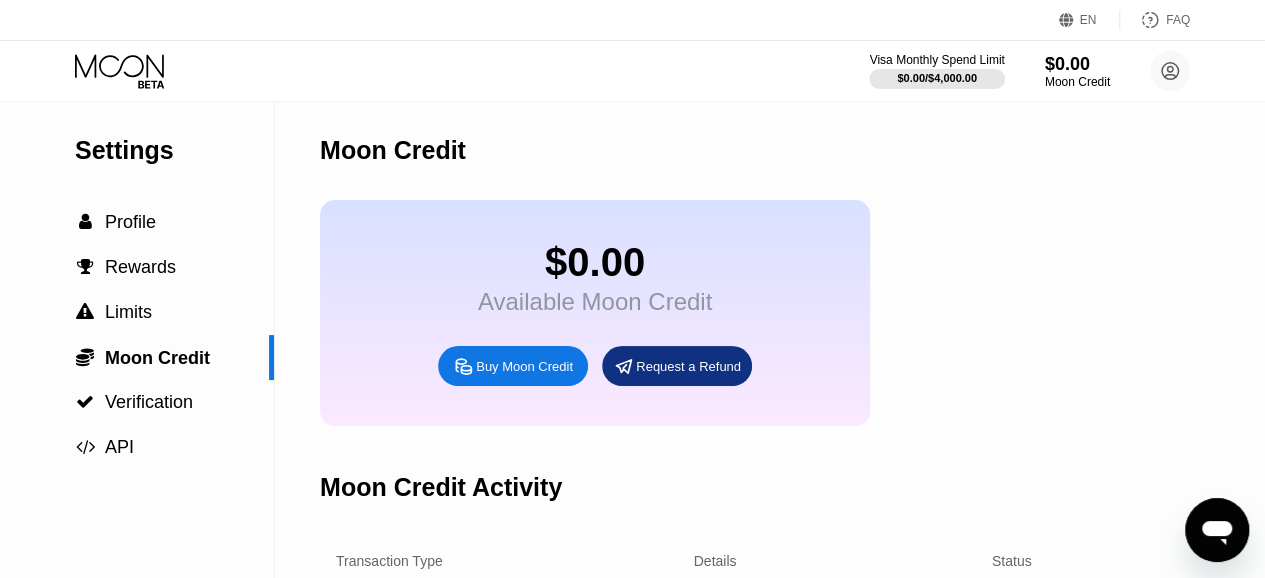 scroll, scrollTop: 100, scrollLeft: 0, axis: vertical 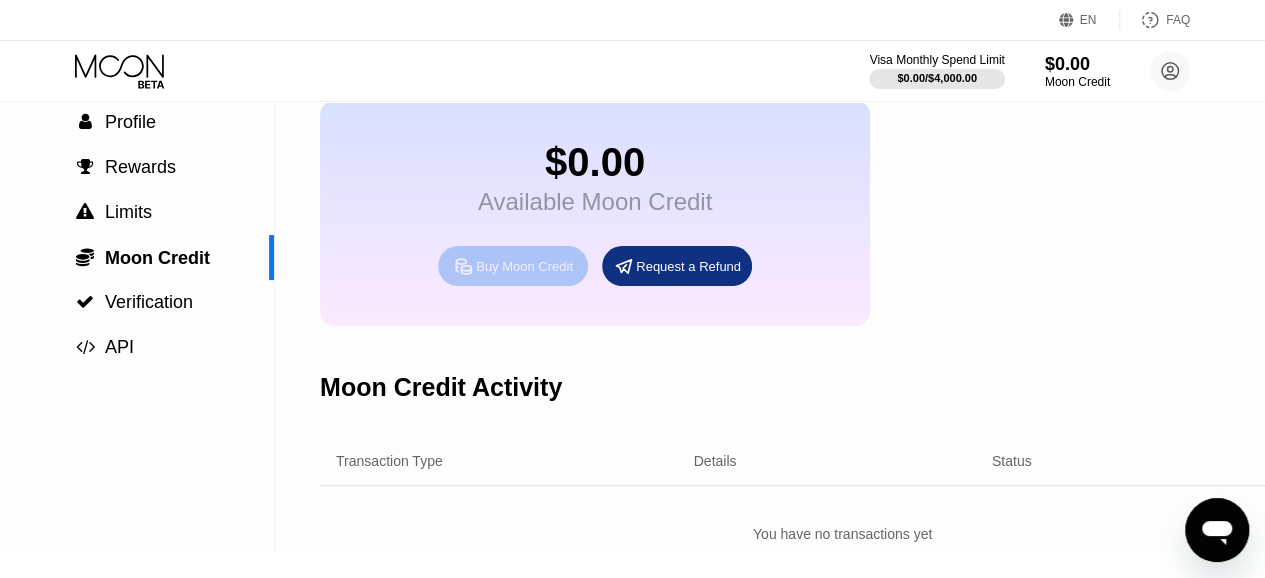 click on "Buy Moon Credit" at bounding box center [524, 266] 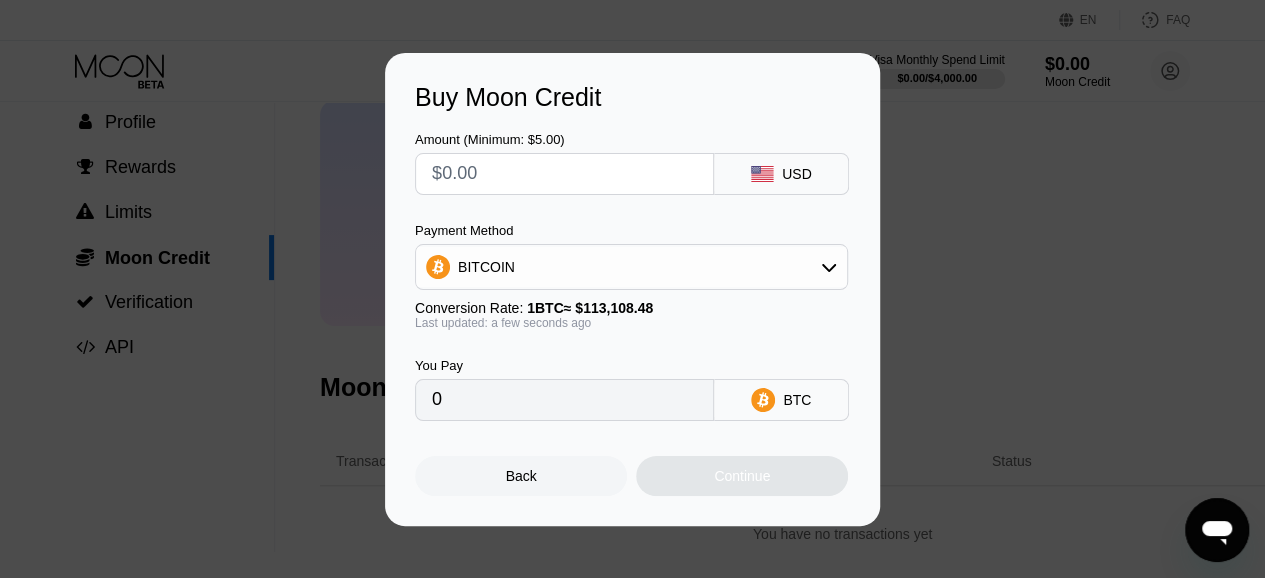 click at bounding box center (564, 174) 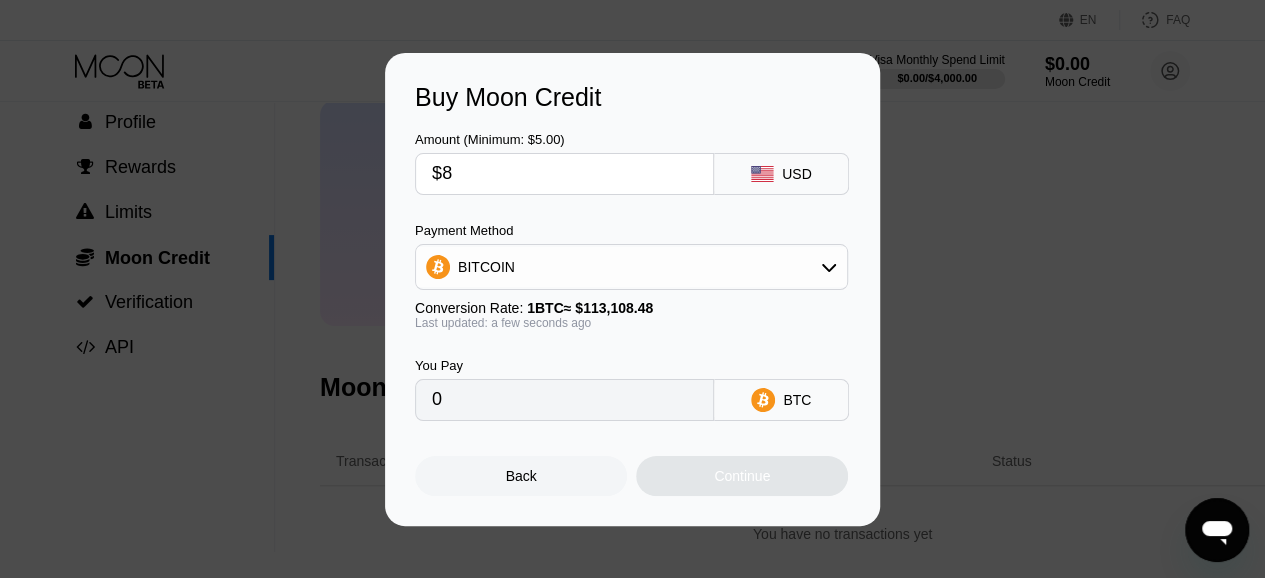 type on "0.00007073" 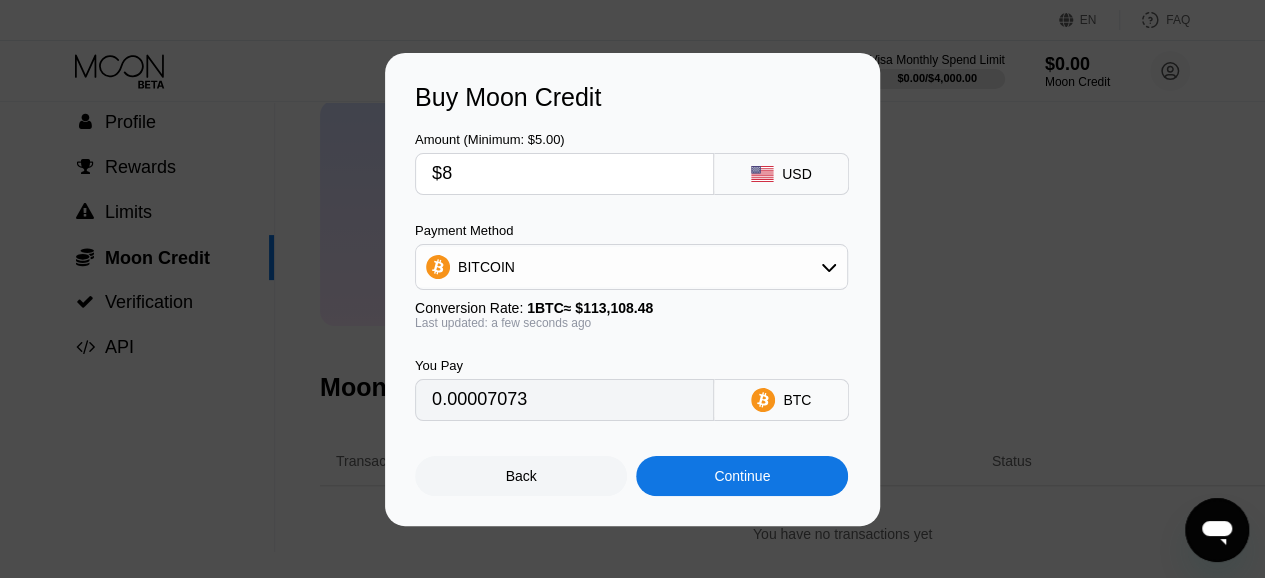 type on "$8" 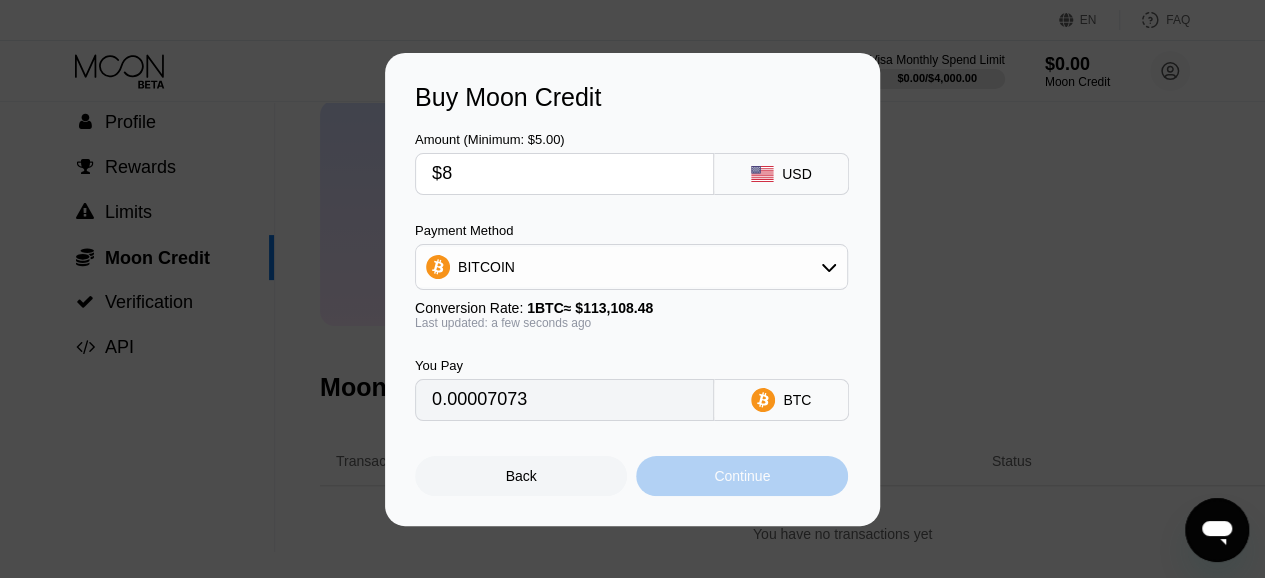 click on "Continue" at bounding box center [742, 476] 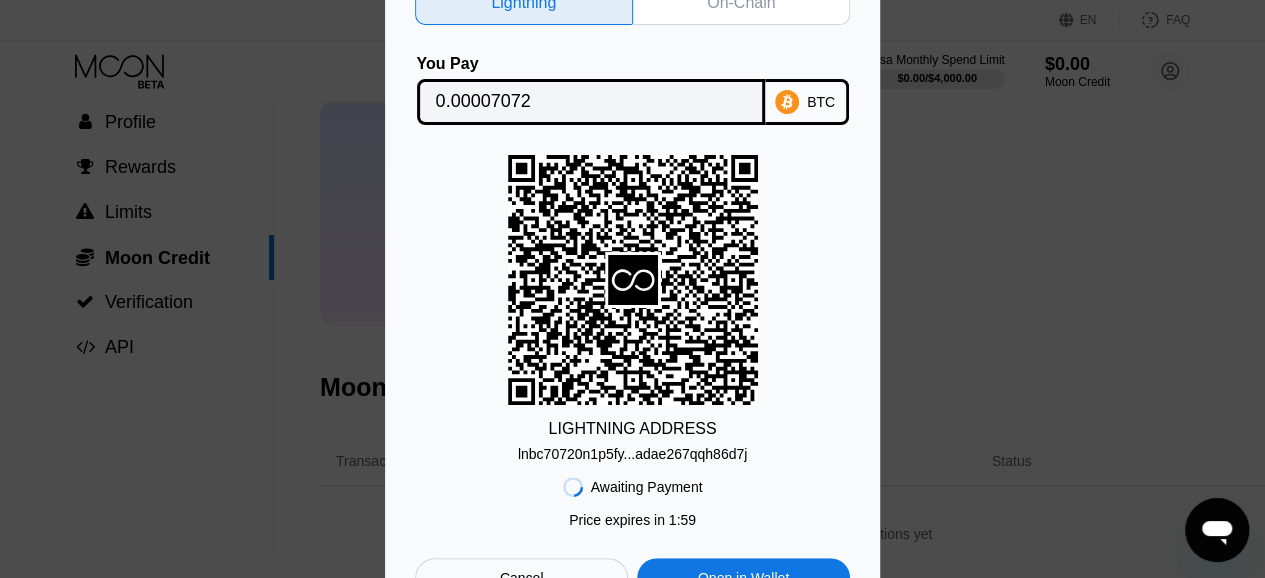 click on "Lightning On-Chain You Pay 0.00007072 BTC LIGHTNING   ADDRESS lnbc70720n1p5fy...adae267qqh86d7j Awaiting Payment Price expires in   1 : 59 Cancel Open in Wallet" at bounding box center [632, 289] 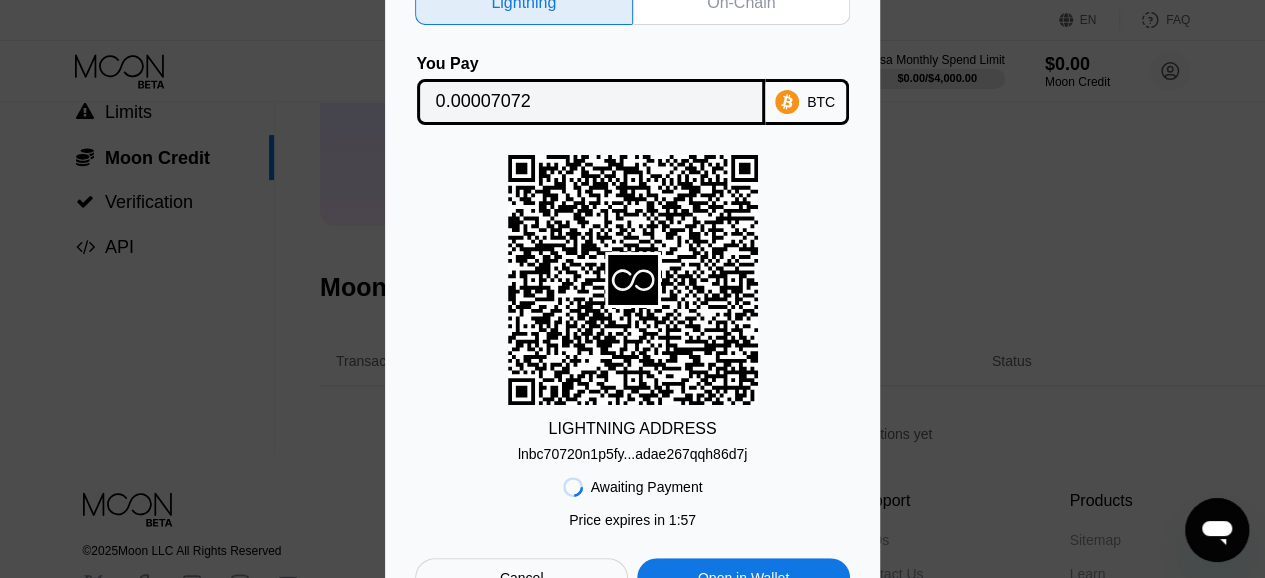 scroll, scrollTop: 0, scrollLeft: 0, axis: both 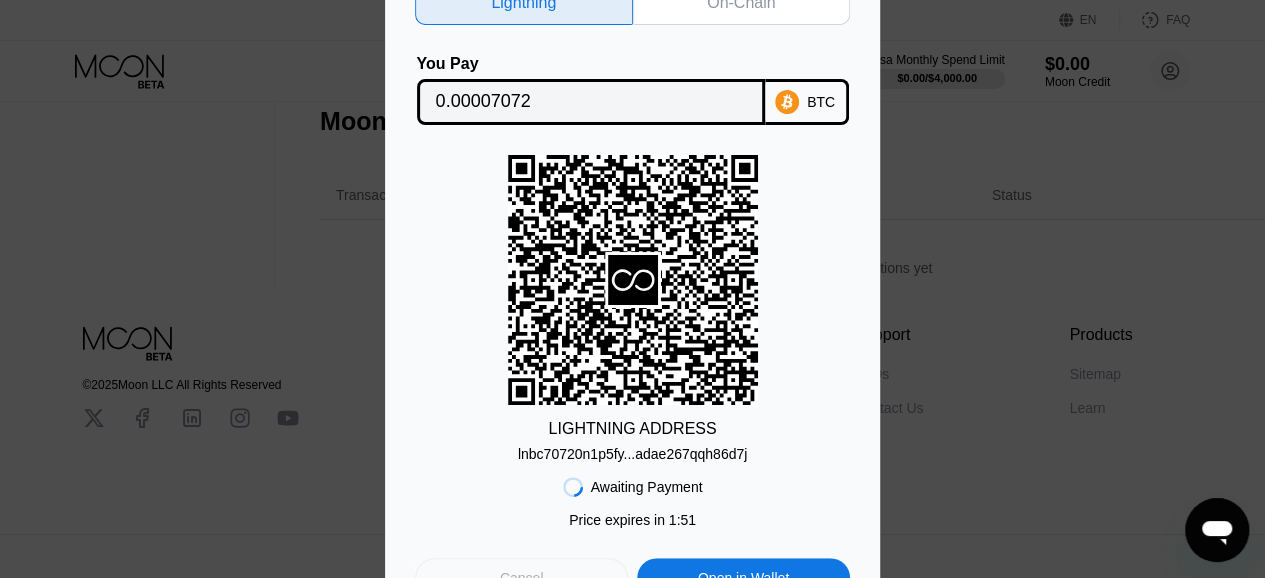 click on "Cancel" at bounding box center [521, 578] 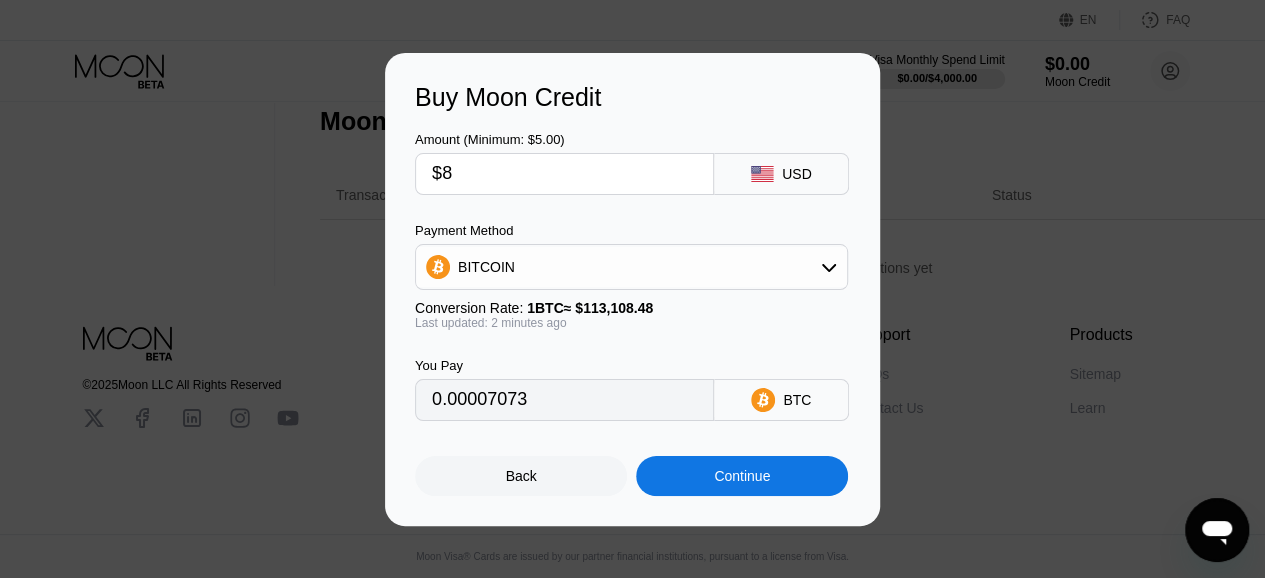 click on "$8" at bounding box center [564, 174] 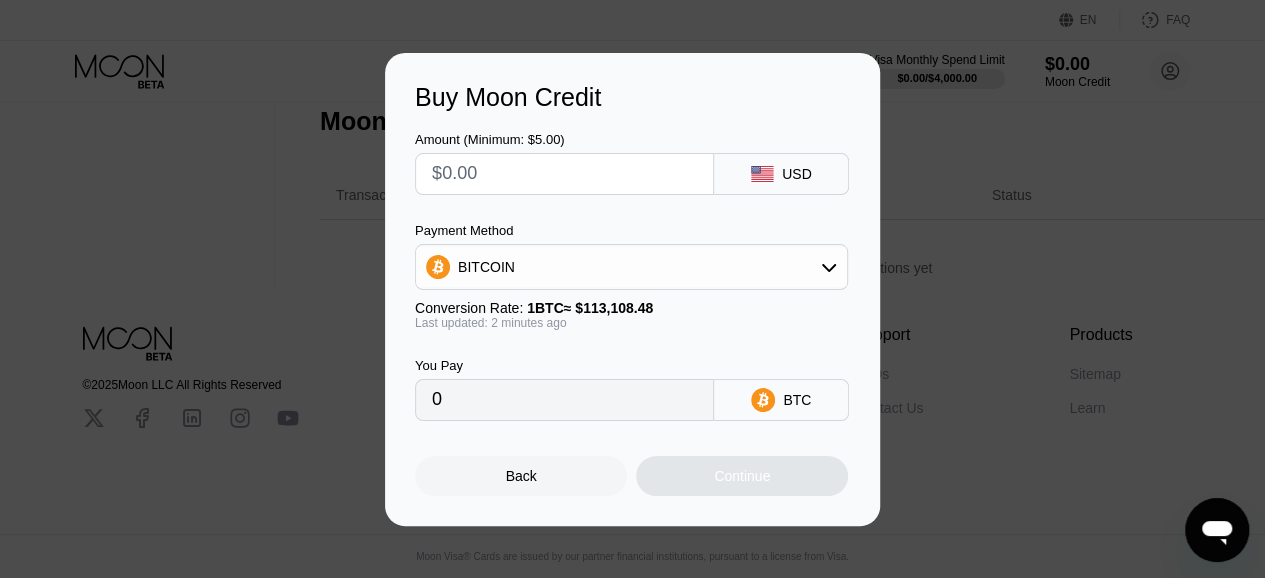 type on "0" 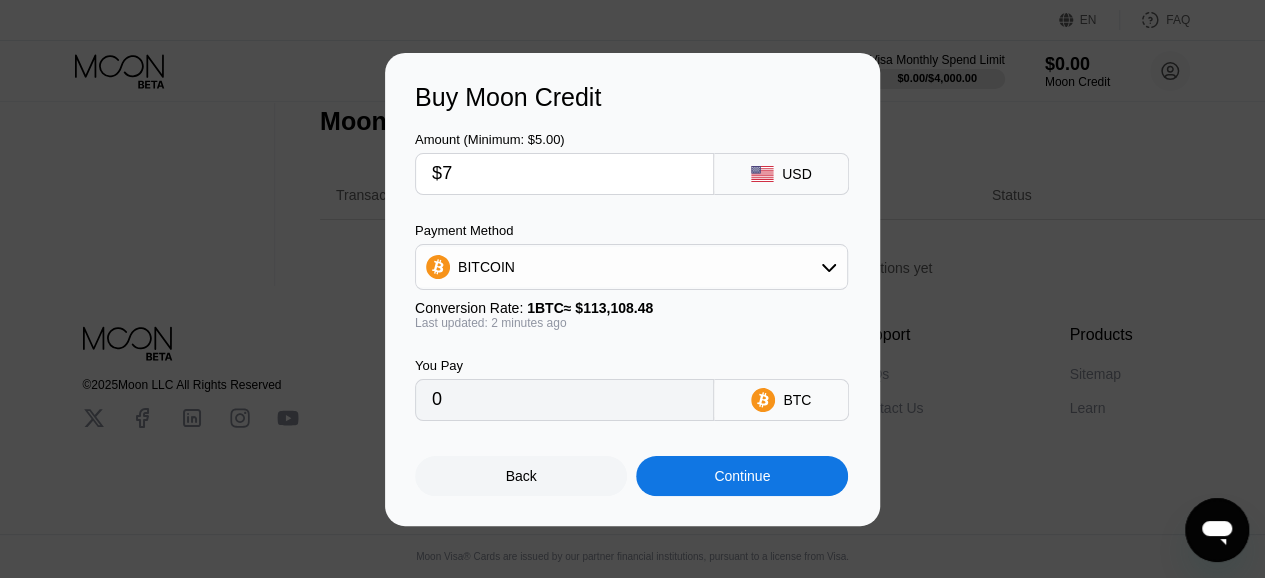 type on "0.00006189" 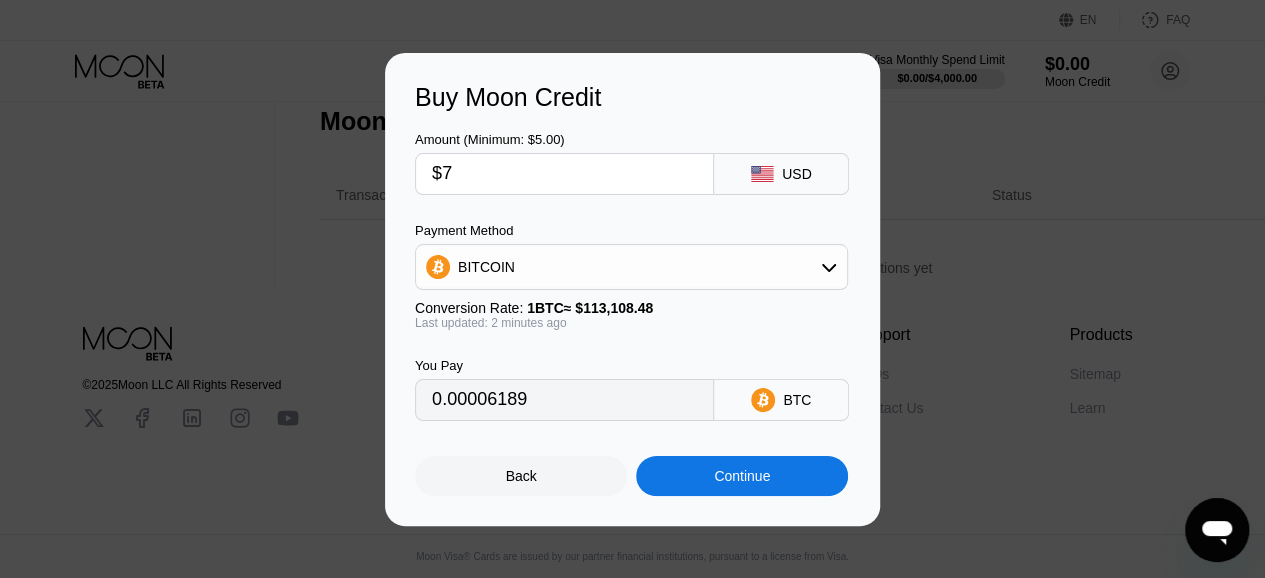 type on "$7" 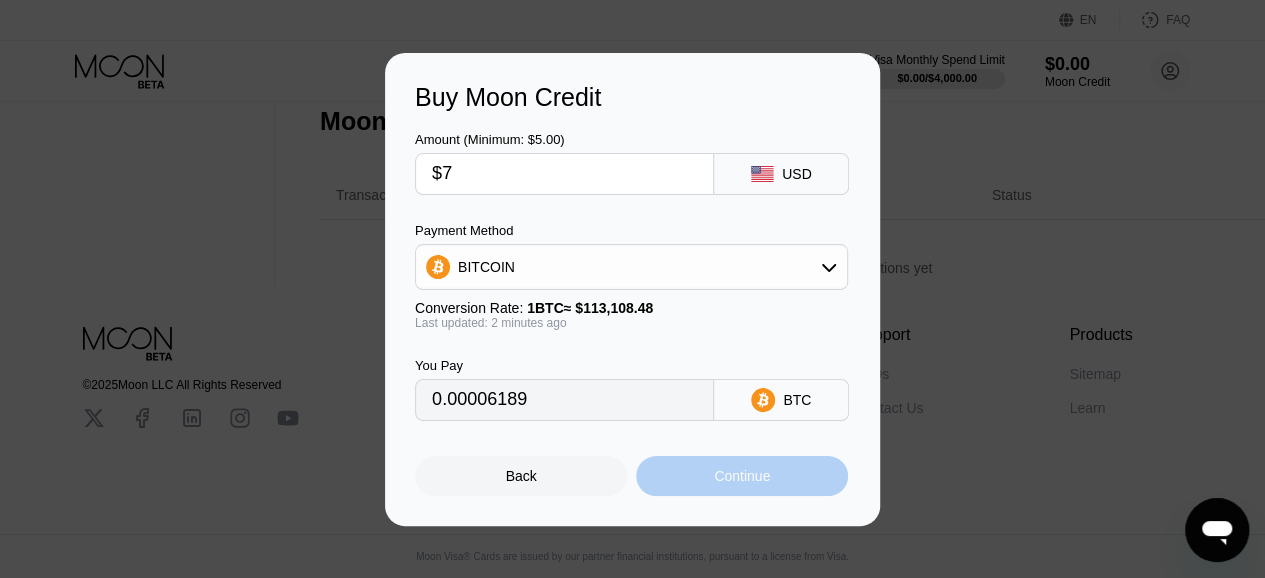 click on "Continue" at bounding box center [742, 476] 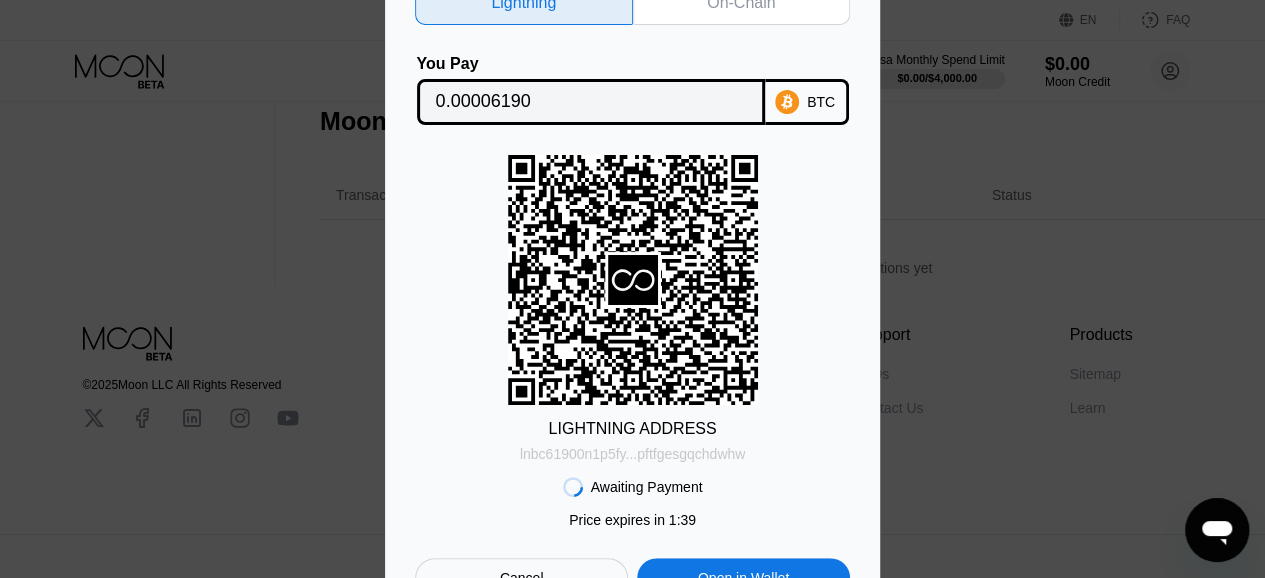 click on "lnbc61900n1p5fy...pftfgesgqchdwhw" at bounding box center (632, 454) 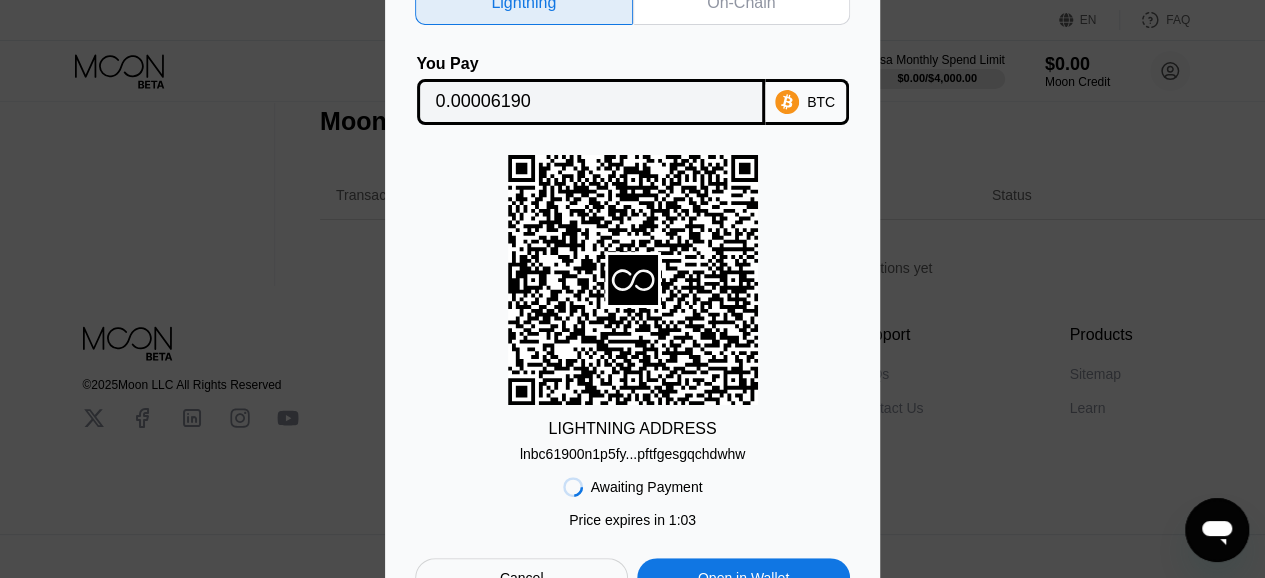 click 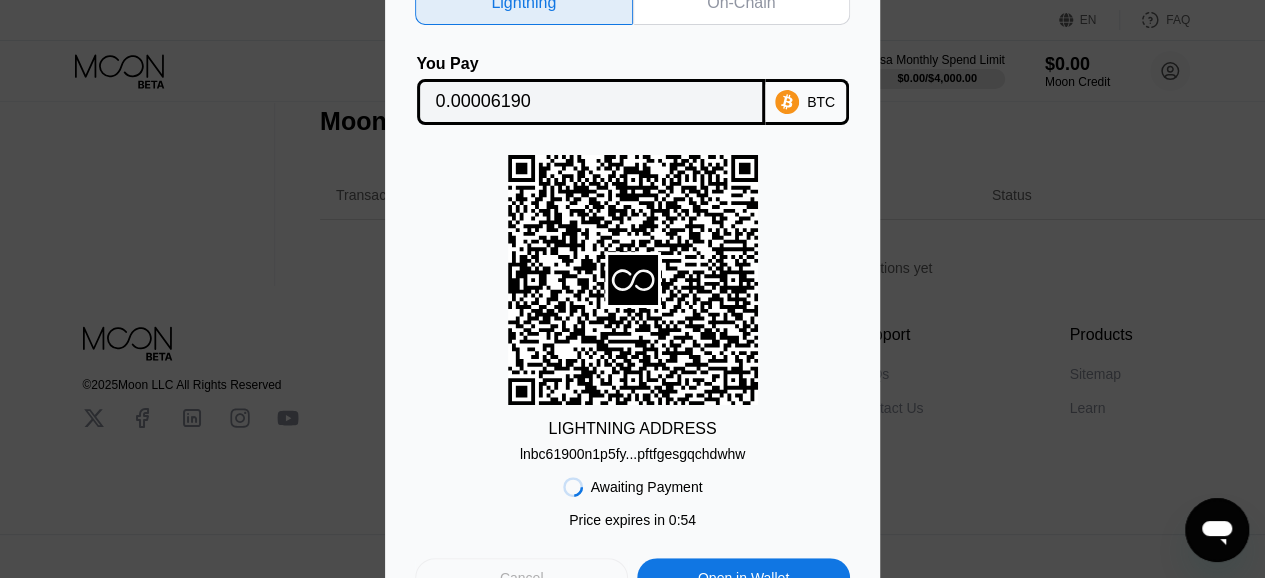 click on "Cancel" at bounding box center [521, 578] 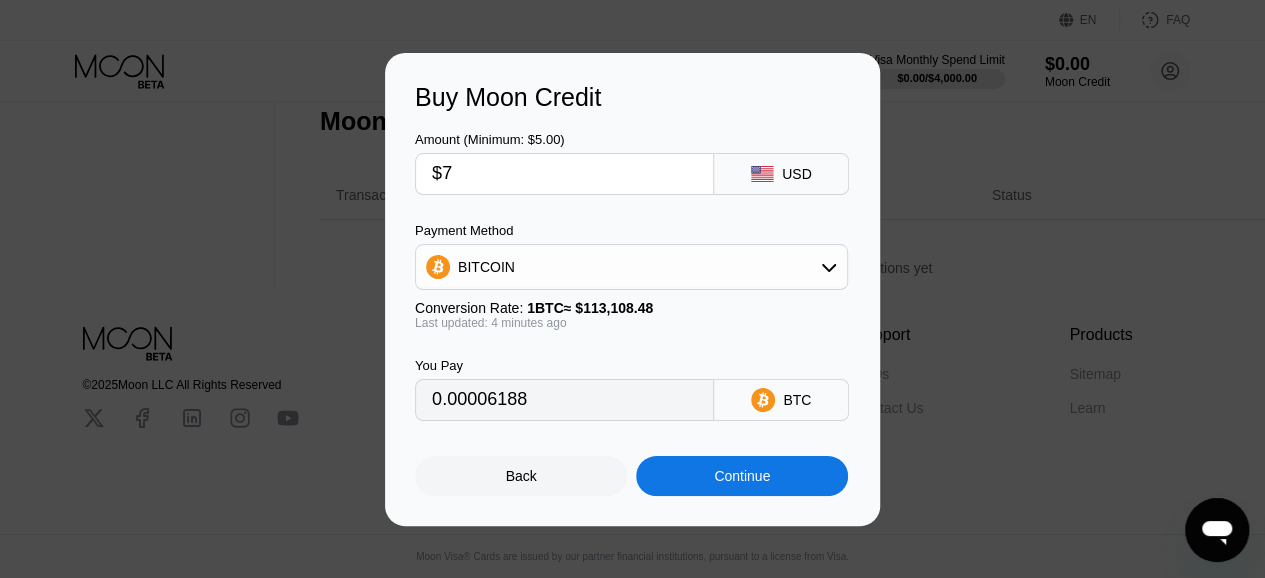 type on "0.00006188" 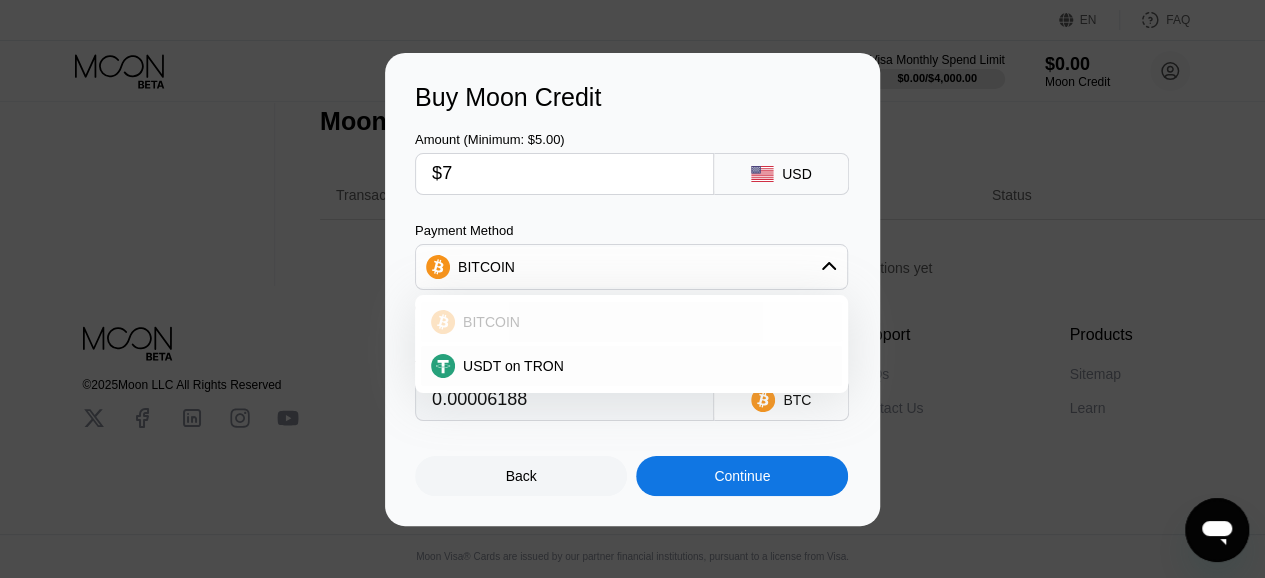click on "BITCOIN" at bounding box center (491, 322) 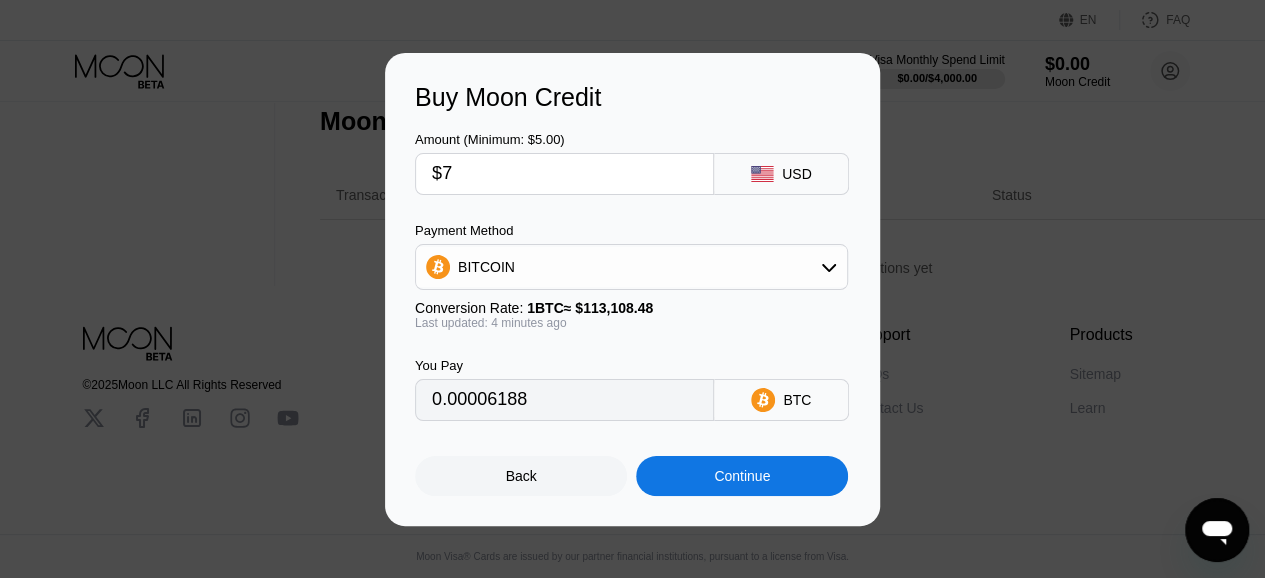 click on "Continue" at bounding box center (742, 476) 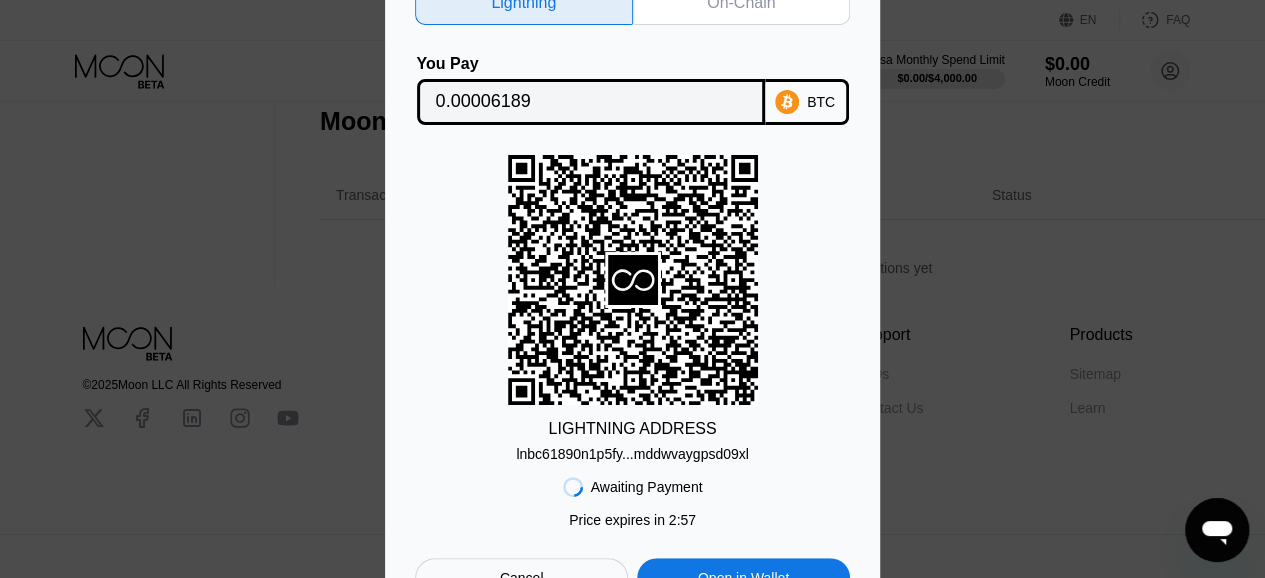 click on "Cancel" at bounding box center [521, 578] 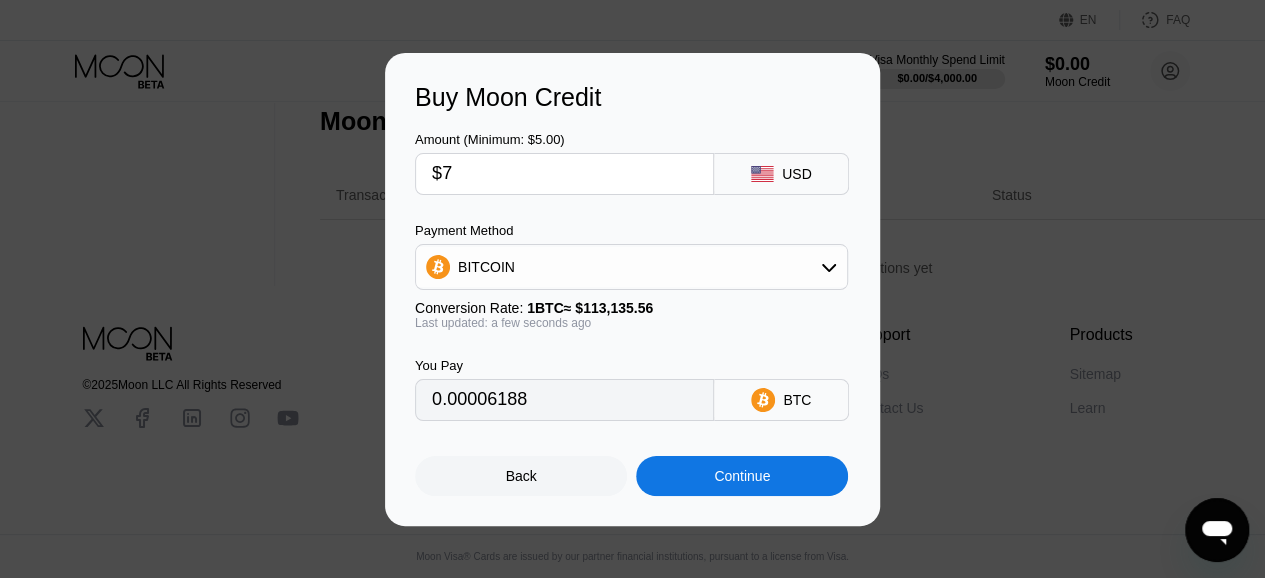 click on "$7" at bounding box center [564, 174] 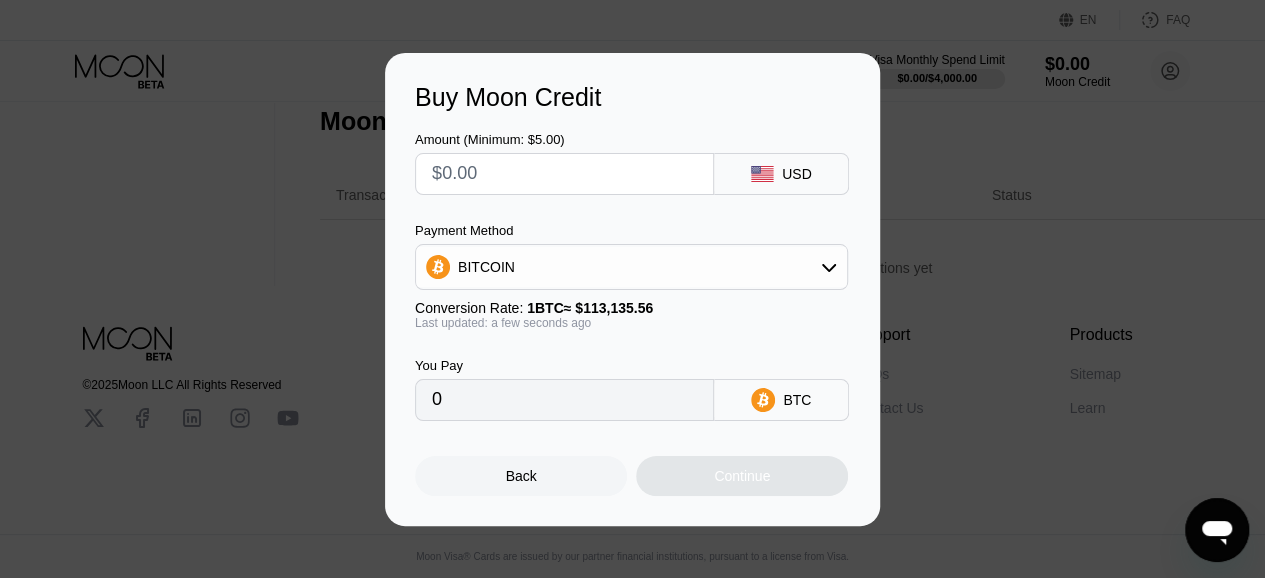 type on "0" 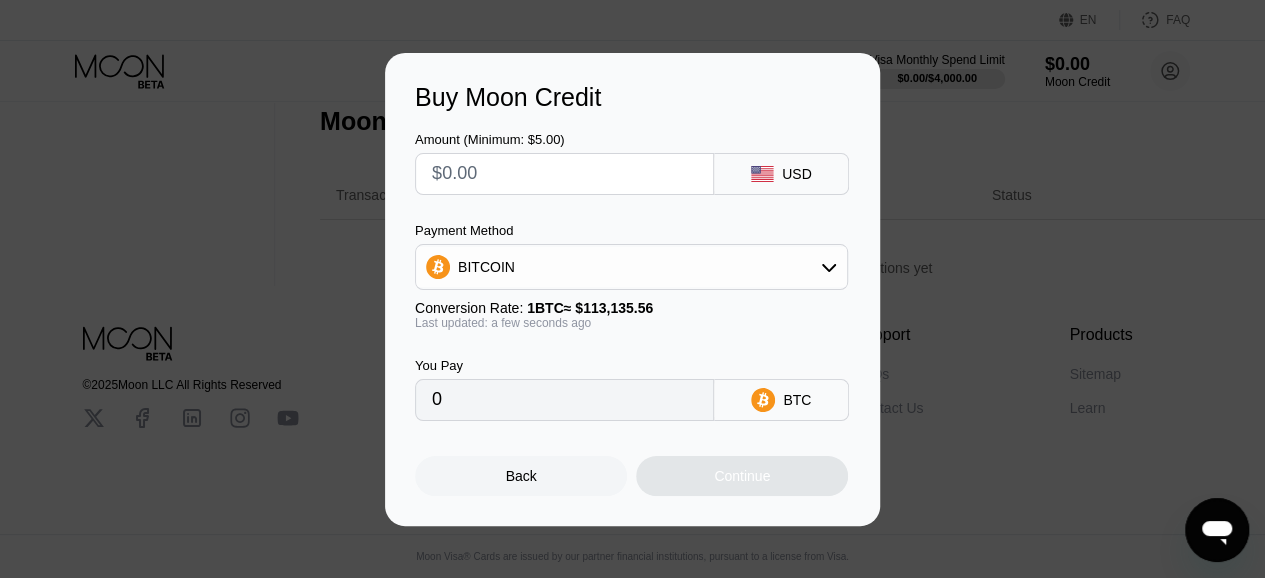 type on "$1" 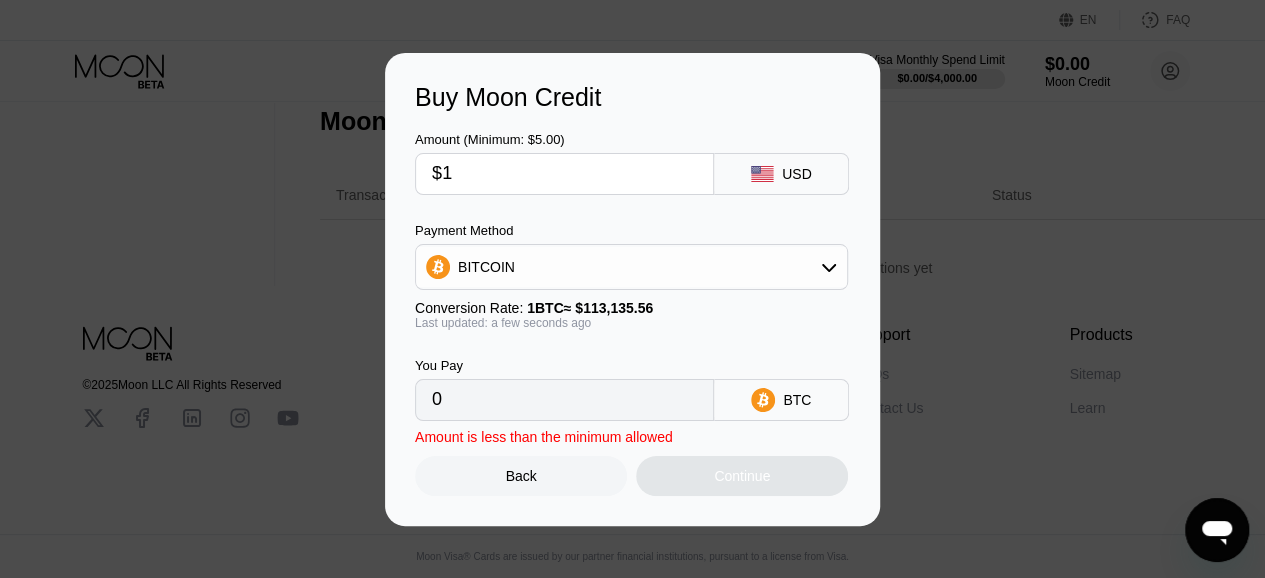 type on "0.00000884" 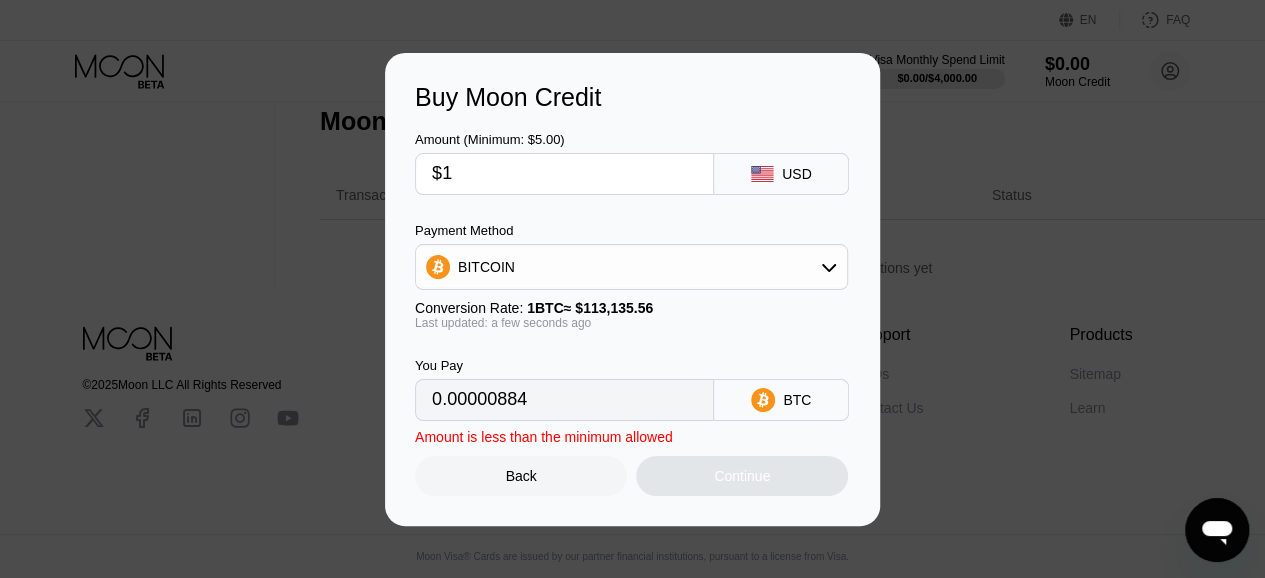 type on "$10" 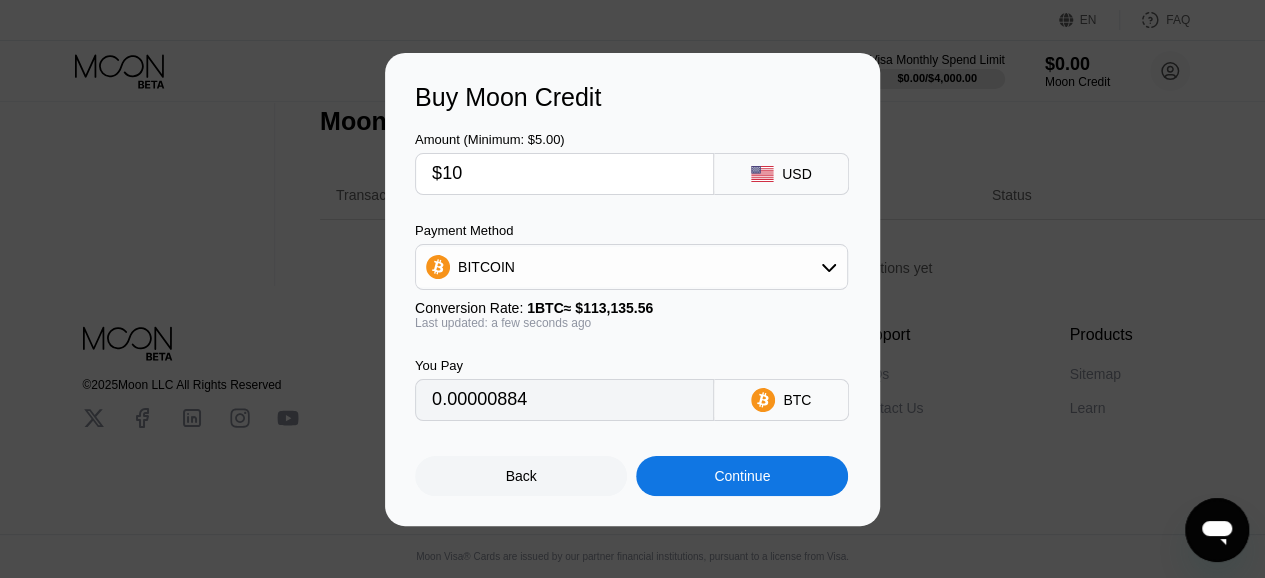 type on "0.00008839" 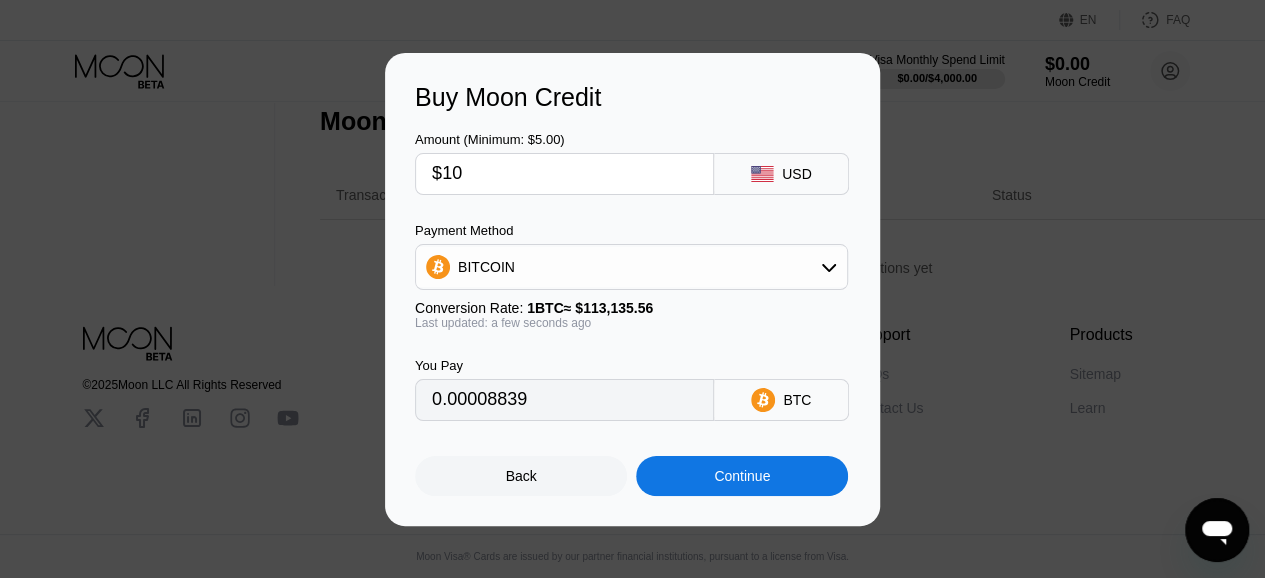 type on "$10" 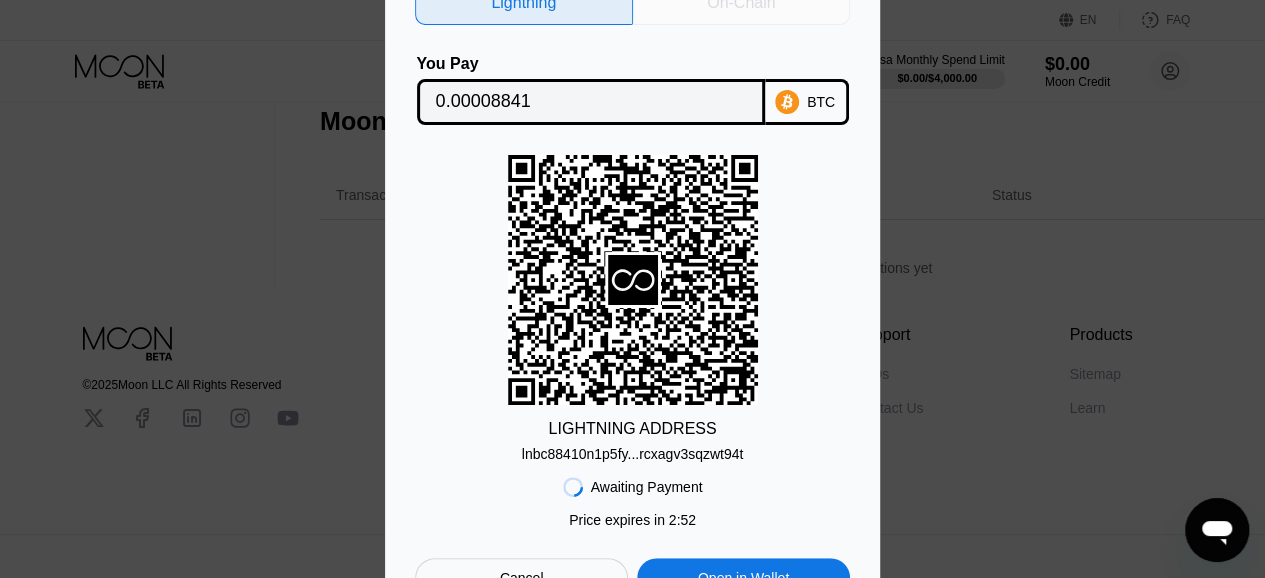 click on "On-Chain" at bounding box center (742, 3) 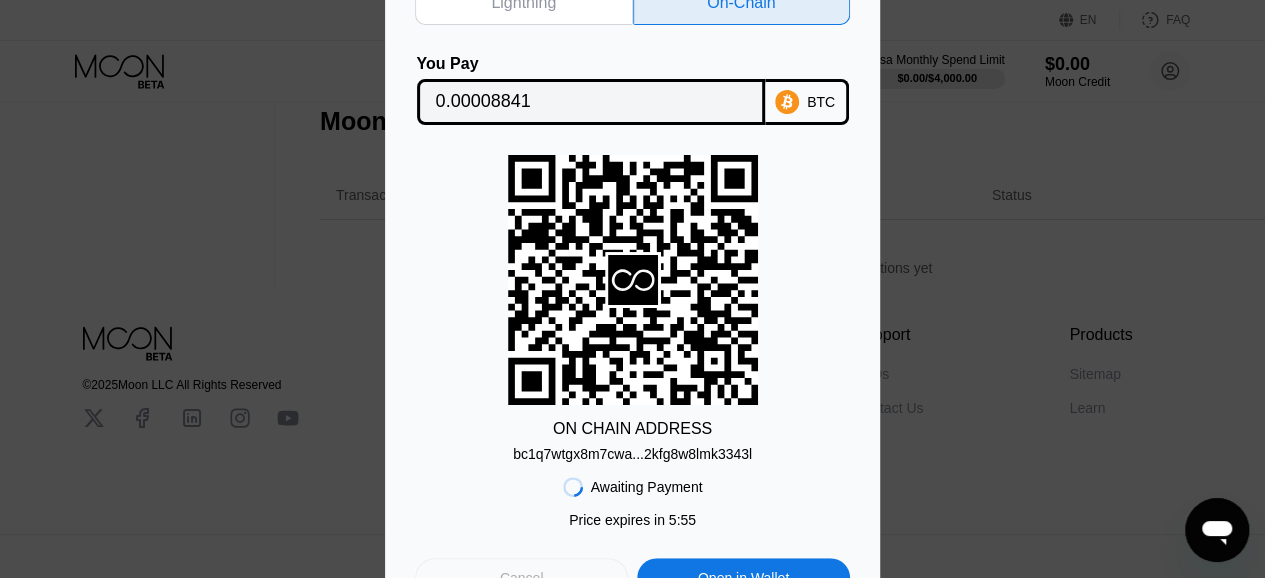 click on "Cancel" at bounding box center [521, 578] 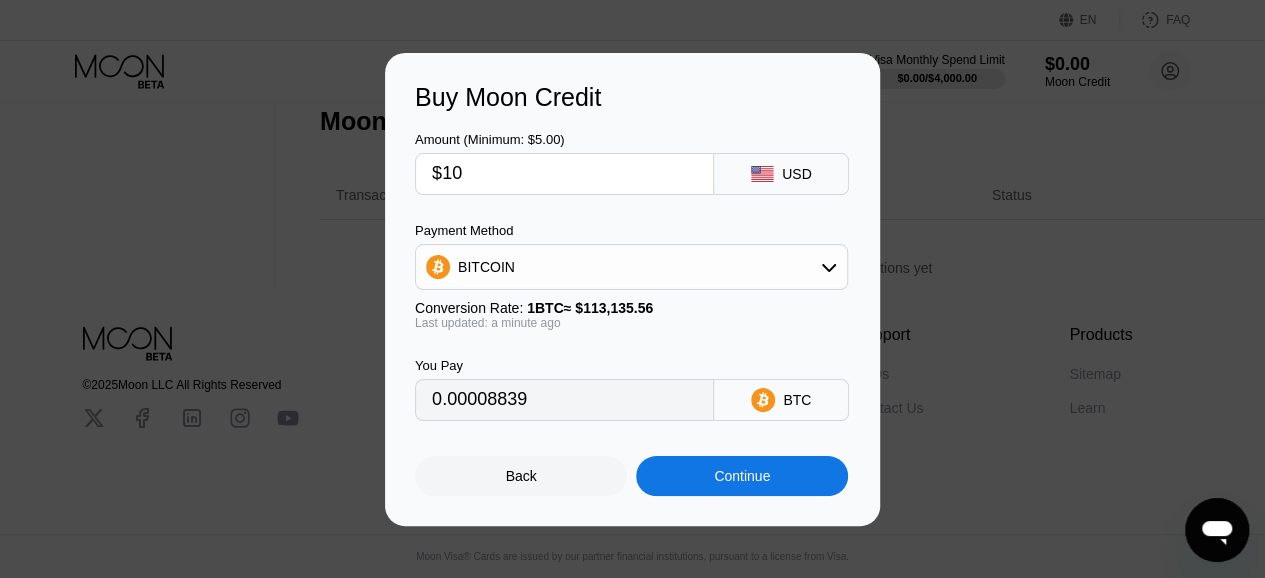 click on "$10" at bounding box center (564, 174) 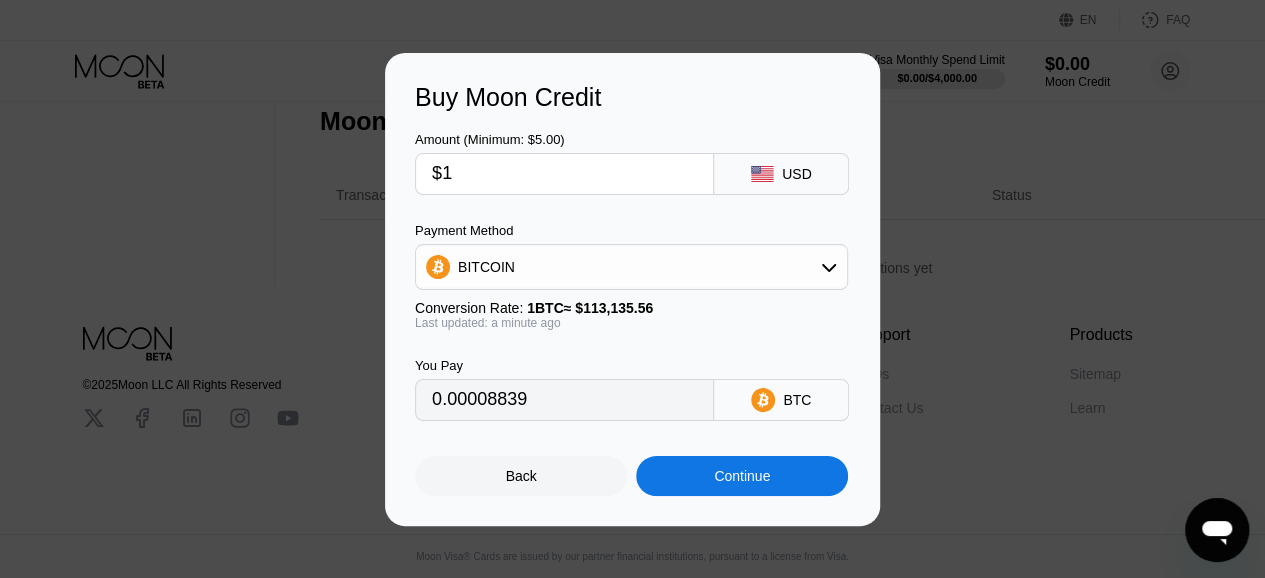type on "0.00000884" 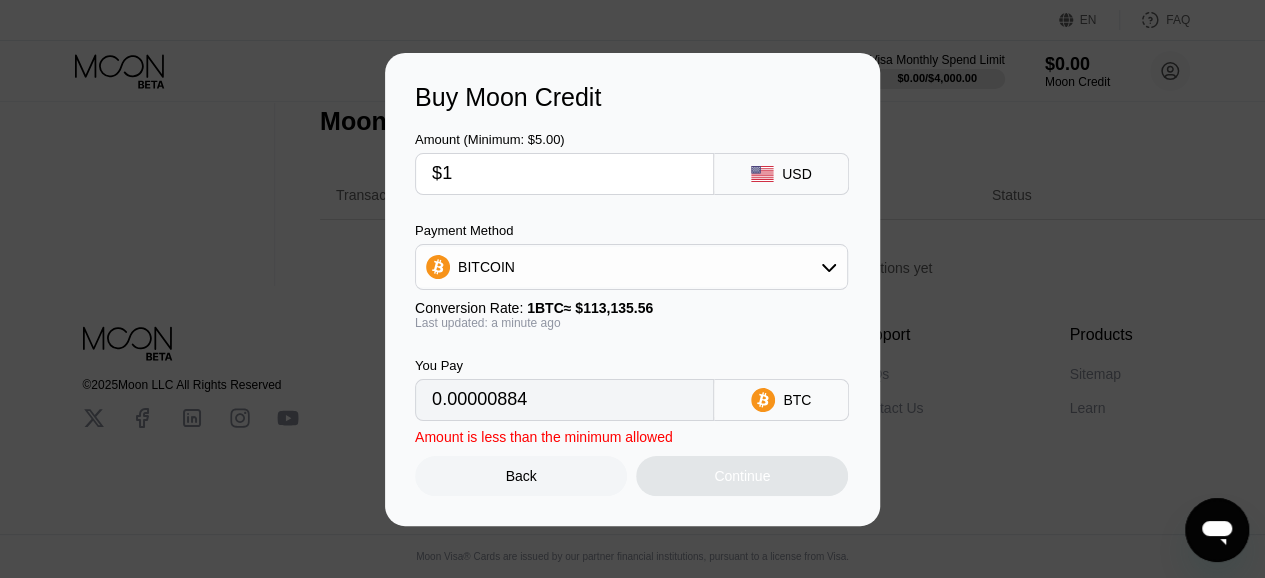 type 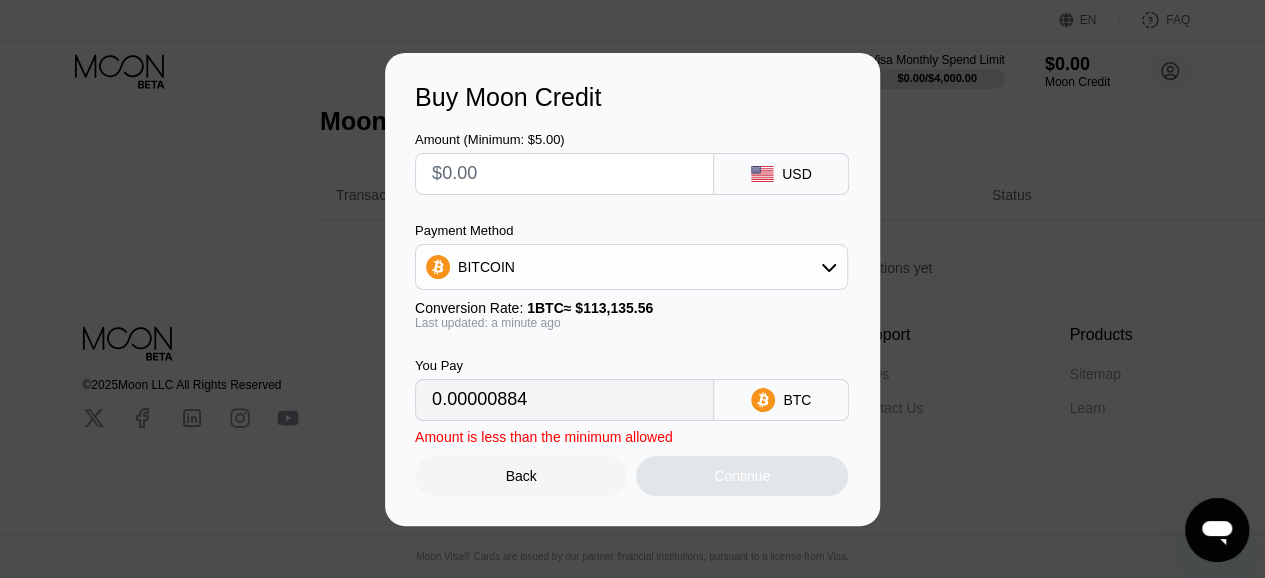 type on "0" 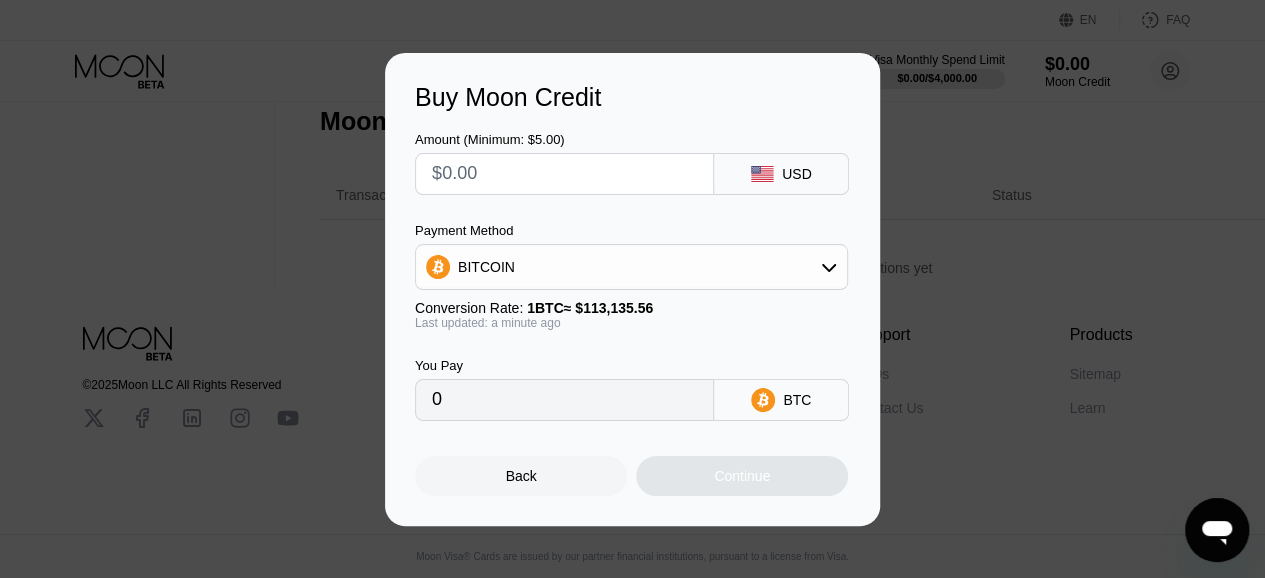type on "$7" 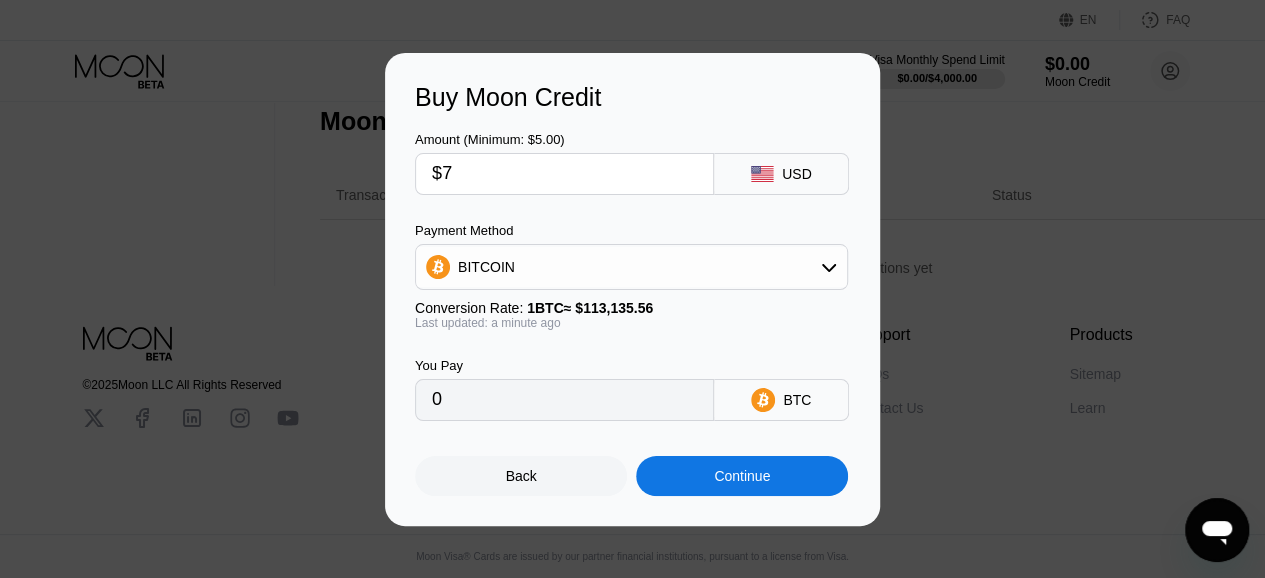 type on "0.00006188" 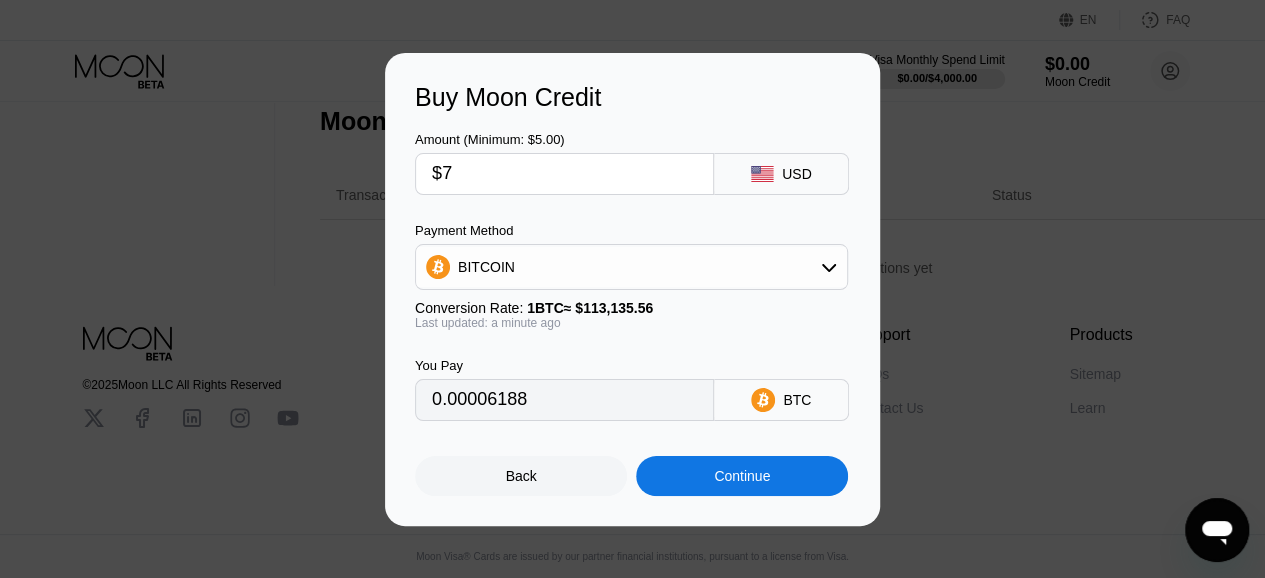 type 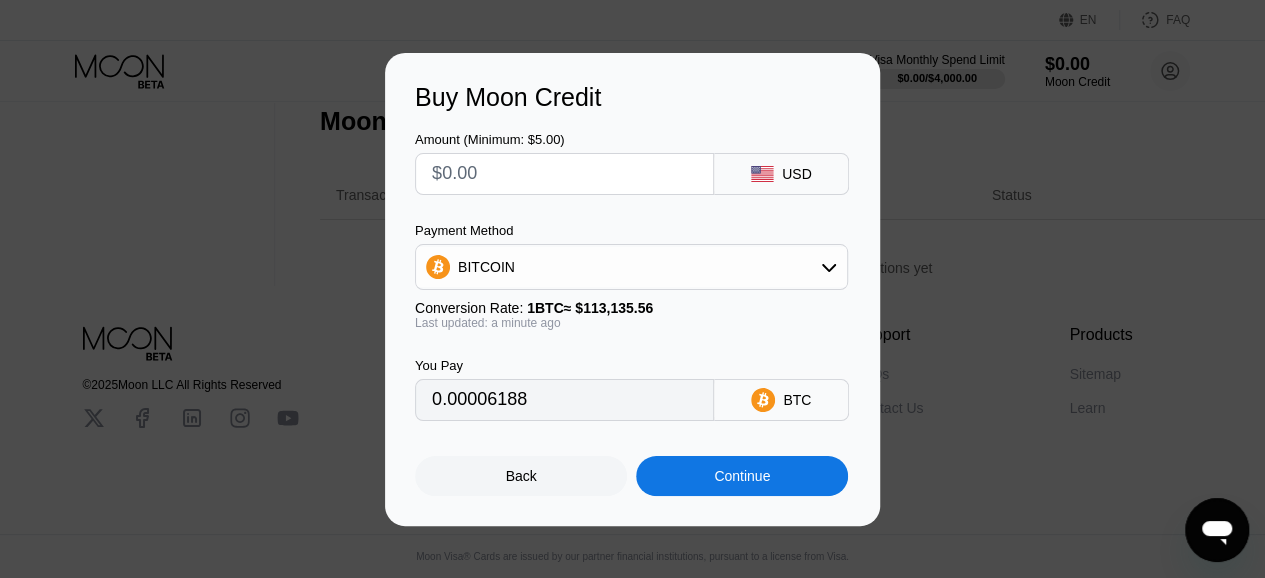 type on "0" 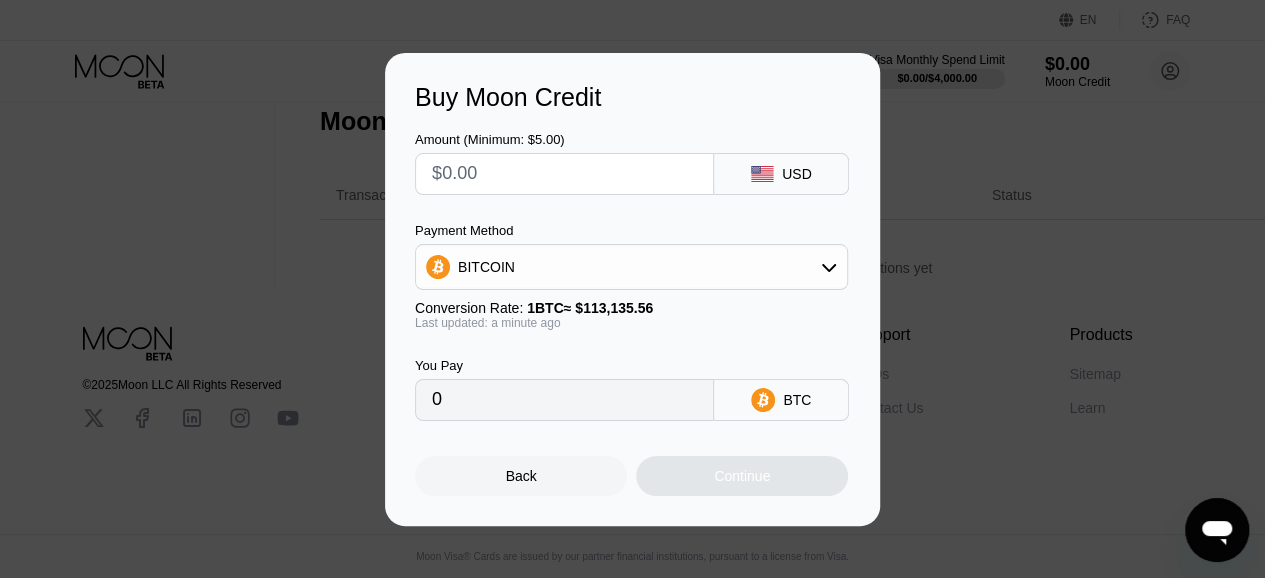 type on "$6" 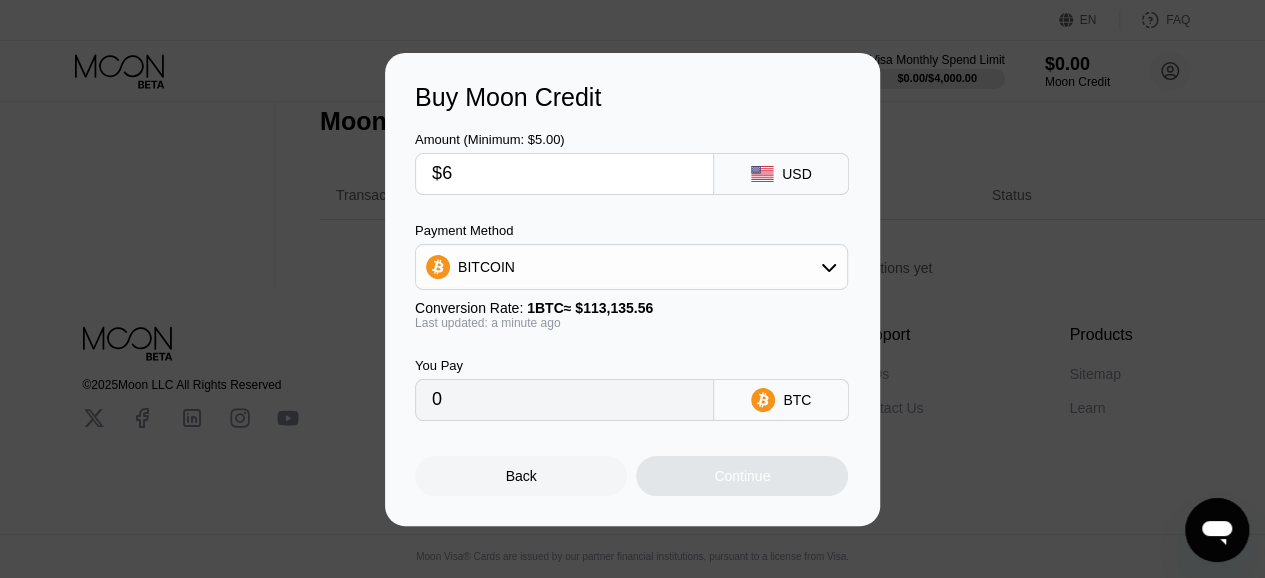type on "0.00005304" 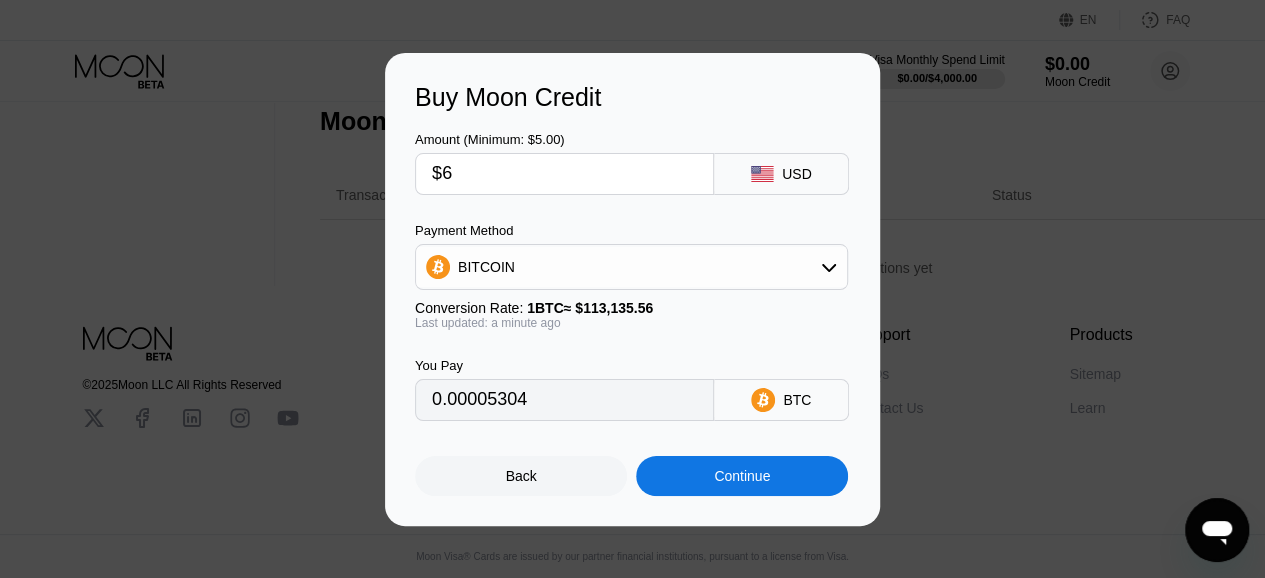 type on "$6" 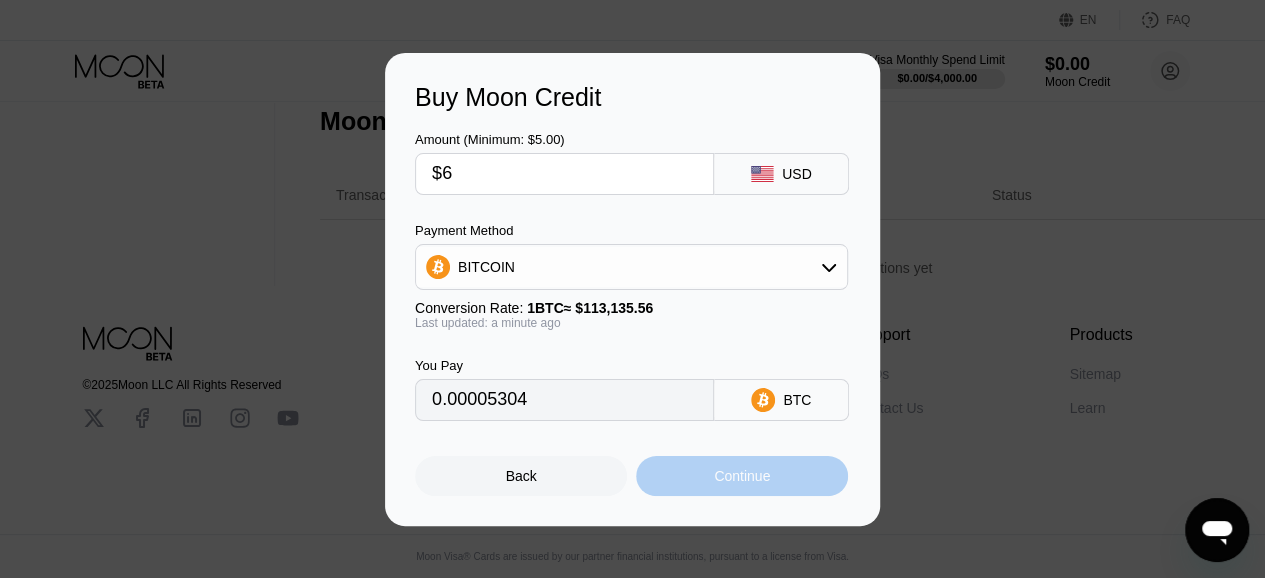 click on "Continue" at bounding box center (742, 476) 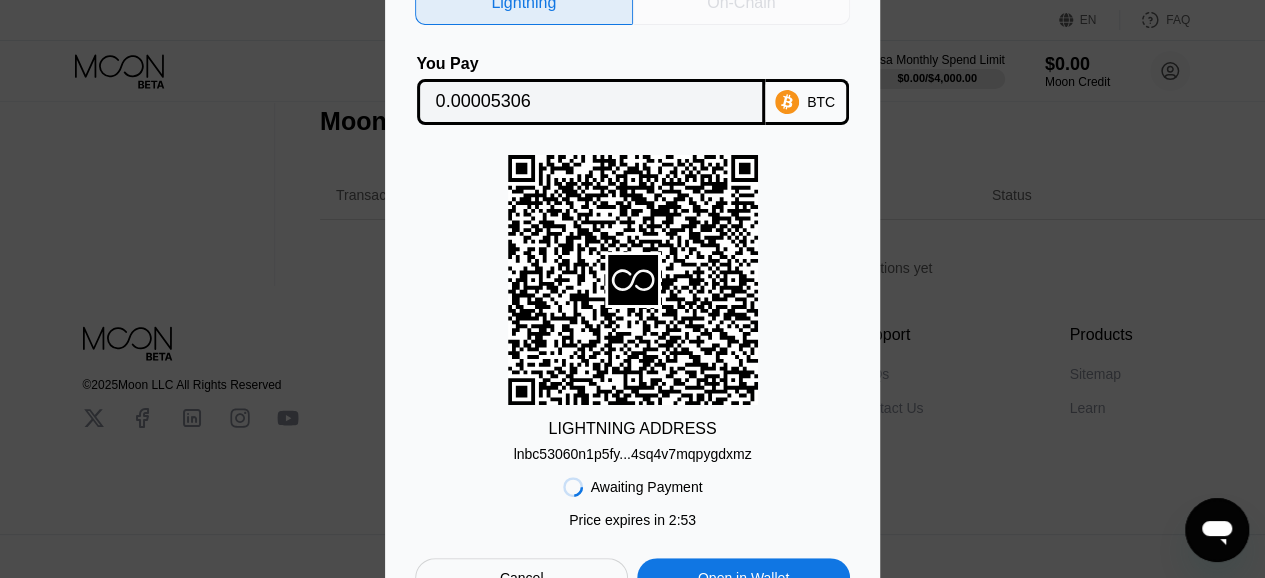 click on "On-Chain" at bounding box center [741, 3] 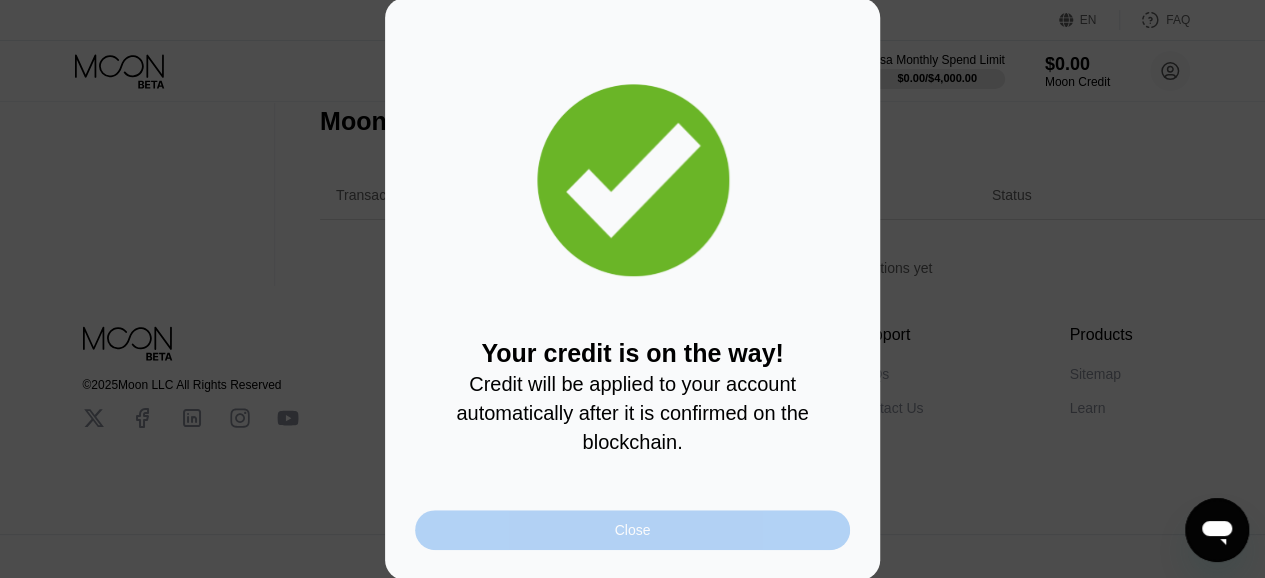 click on "Close" at bounding box center (633, 530) 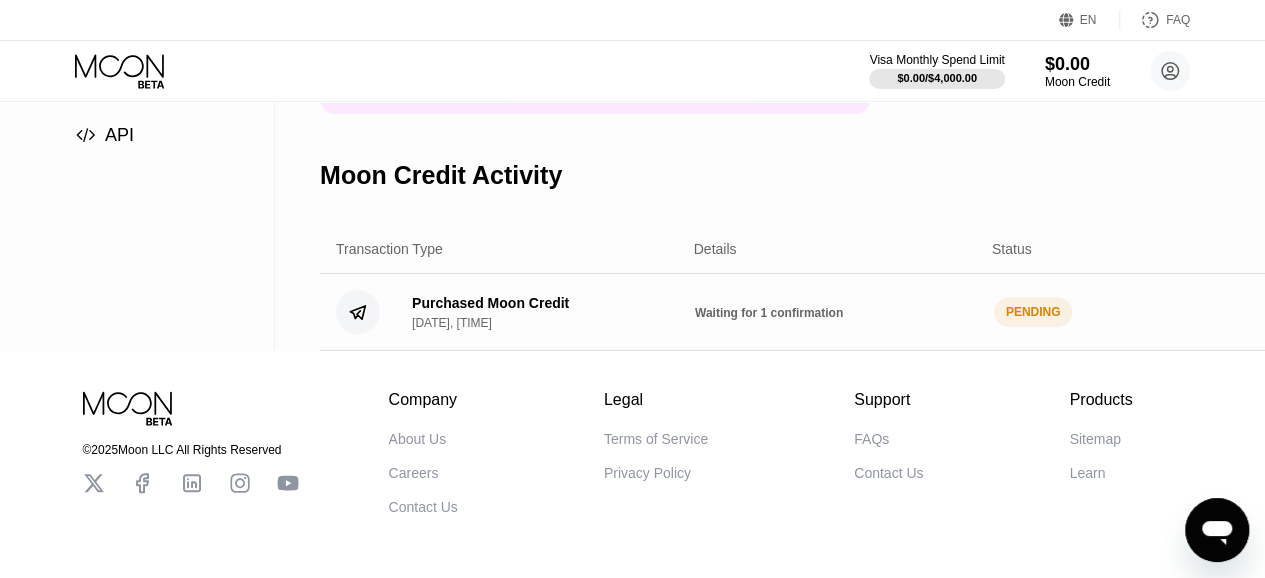 scroll, scrollTop: 12, scrollLeft: 0, axis: vertical 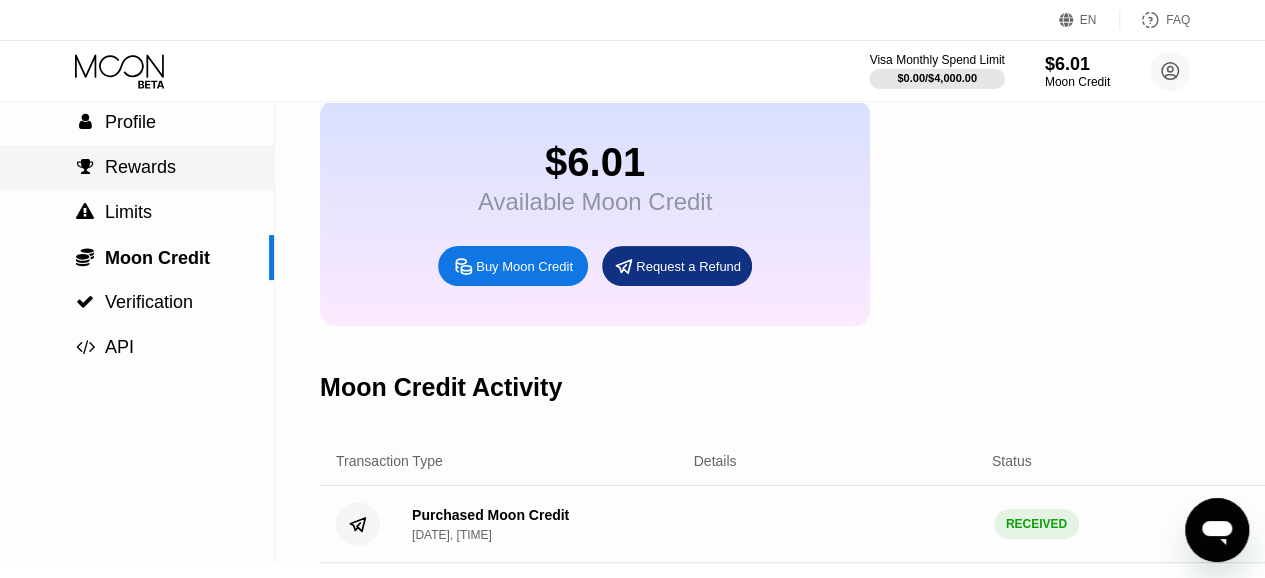 click on "Rewards" at bounding box center [140, 167] 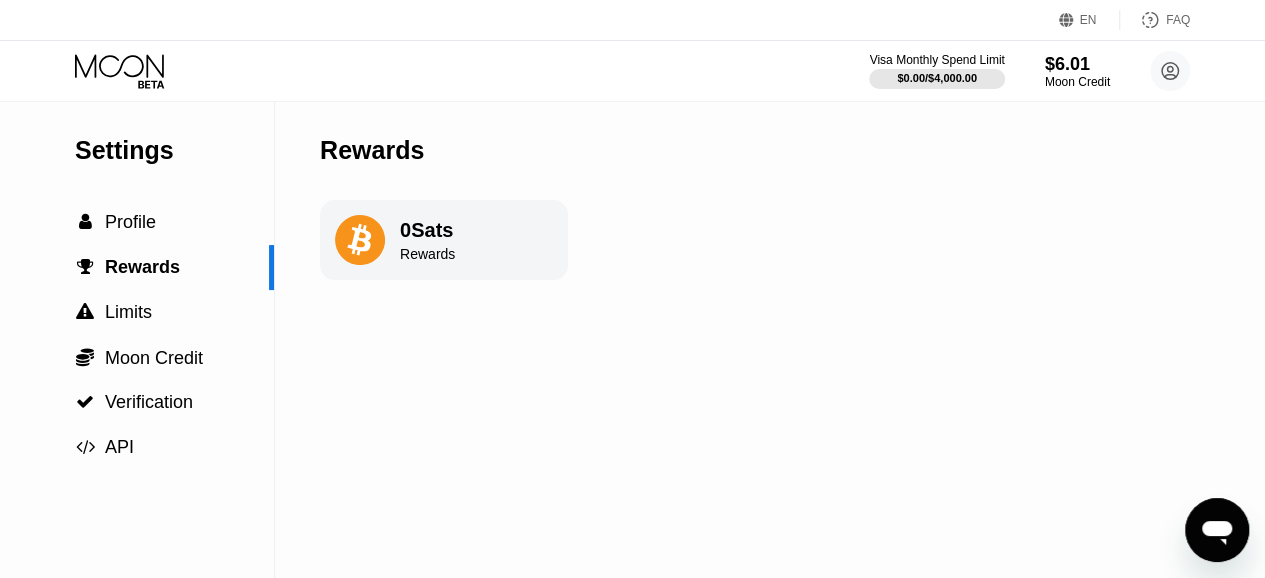 scroll, scrollTop: 0, scrollLeft: 0, axis: both 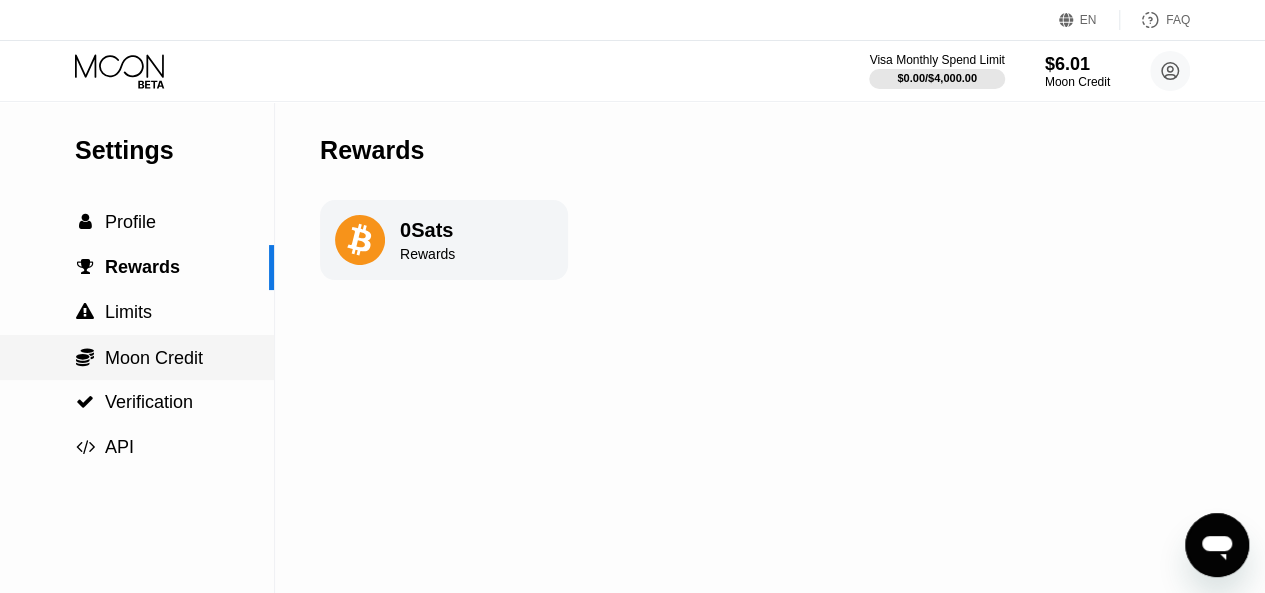 click on "Moon Credit" at bounding box center (154, 358) 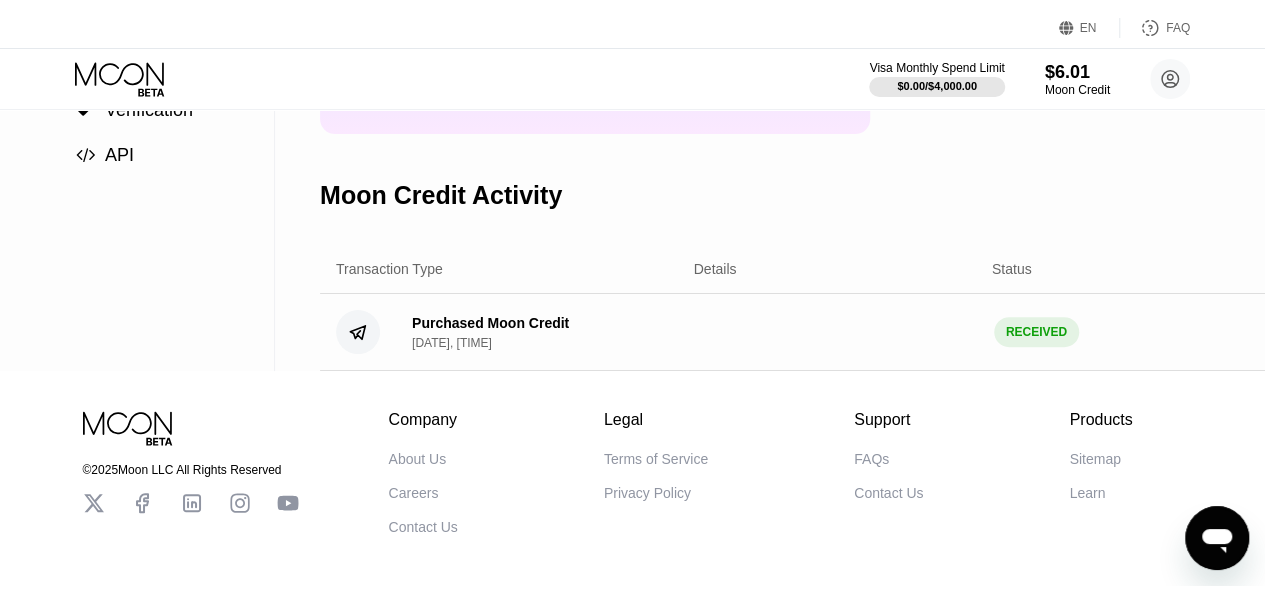 scroll, scrollTop: 0, scrollLeft: 0, axis: both 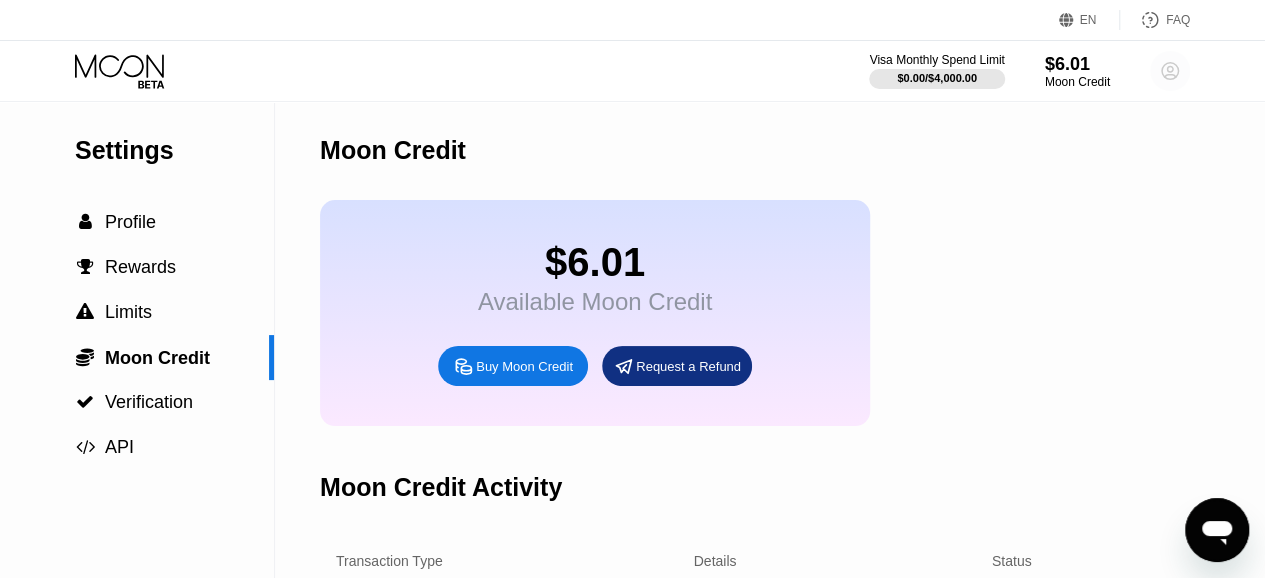 click 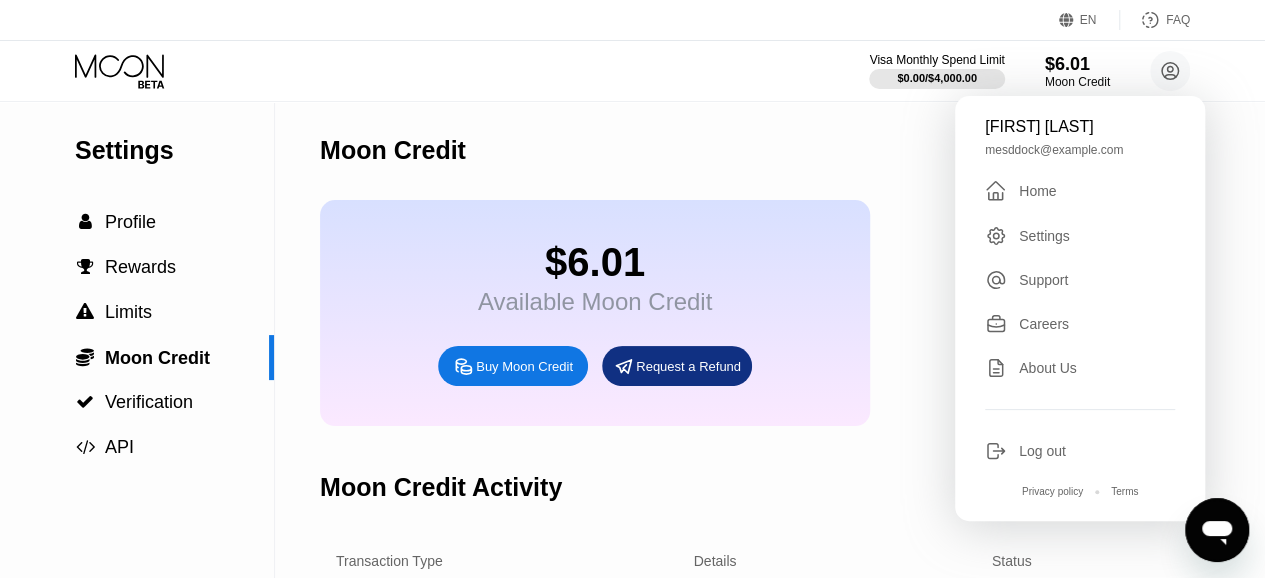 click on "Home" at bounding box center [1037, 191] 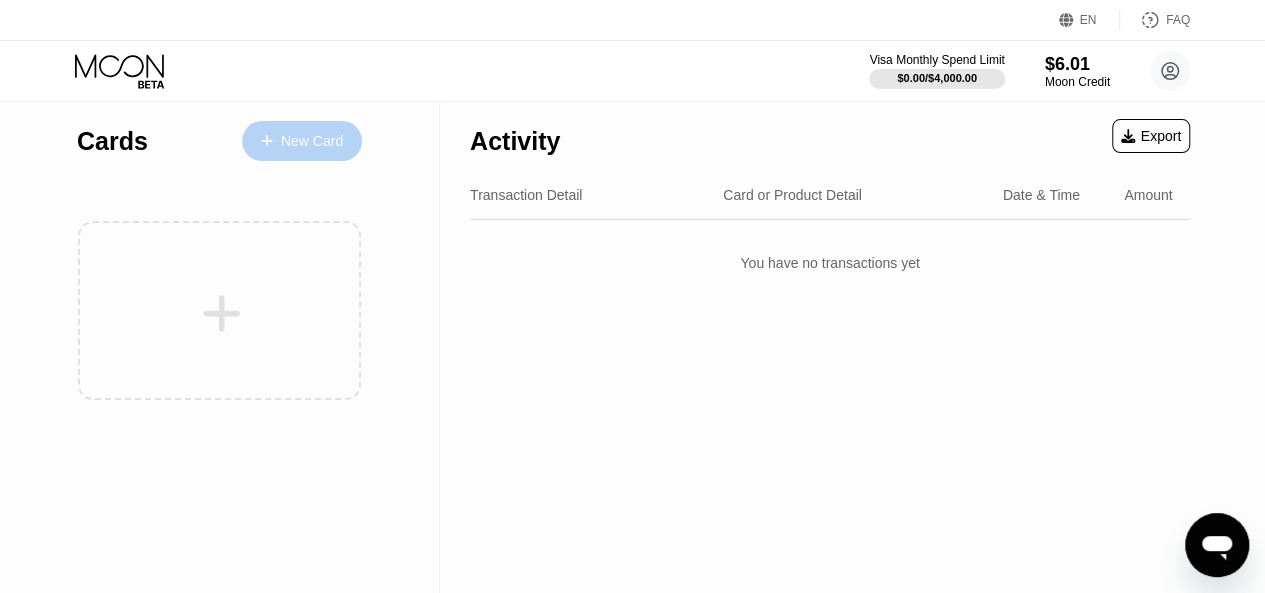click on "New Card" at bounding box center (312, 141) 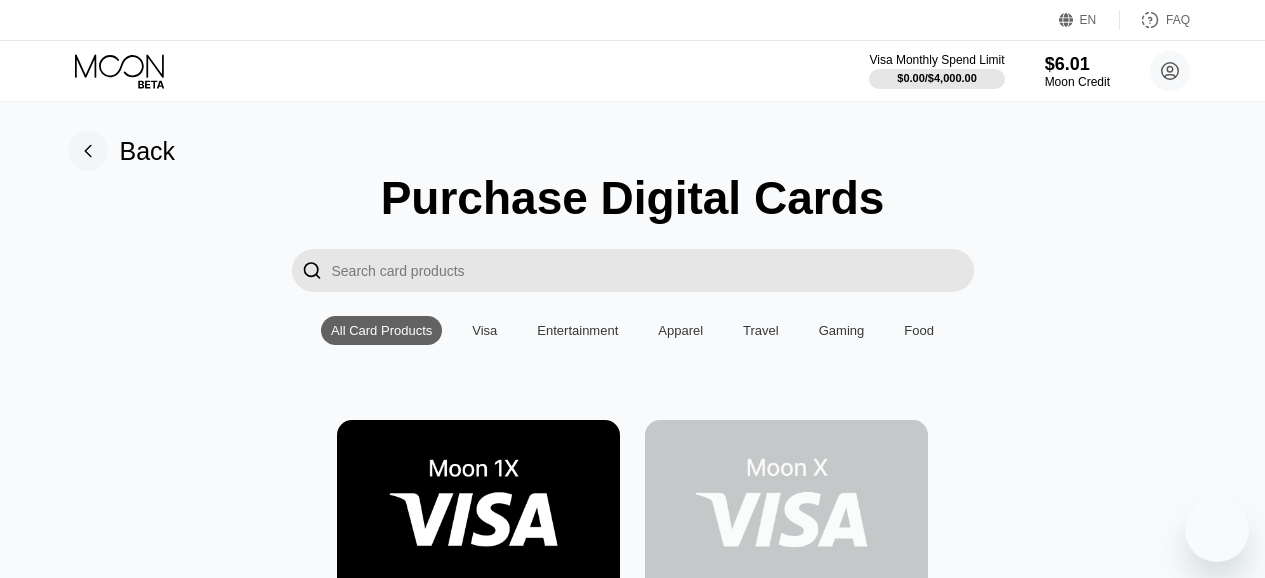 scroll, scrollTop: 400, scrollLeft: 0, axis: vertical 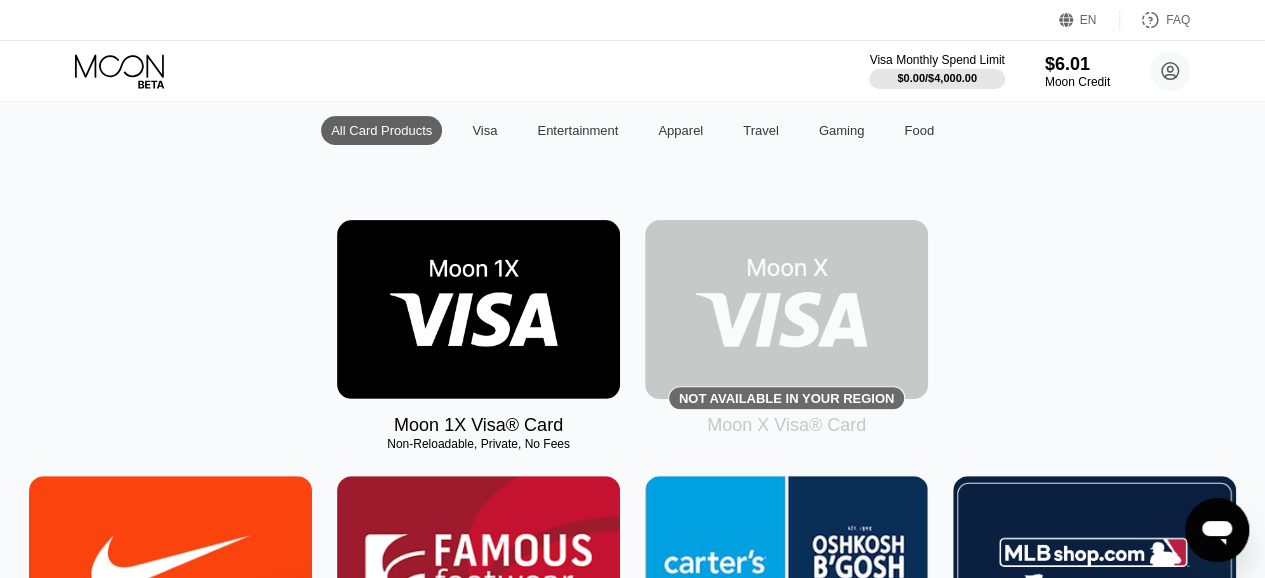 click on "Visa" at bounding box center (484, 130) 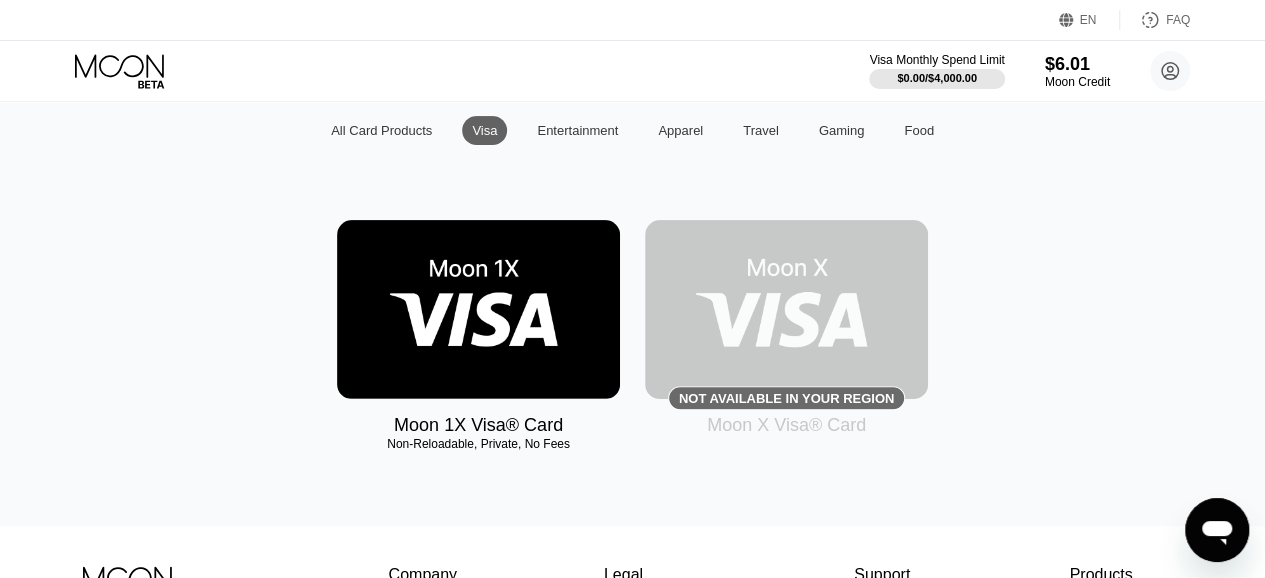 click on "All Card Products" at bounding box center (381, 130) 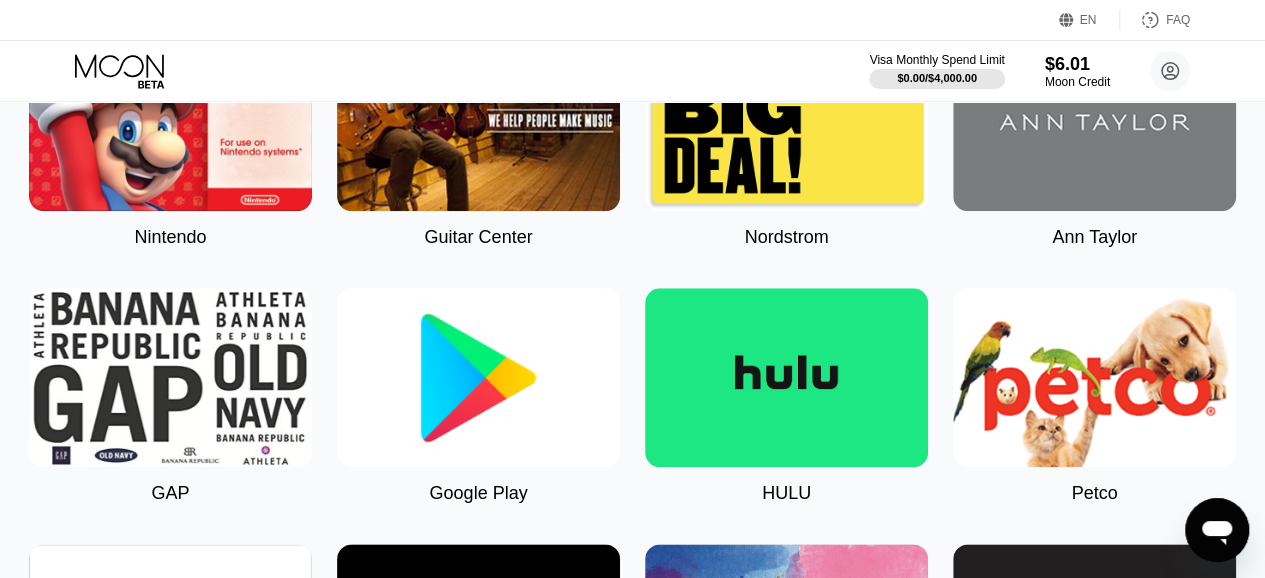 scroll, scrollTop: 1100, scrollLeft: 0, axis: vertical 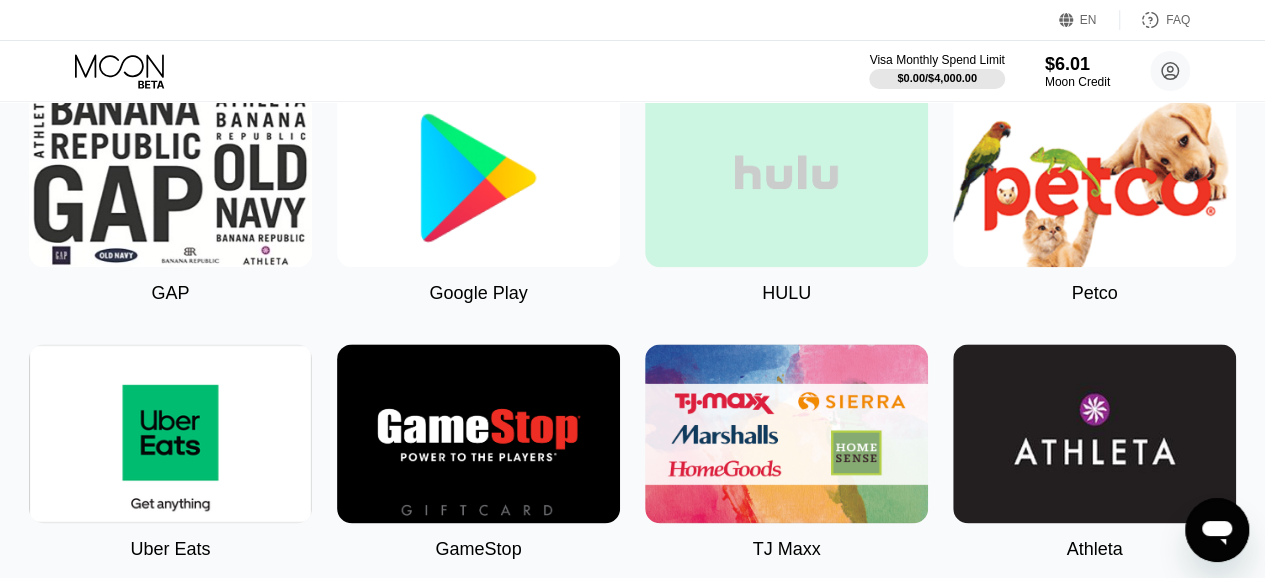 click at bounding box center (786, 177) 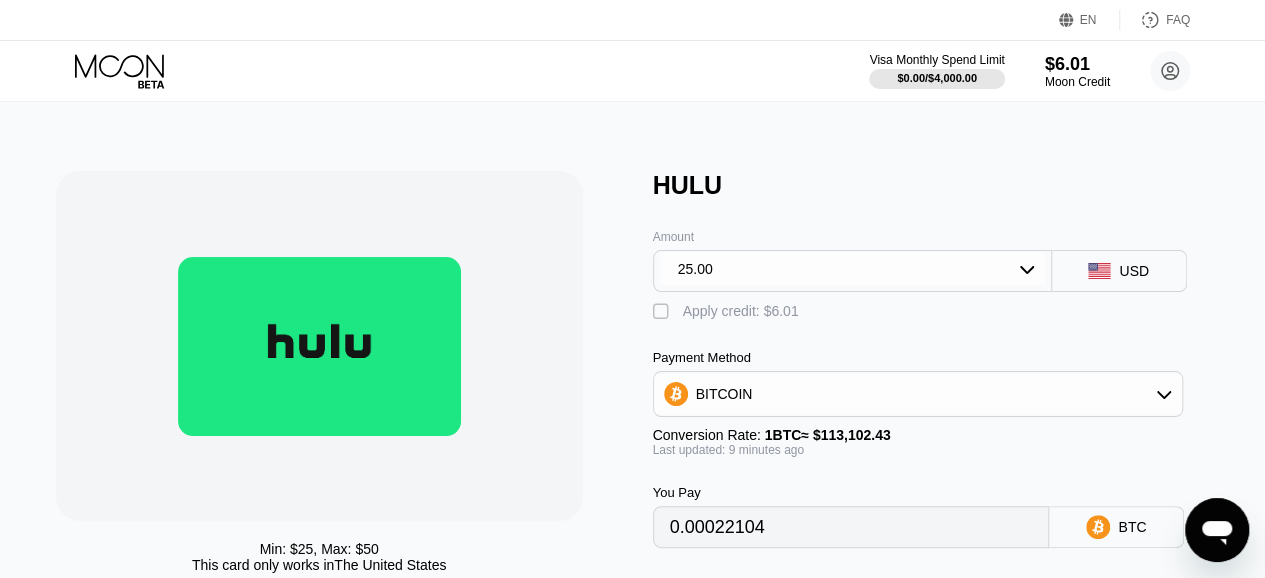 scroll, scrollTop: 0, scrollLeft: 0, axis: both 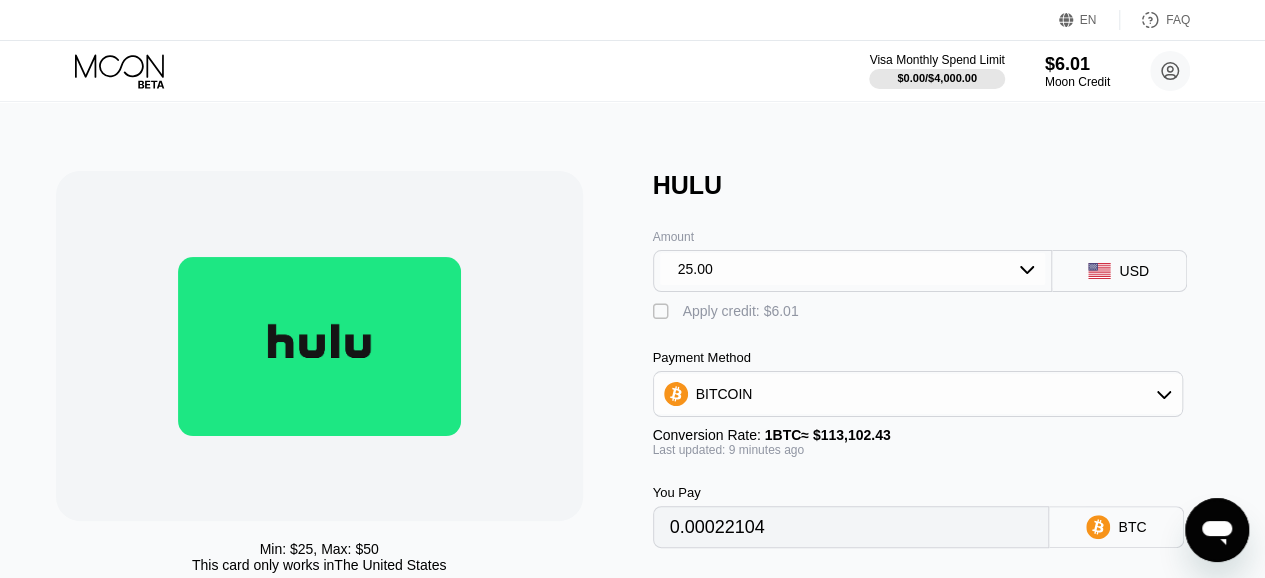 type on "0.00022060" 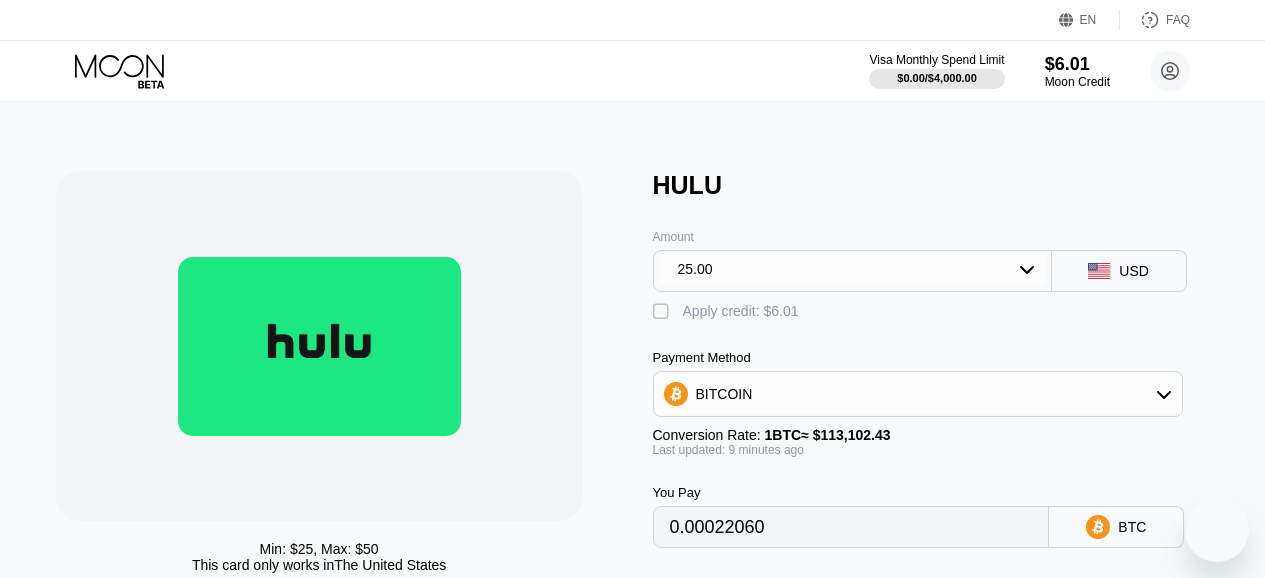 scroll, scrollTop: 0, scrollLeft: 0, axis: both 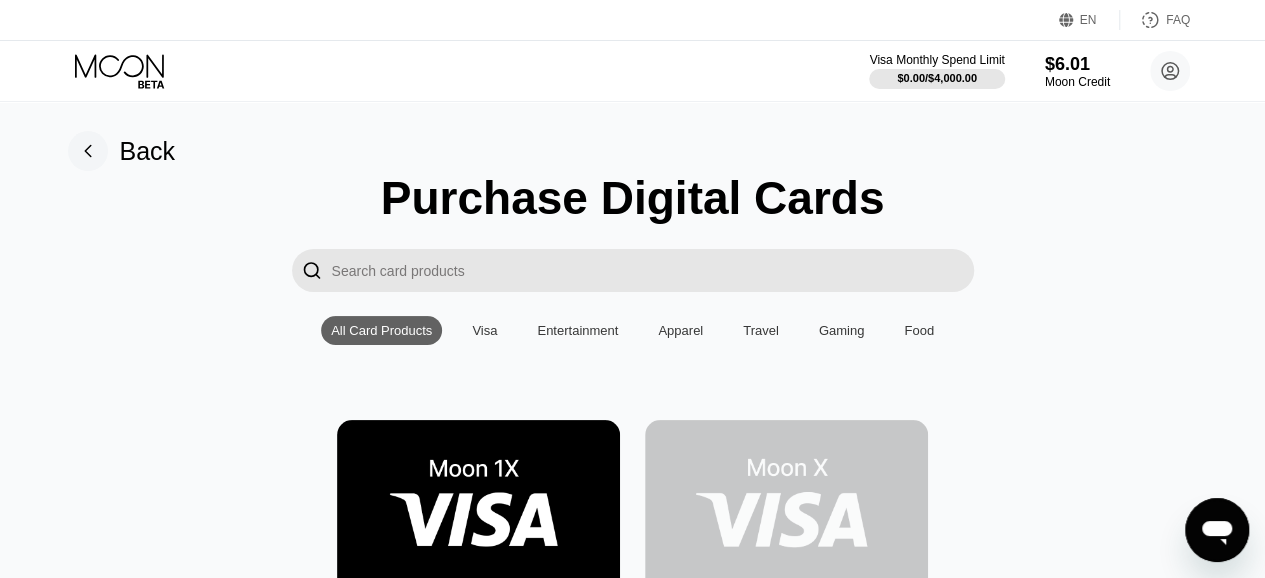 click at bounding box center (478, 509) 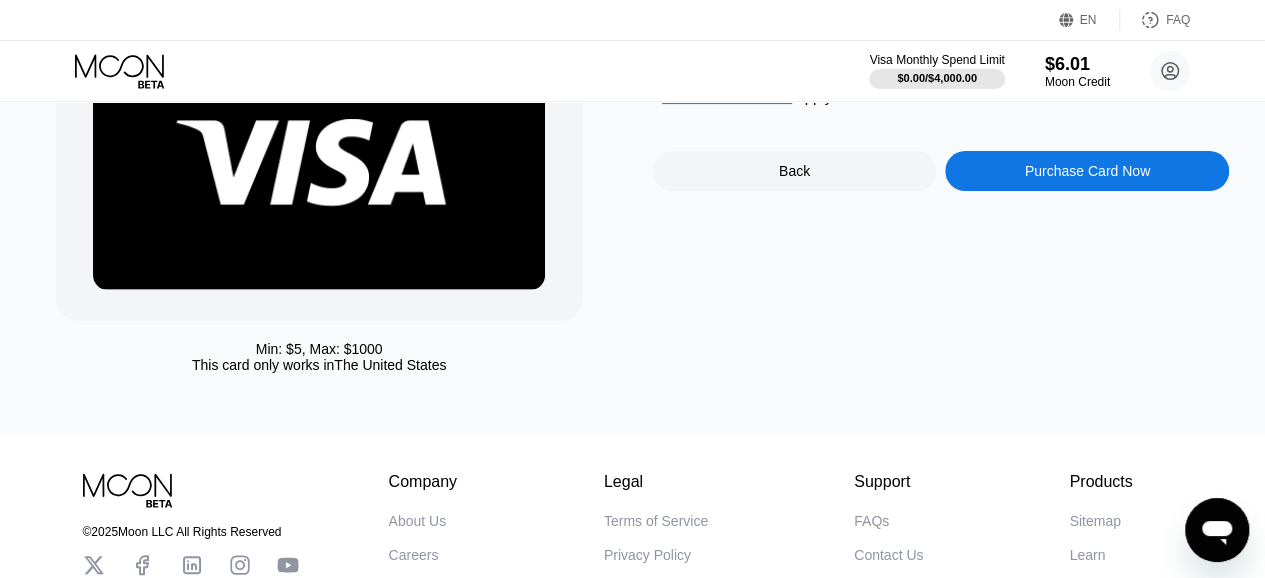scroll, scrollTop: 100, scrollLeft: 0, axis: vertical 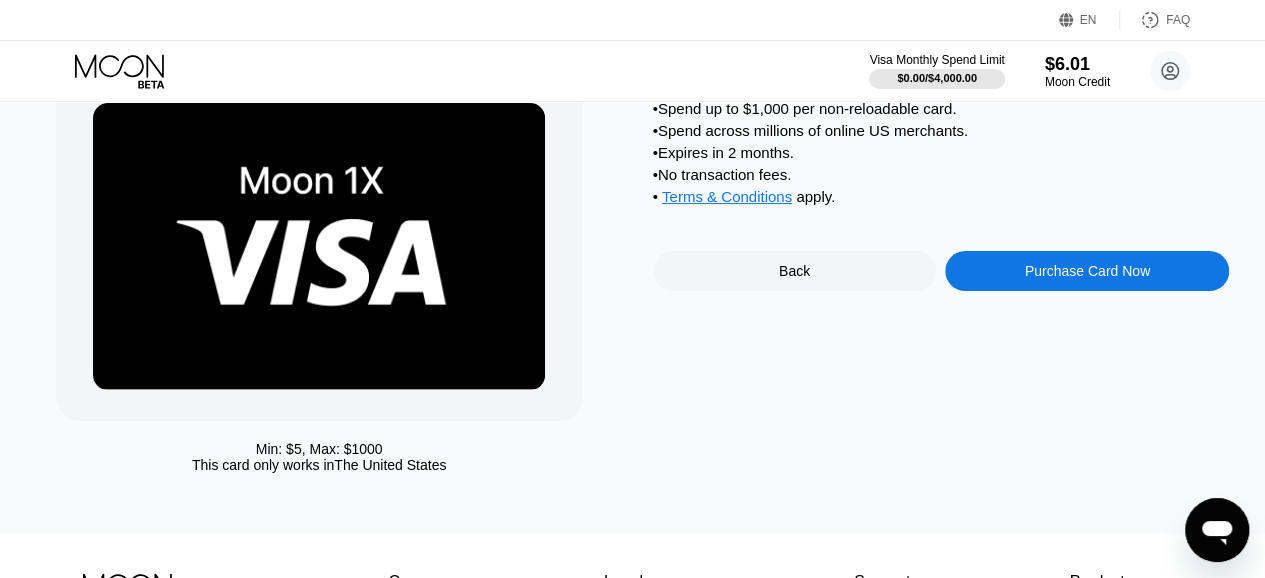 click on "Back" at bounding box center (795, 271) 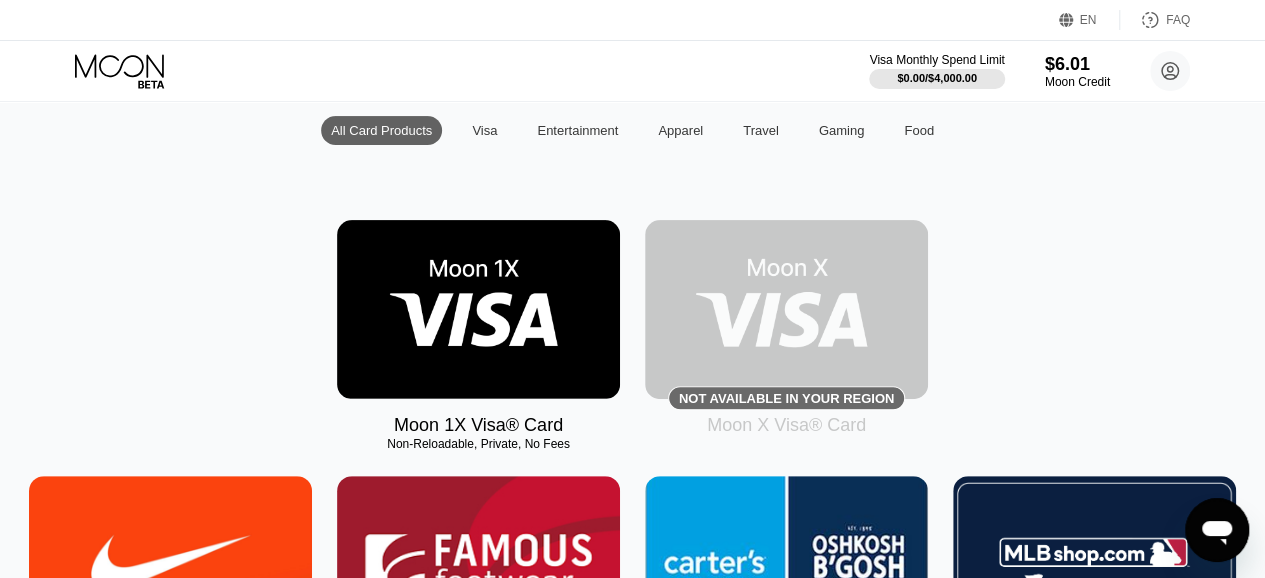 scroll, scrollTop: 400, scrollLeft: 0, axis: vertical 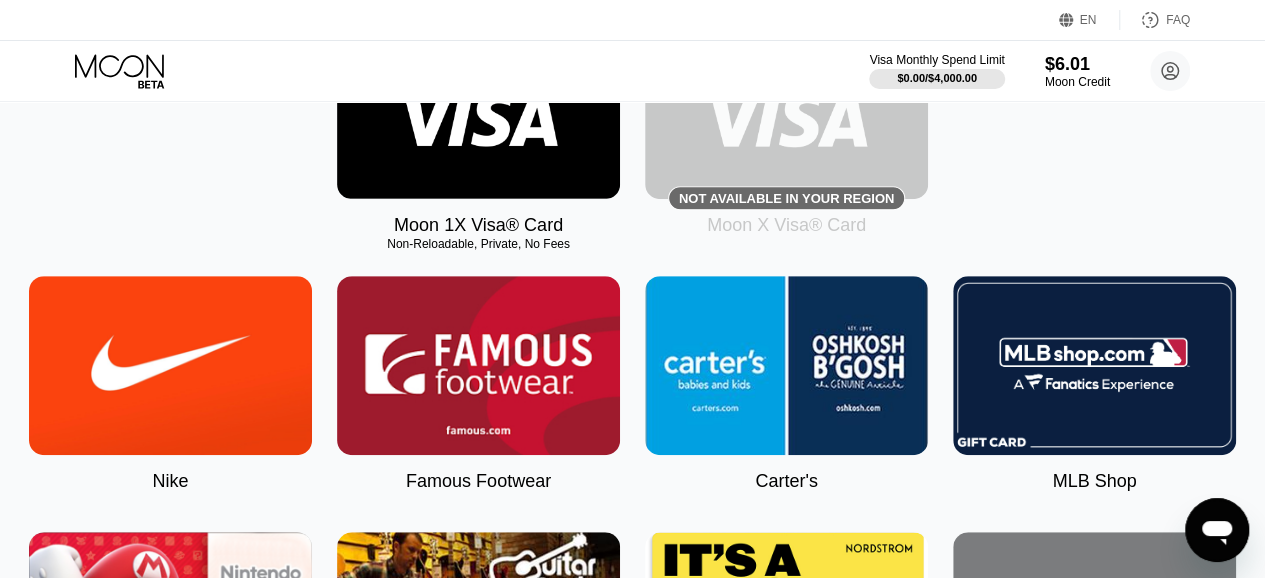 click at bounding box center (170, 365) 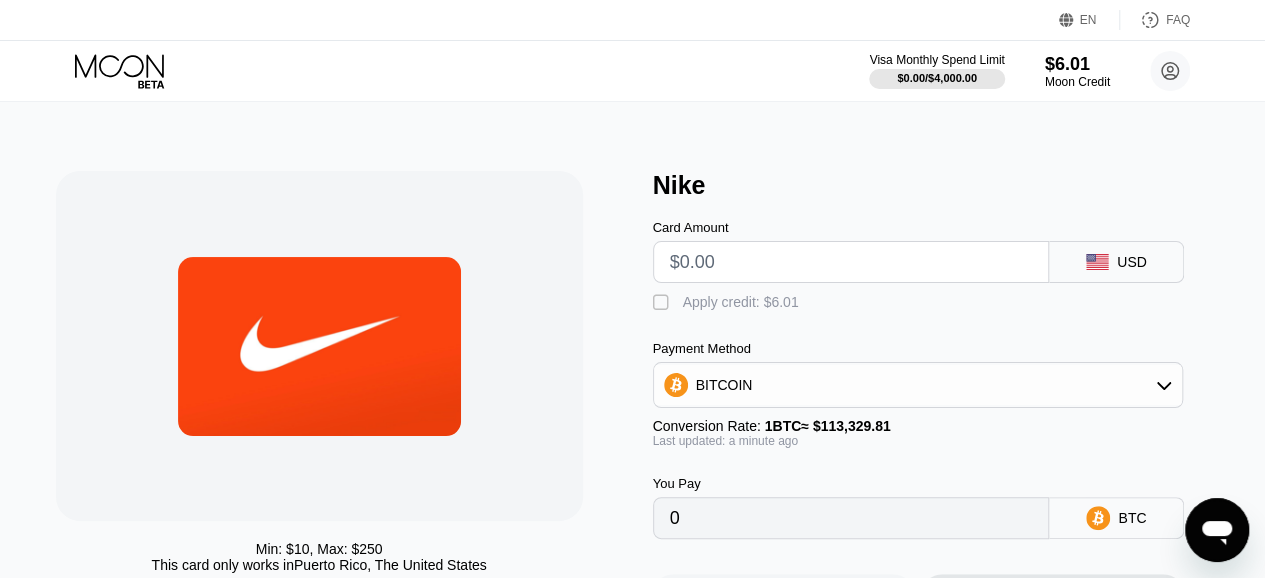 type on "0" 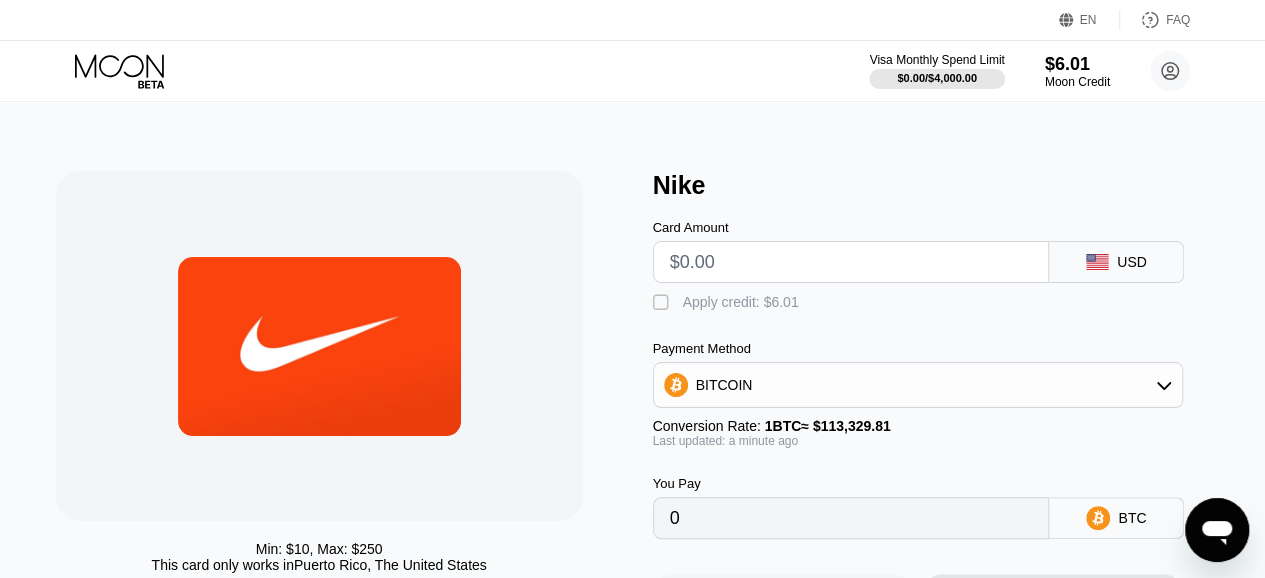 scroll, scrollTop: 100, scrollLeft: 0, axis: vertical 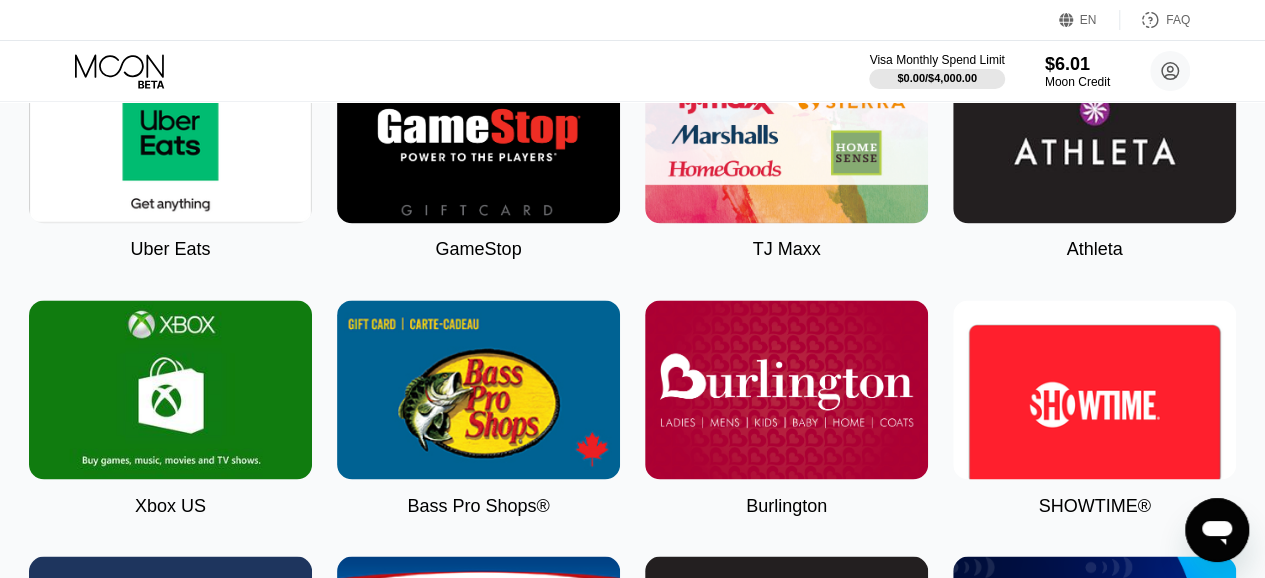 click at bounding box center (478, 389) 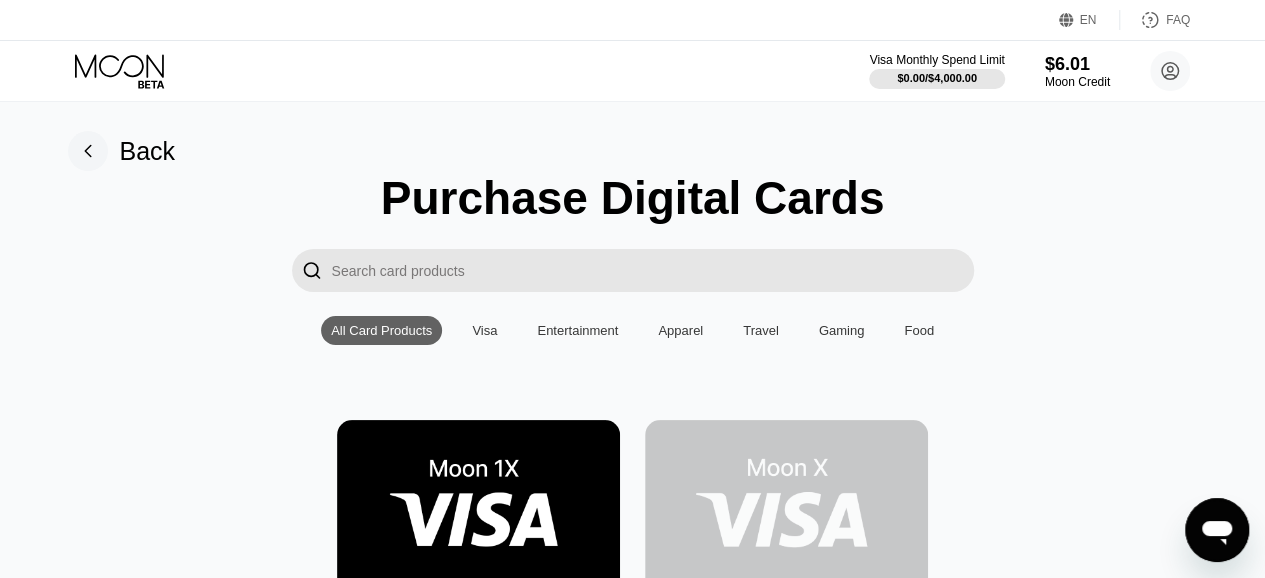 type on "0" 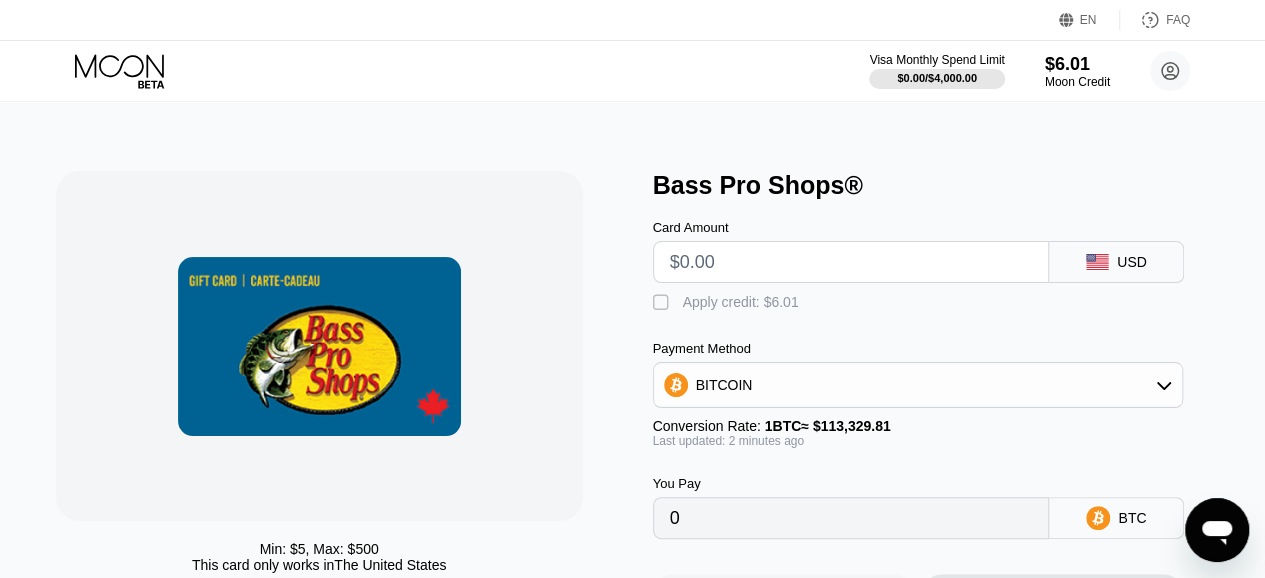 scroll, scrollTop: 200, scrollLeft: 0, axis: vertical 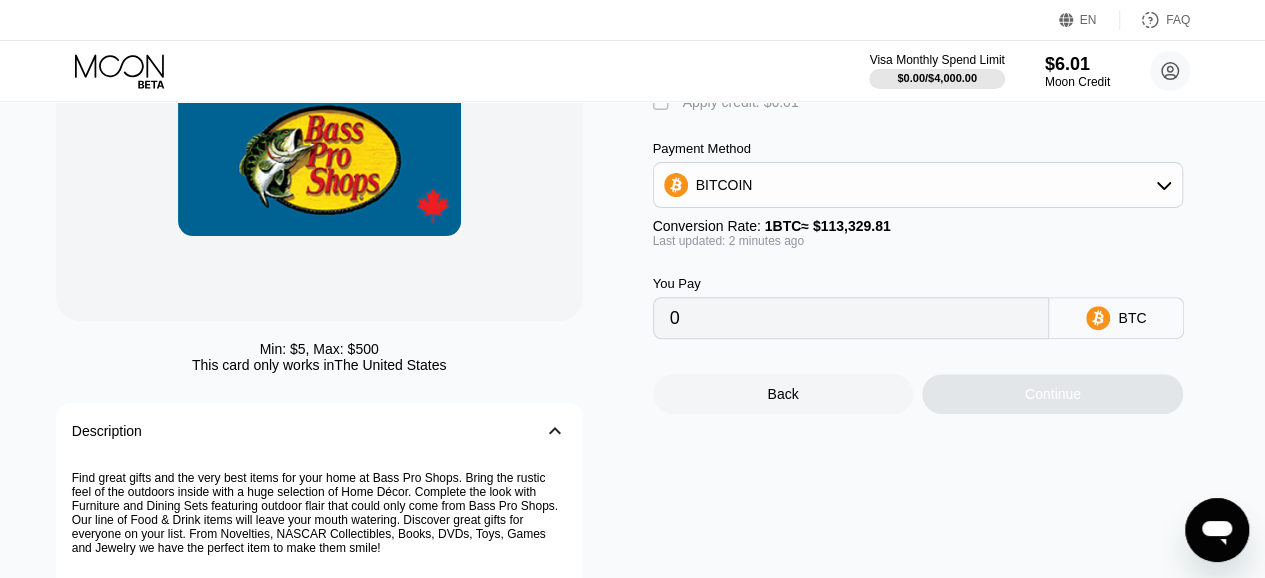 click on "Back" at bounding box center (783, 394) 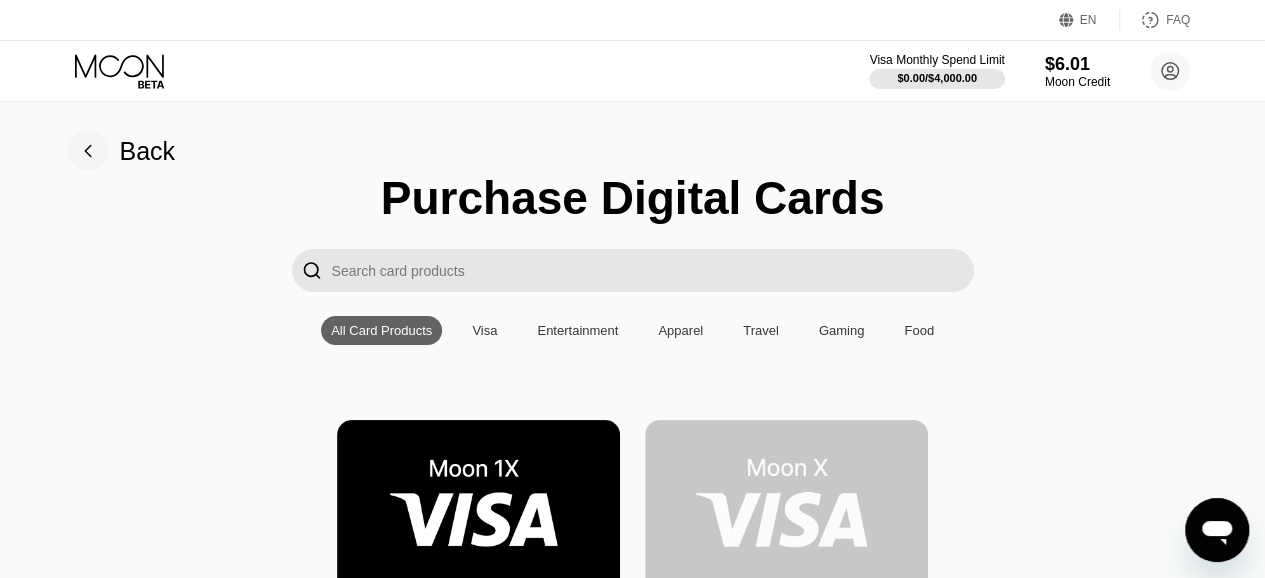 scroll, scrollTop: 0, scrollLeft: 0, axis: both 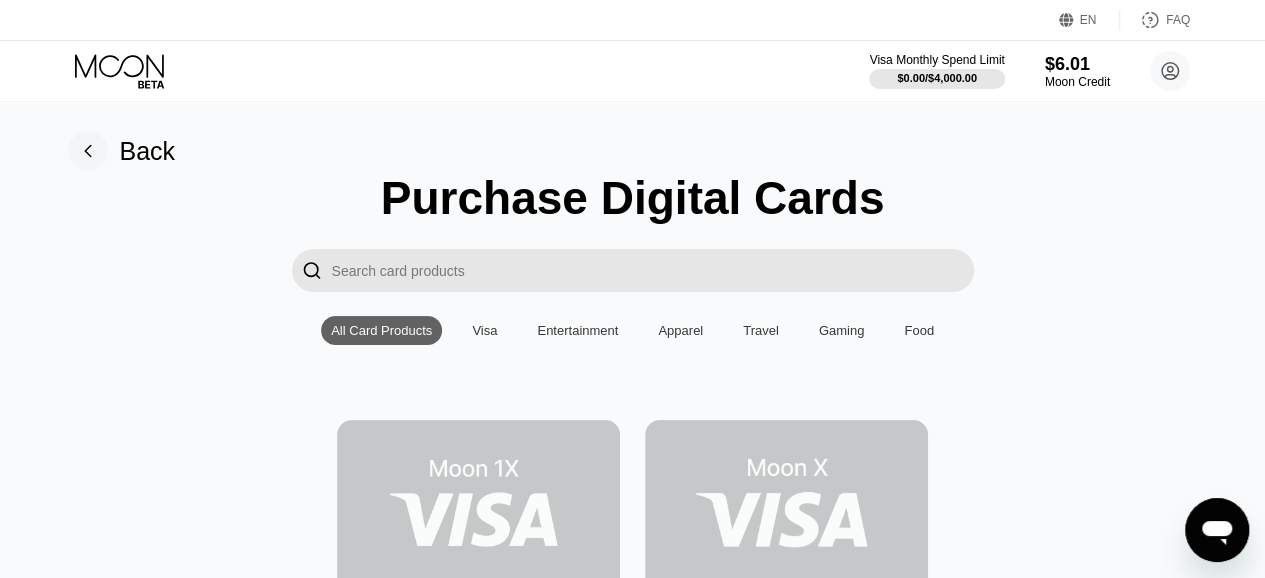 click at bounding box center (478, 509) 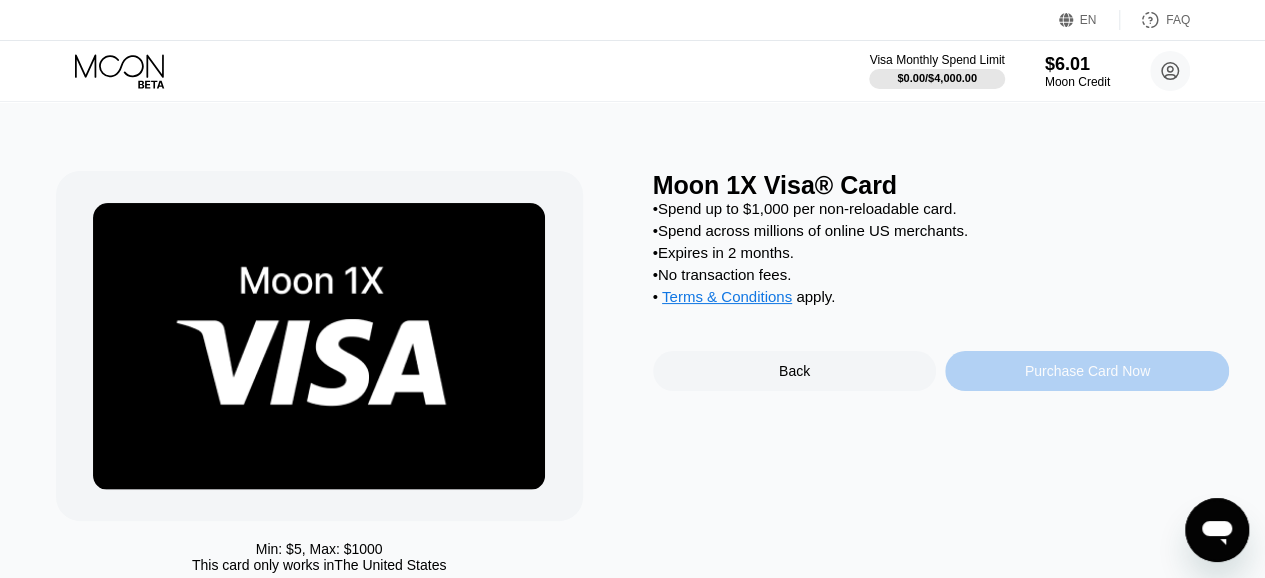 click on "Purchase Card Now" at bounding box center [1087, 371] 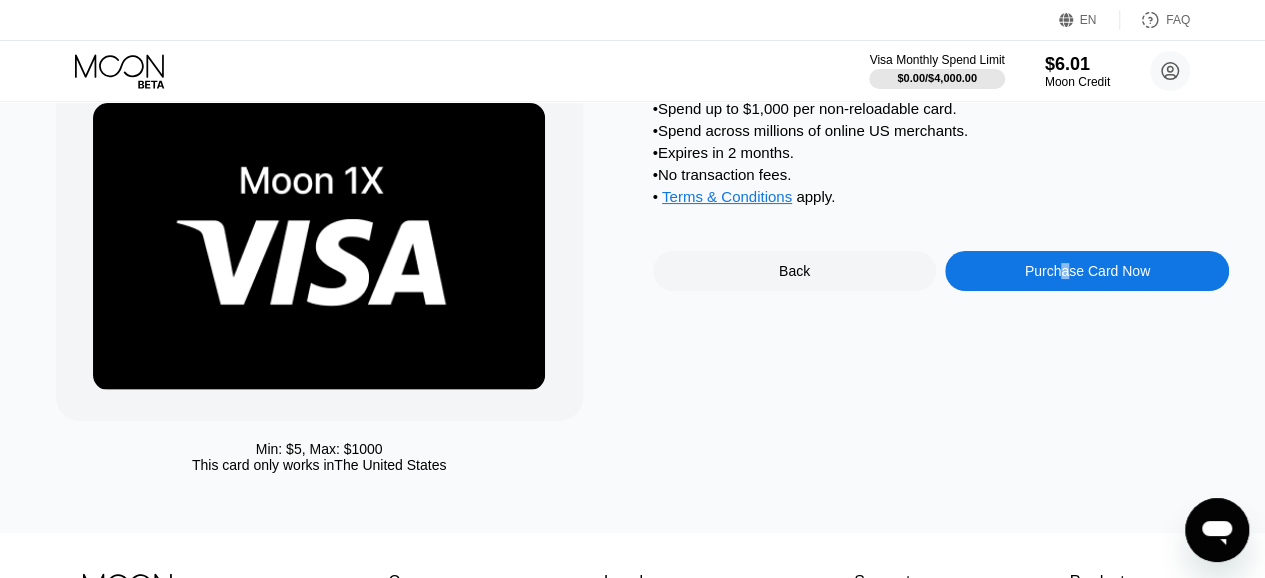 scroll, scrollTop: 0, scrollLeft: 0, axis: both 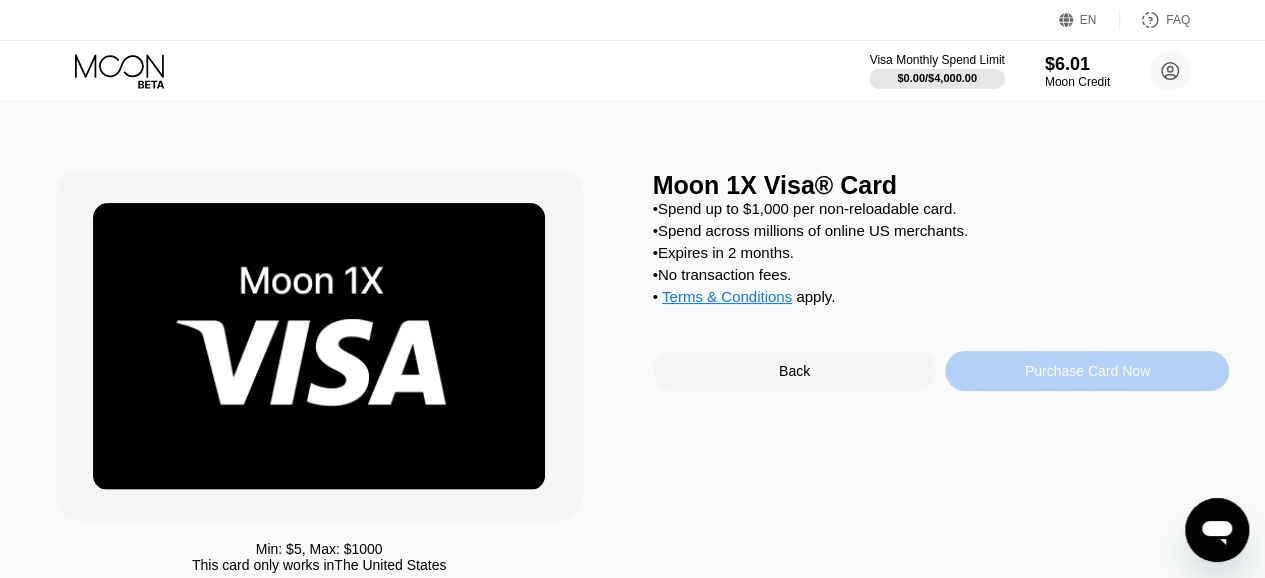 click on "Purchase Card Now" at bounding box center [1087, 371] 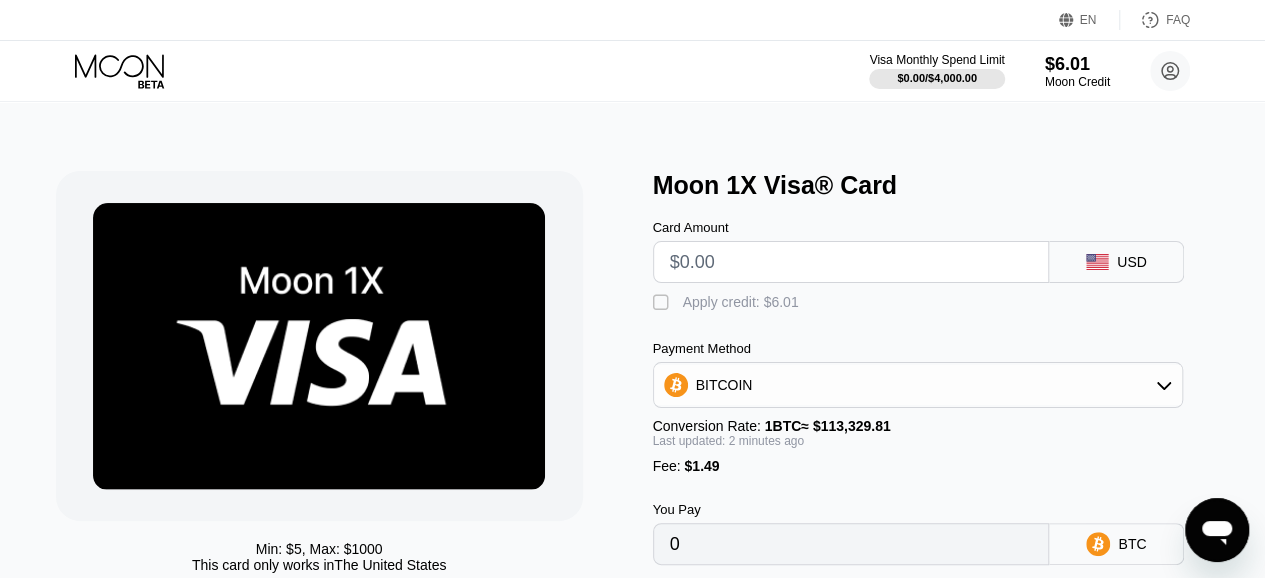 click at bounding box center (851, 262) 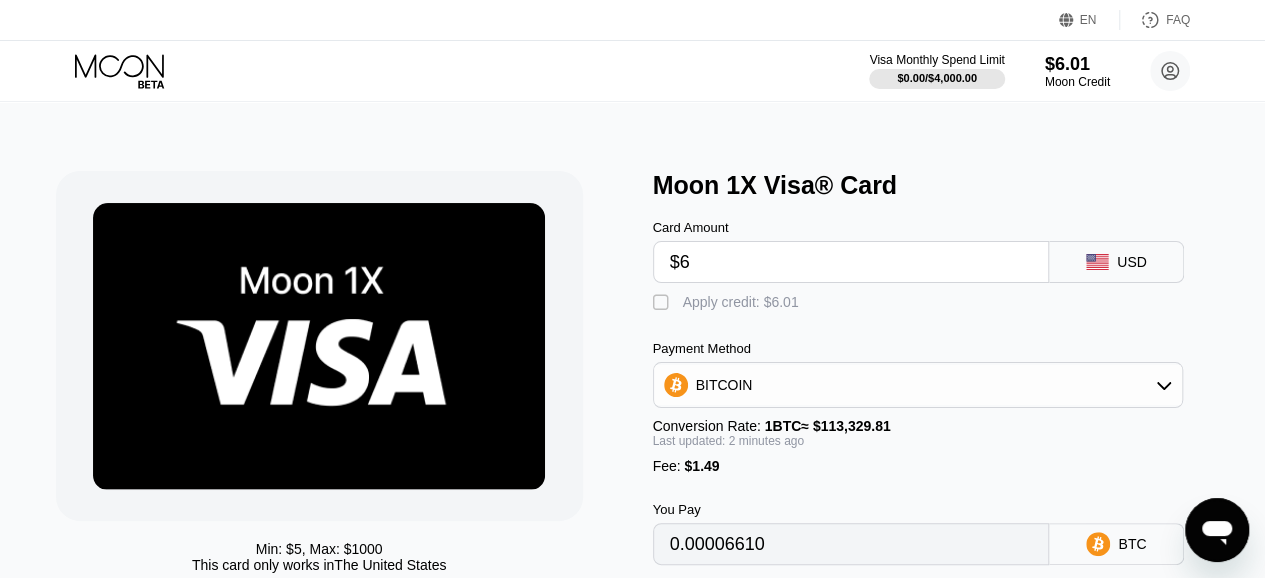 type on "0.00006610" 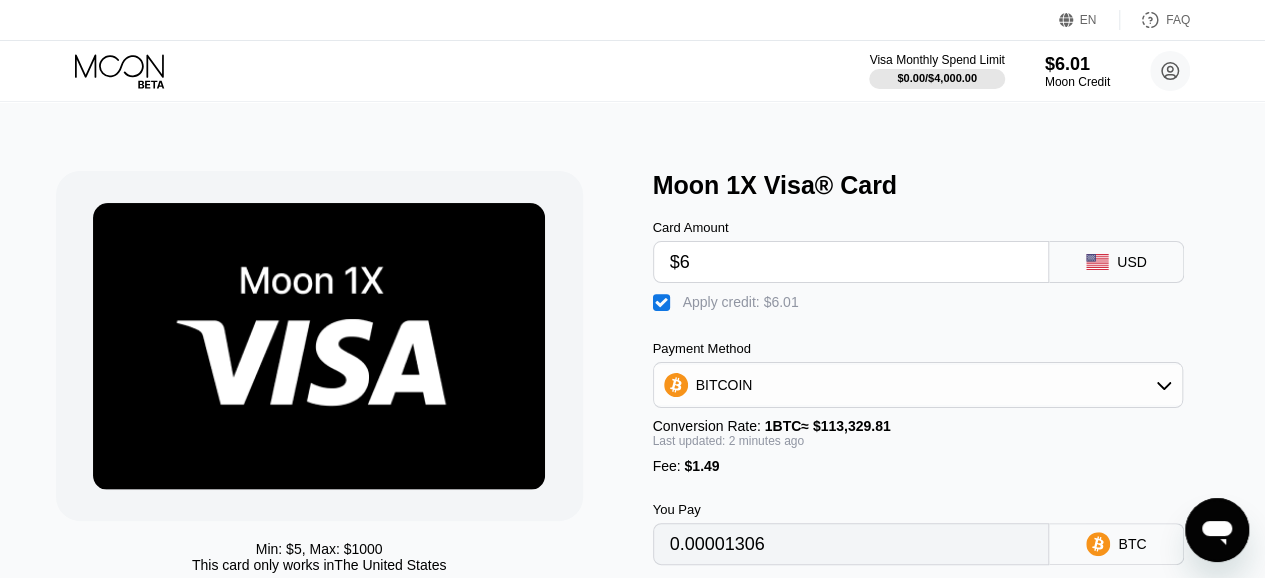 click on "$6" at bounding box center [851, 262] 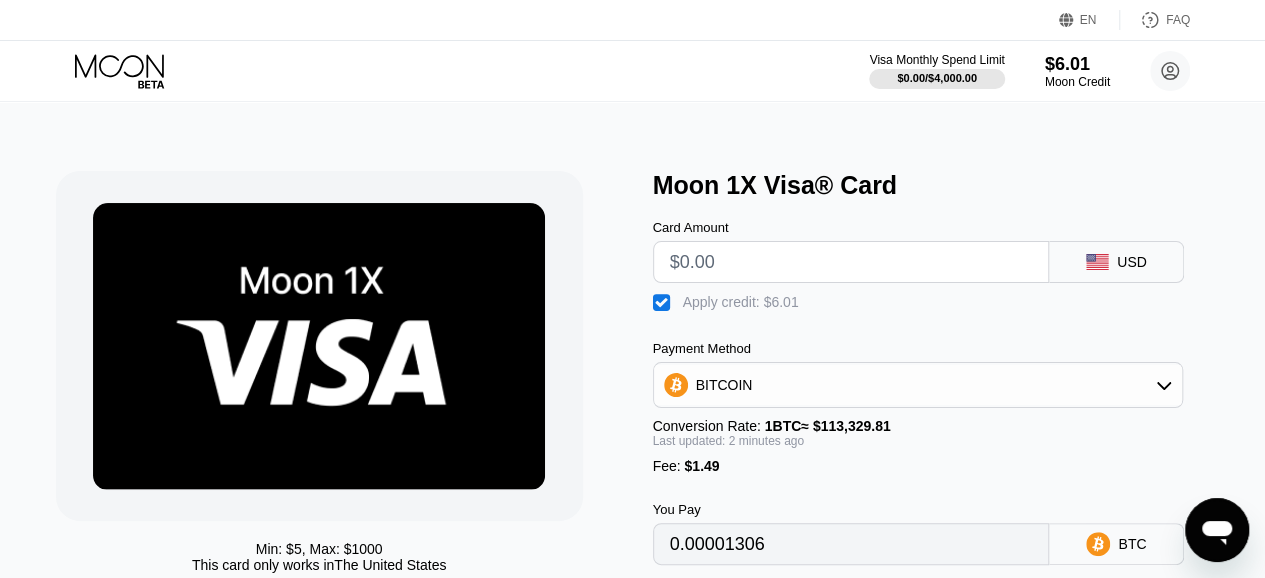 type on "0" 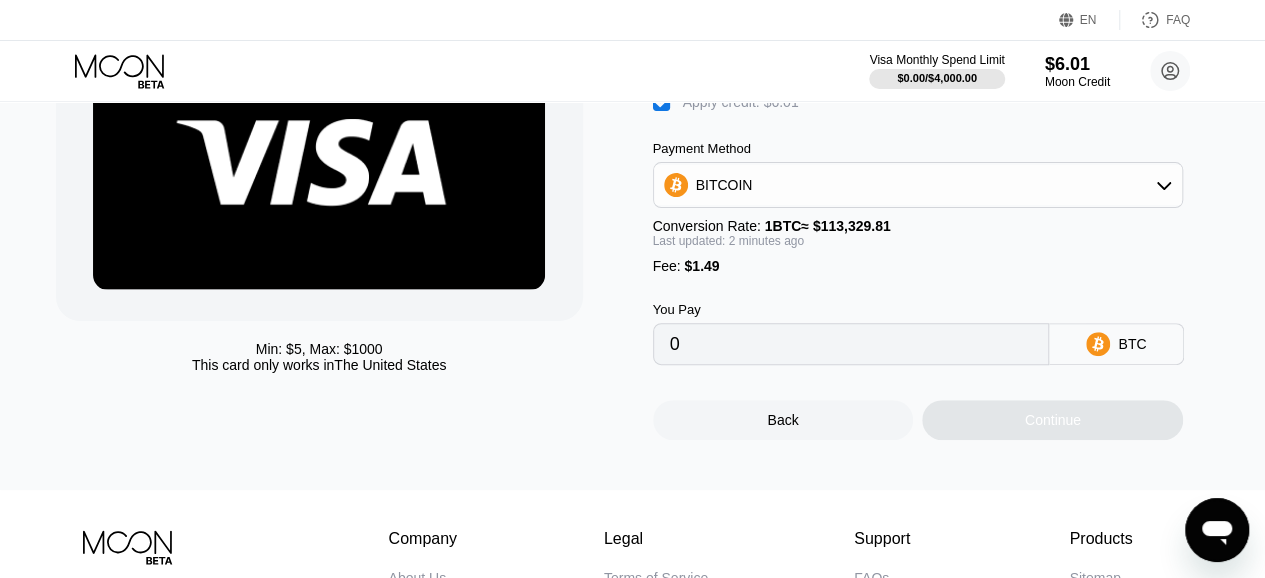scroll, scrollTop: 100, scrollLeft: 0, axis: vertical 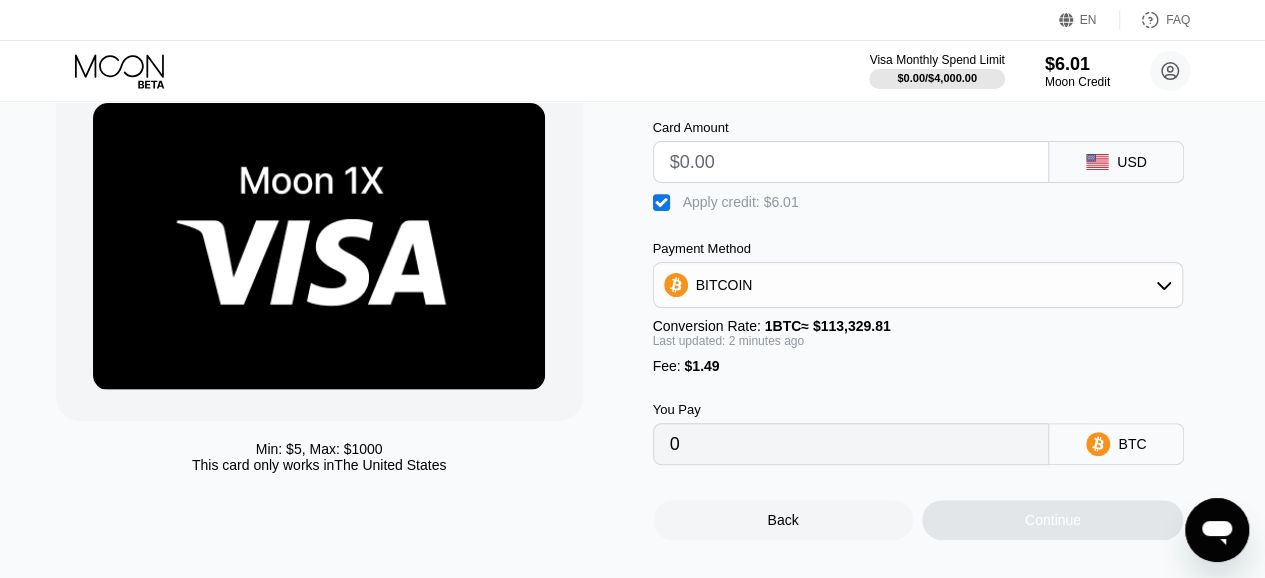 click at bounding box center (851, 162) 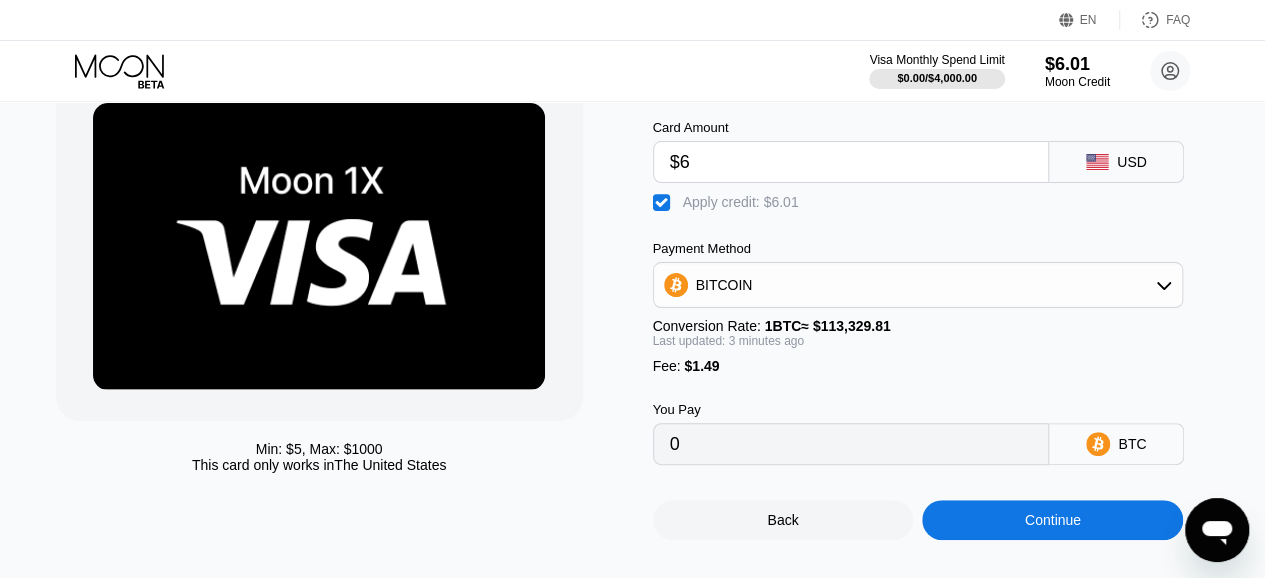 type on "0.00001306" 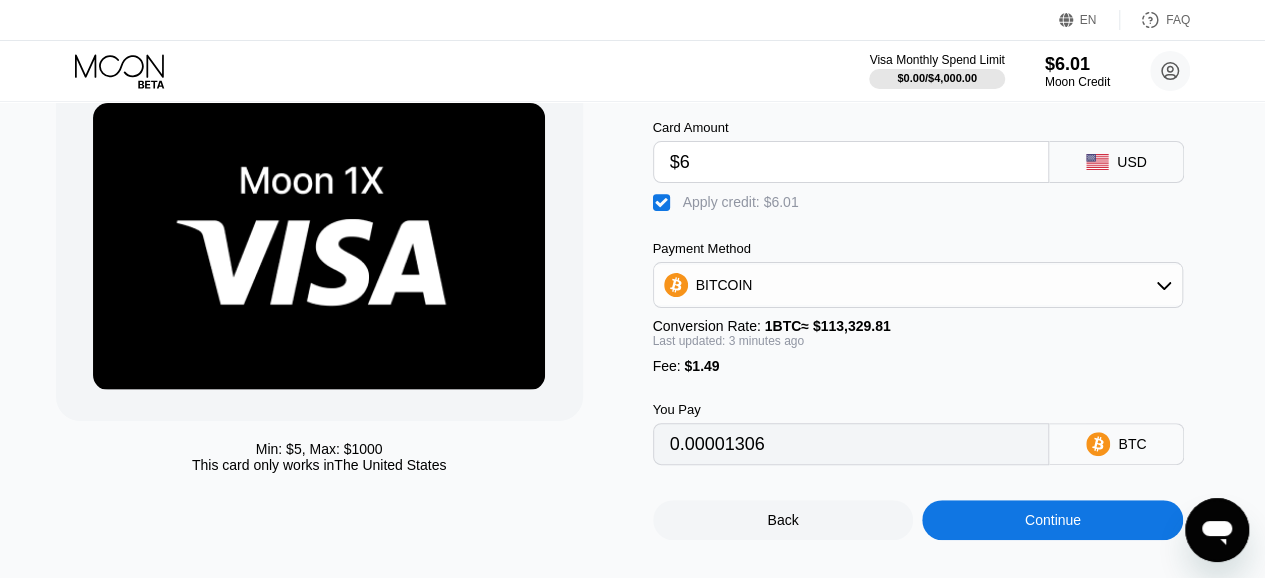 scroll, scrollTop: 200, scrollLeft: 0, axis: vertical 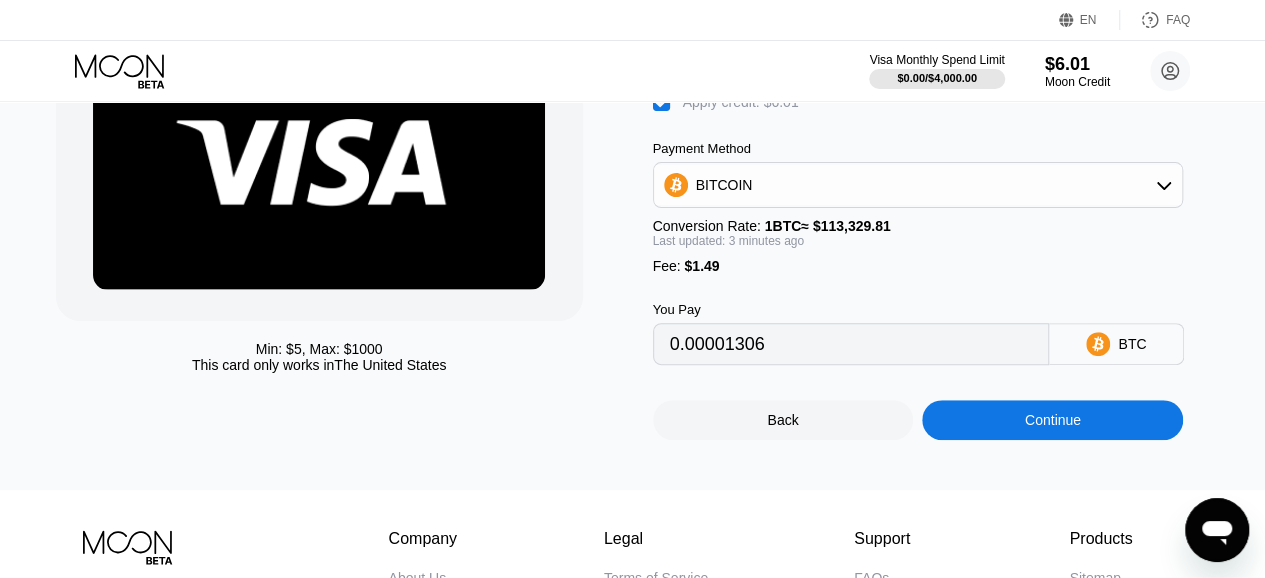 click on "Continue" at bounding box center [1053, 420] 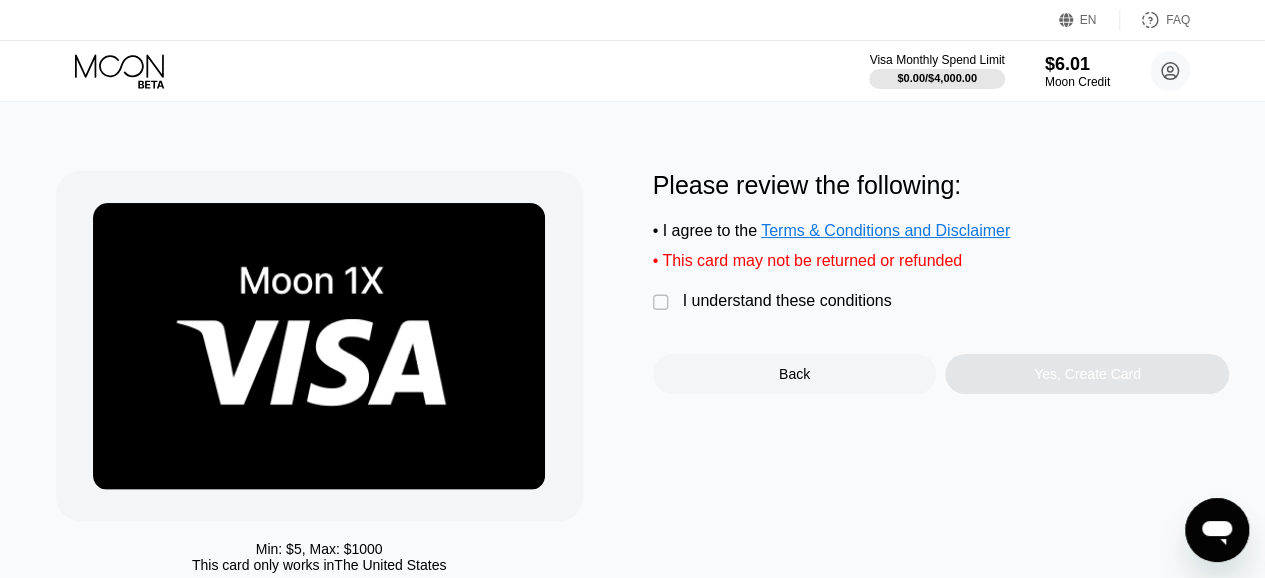 scroll, scrollTop: 0, scrollLeft: 0, axis: both 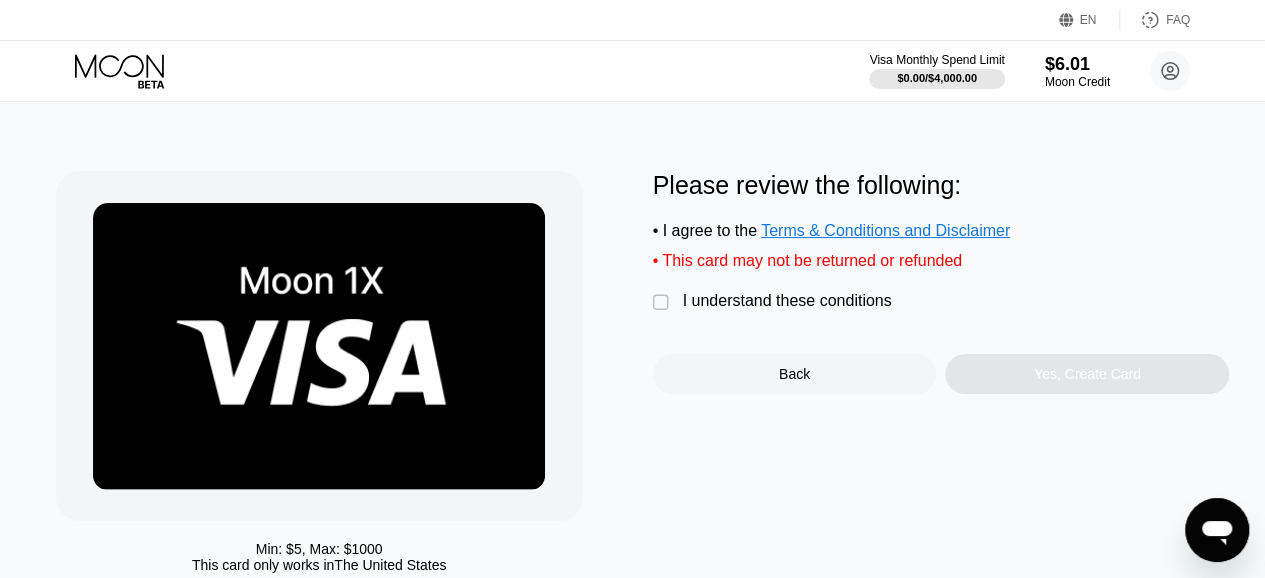 click on "" at bounding box center (663, 303) 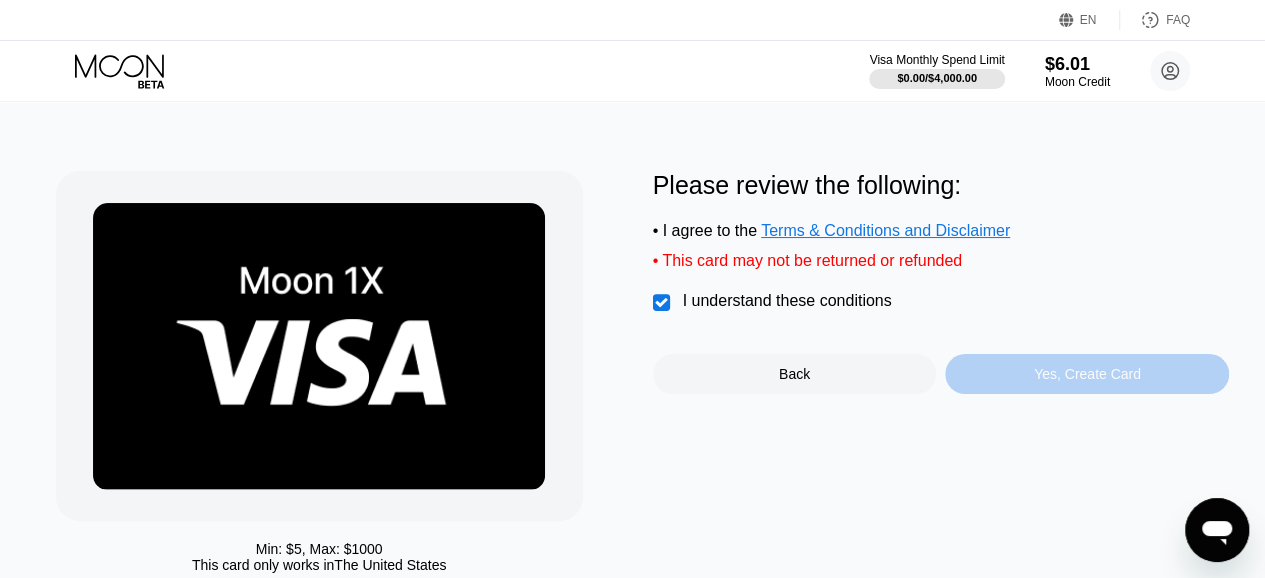 click on "Yes, Create Card" at bounding box center (1087, 374) 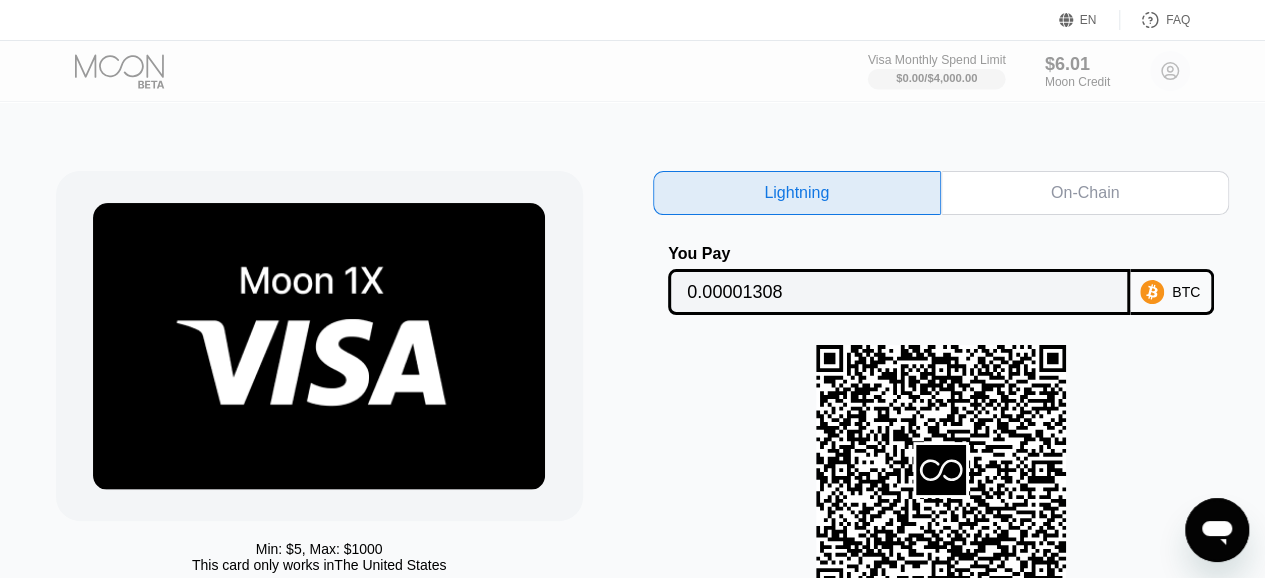 drag, startPoint x: 940, startPoint y: 76, endPoint x: 943, endPoint y: 86, distance: 10.440307 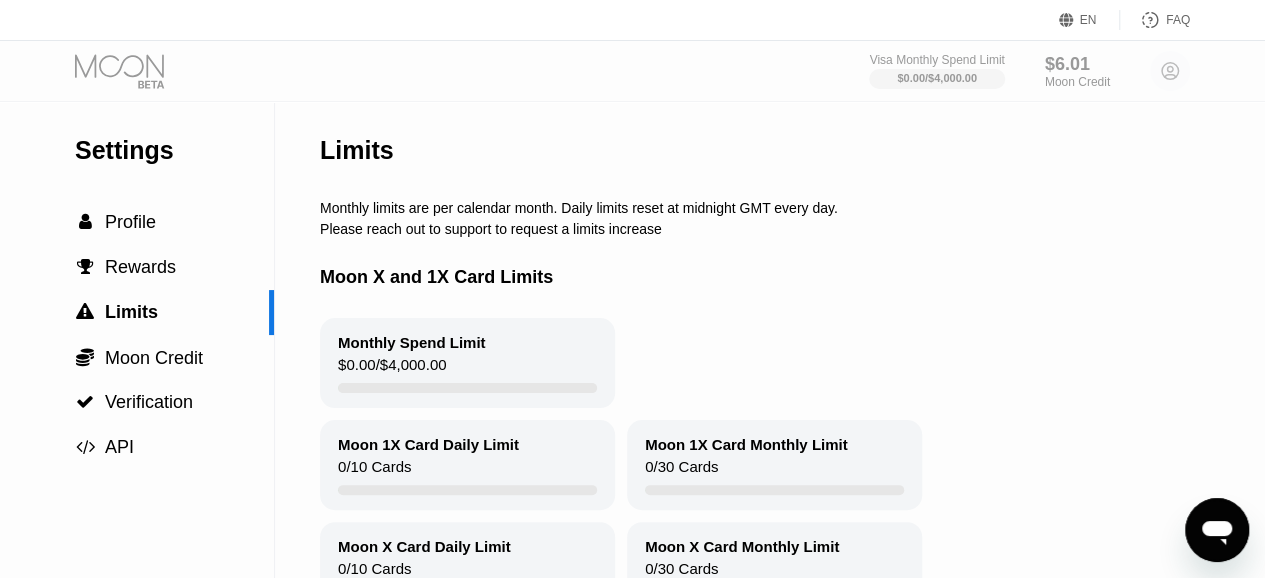 click on "$6.01 Moon Credit" at bounding box center (1077, 71) 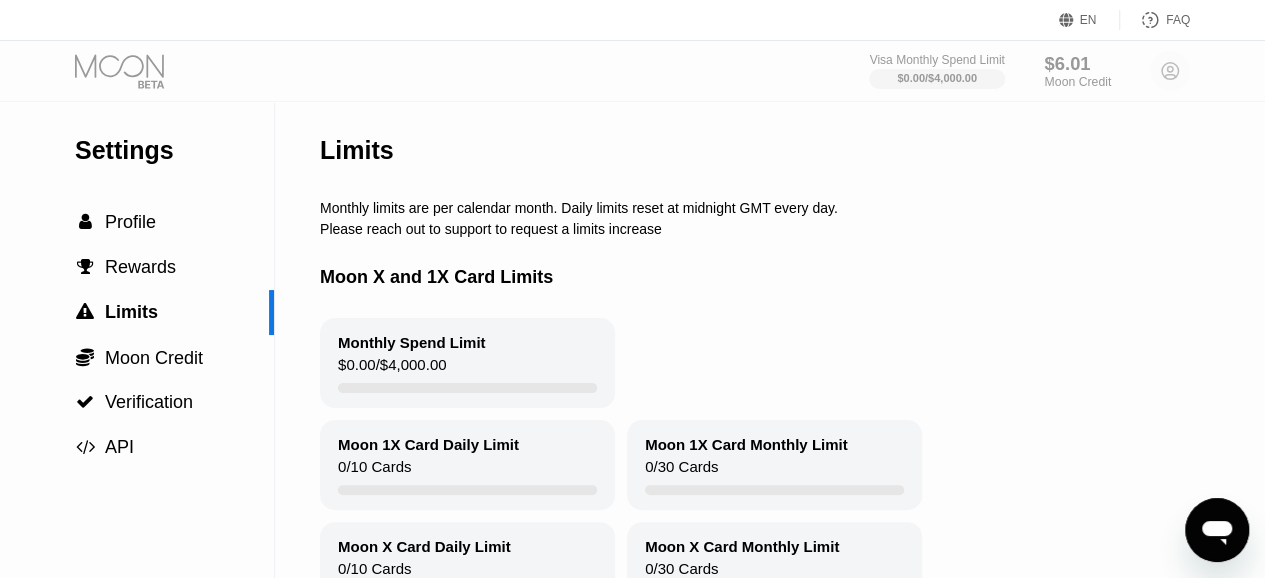 click on "$6.01 Moon Credit" at bounding box center (1077, 71) 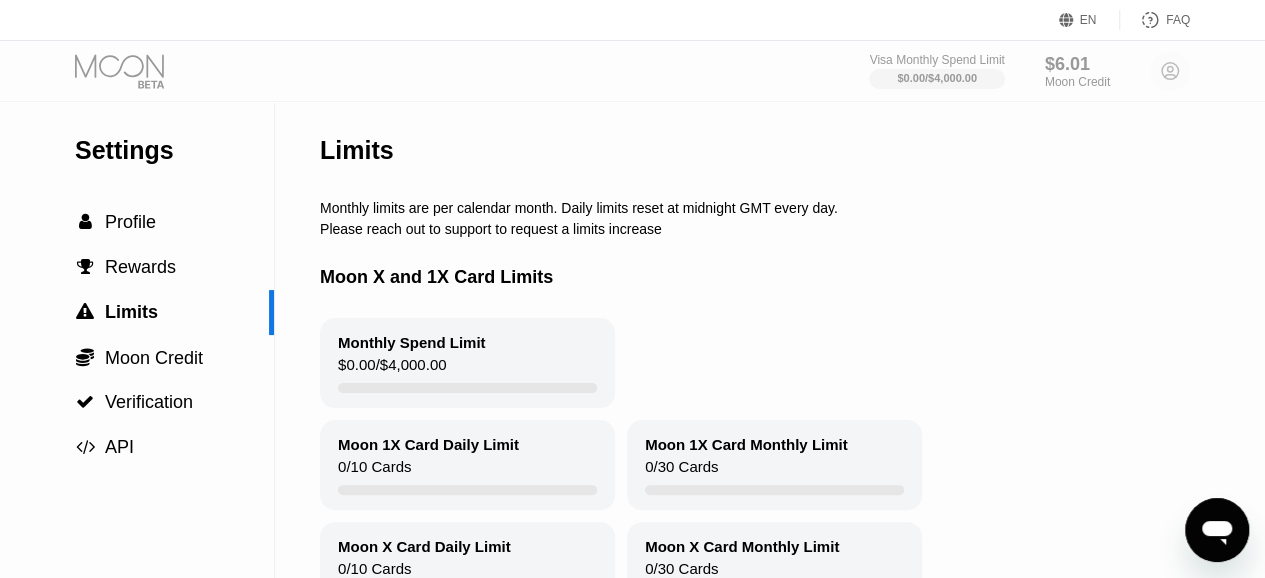 click on "Limits" at bounding box center (826, 150) 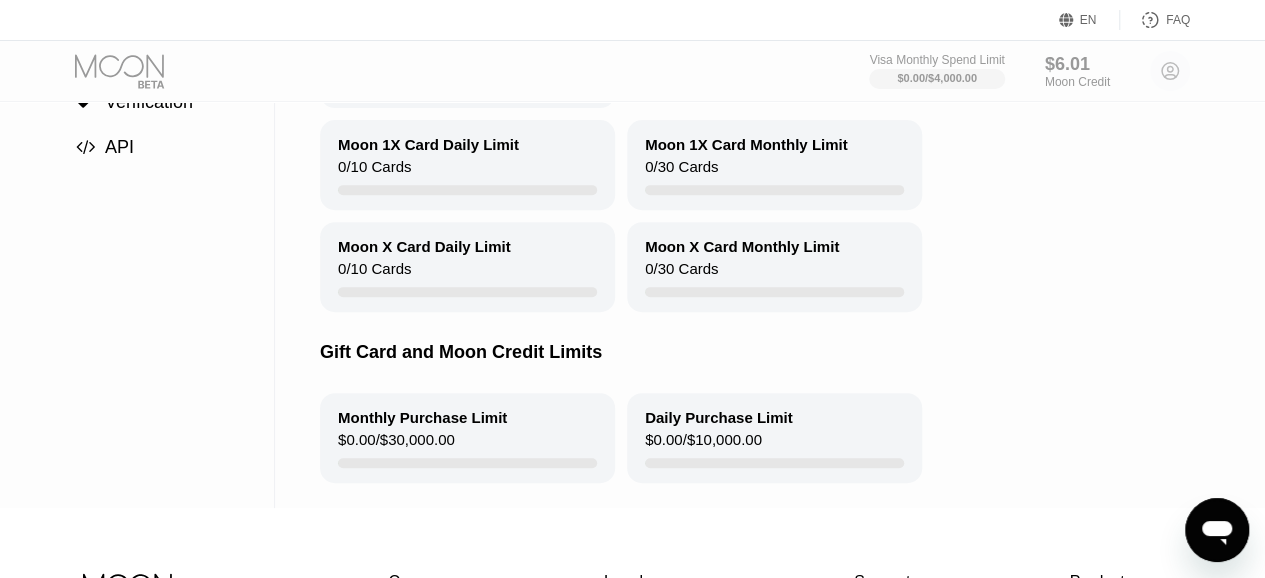 scroll, scrollTop: 0, scrollLeft: 0, axis: both 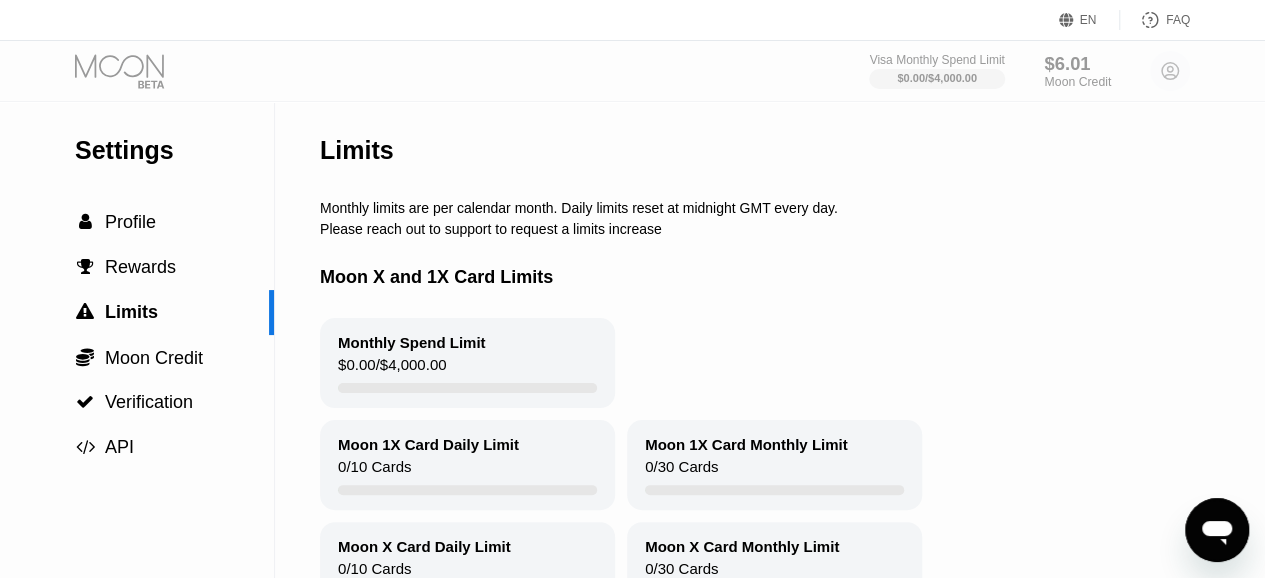 click on "$6.01 Moon Credit" at bounding box center (1077, 71) 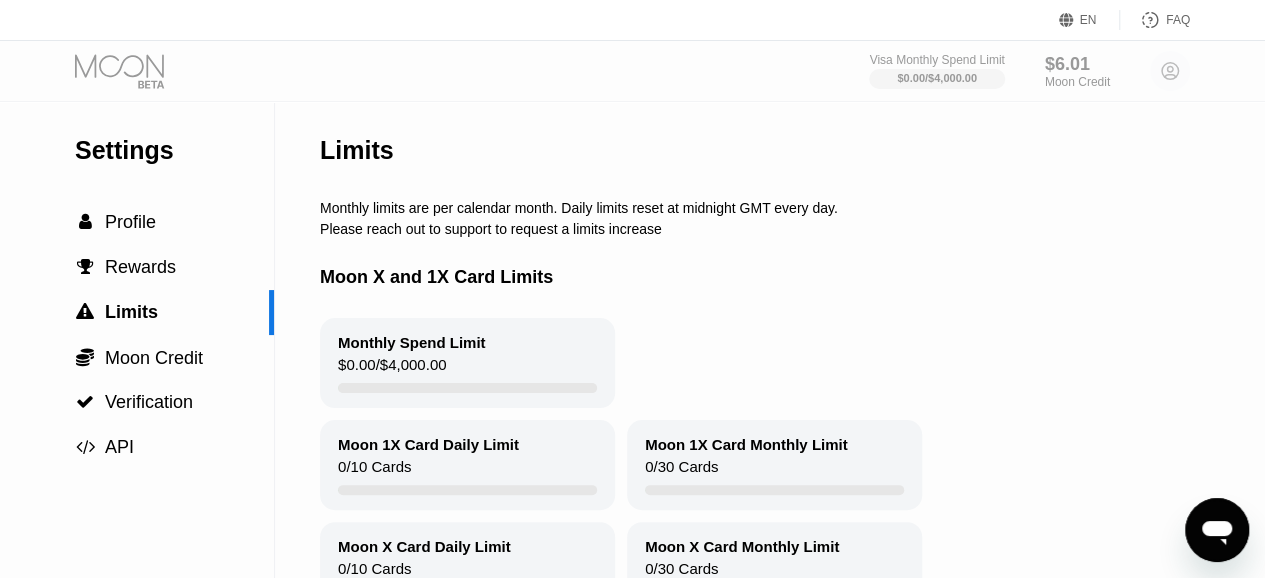 click at bounding box center (136, 71) 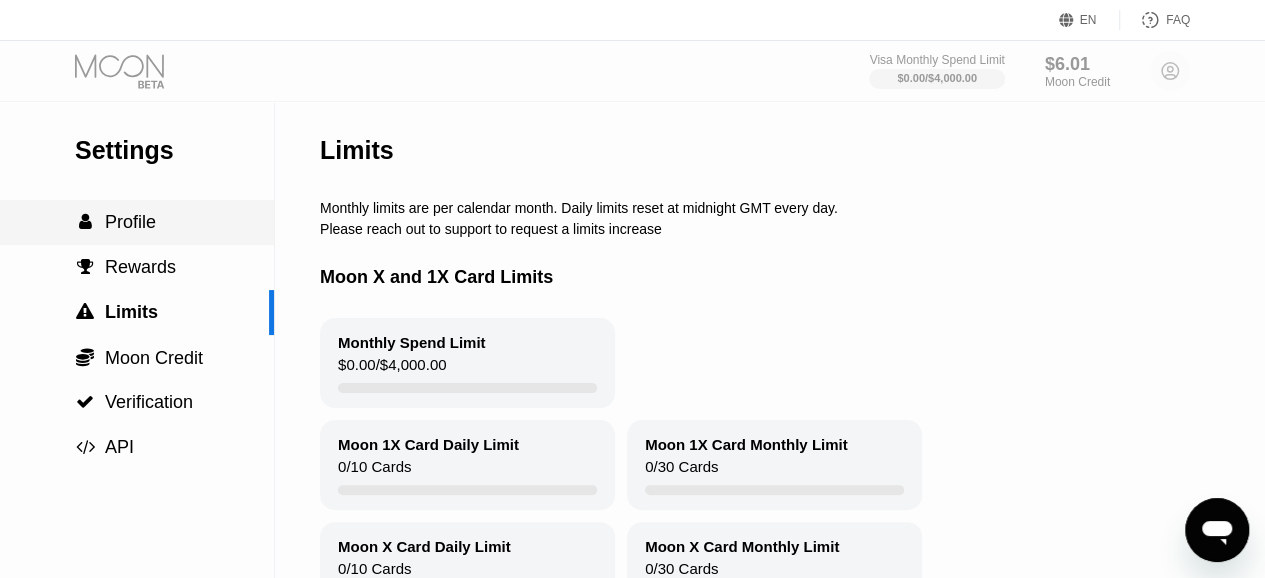 click on "Profile" at bounding box center [130, 222] 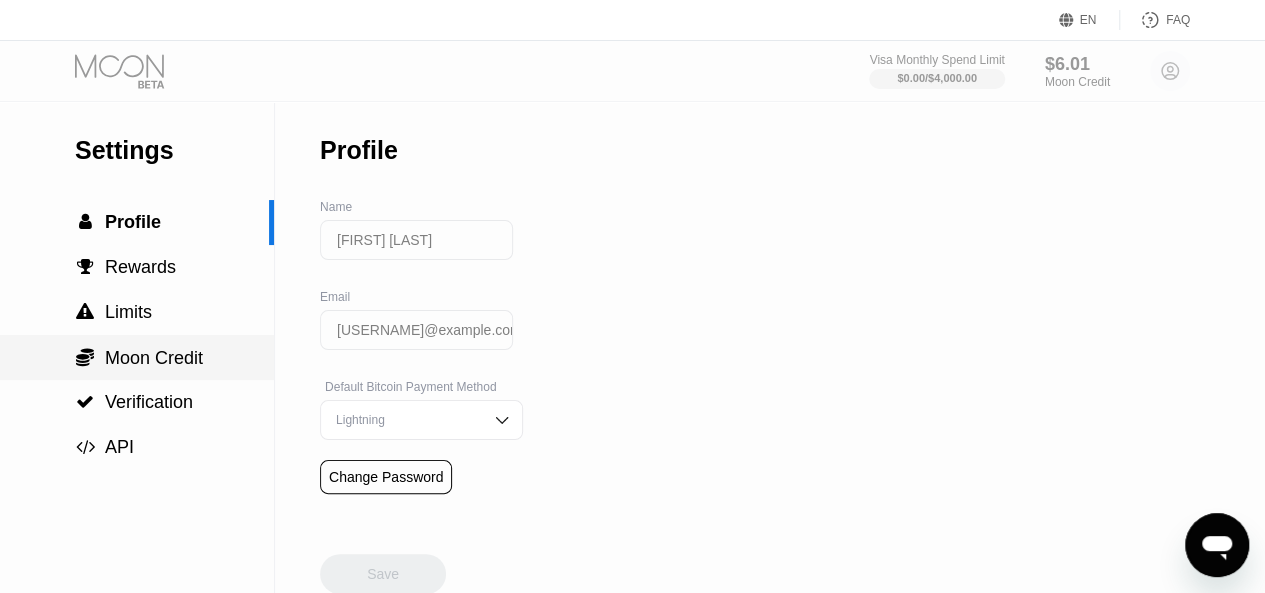 click on "Moon Credit" at bounding box center (154, 358) 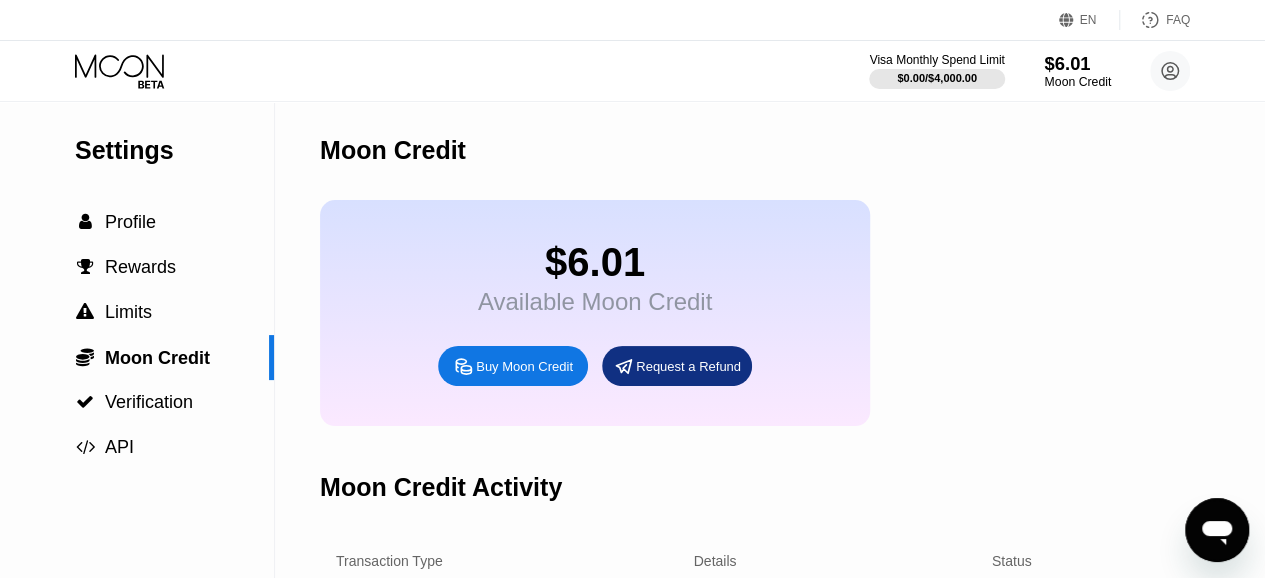 click on "$6.01" at bounding box center (1077, 63) 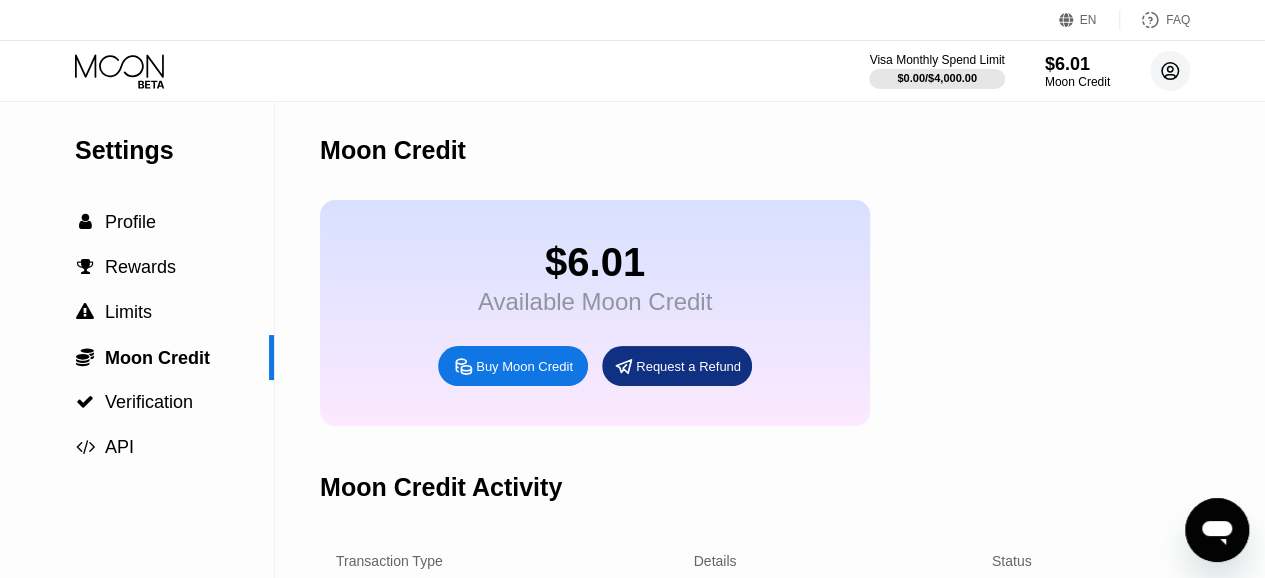 click 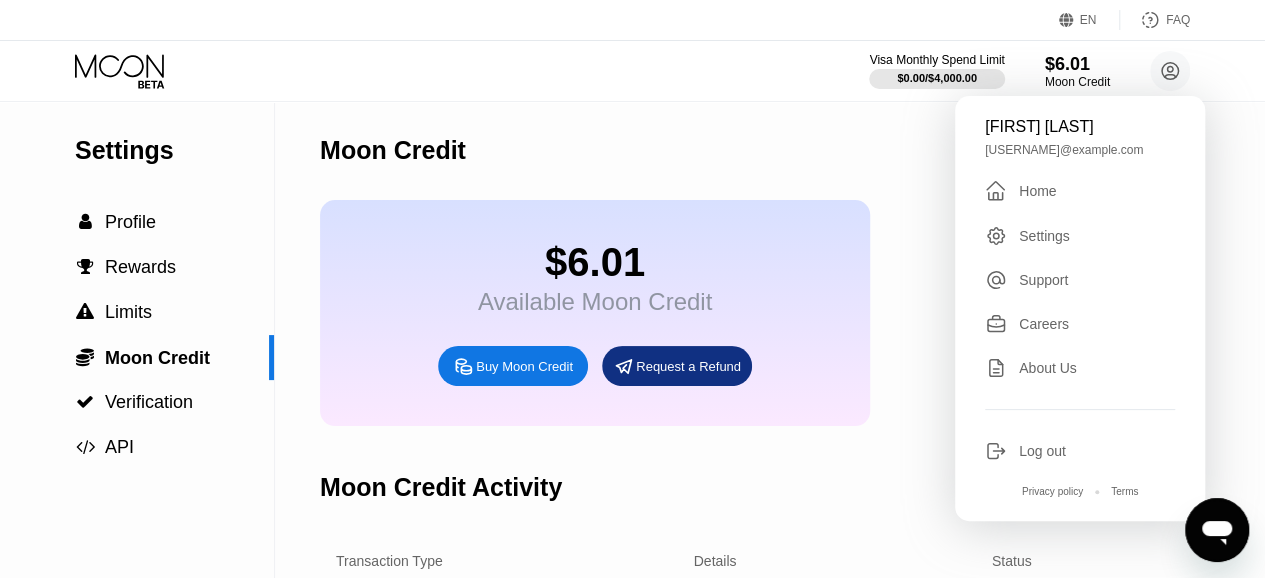 click on "Home" at bounding box center [1037, 191] 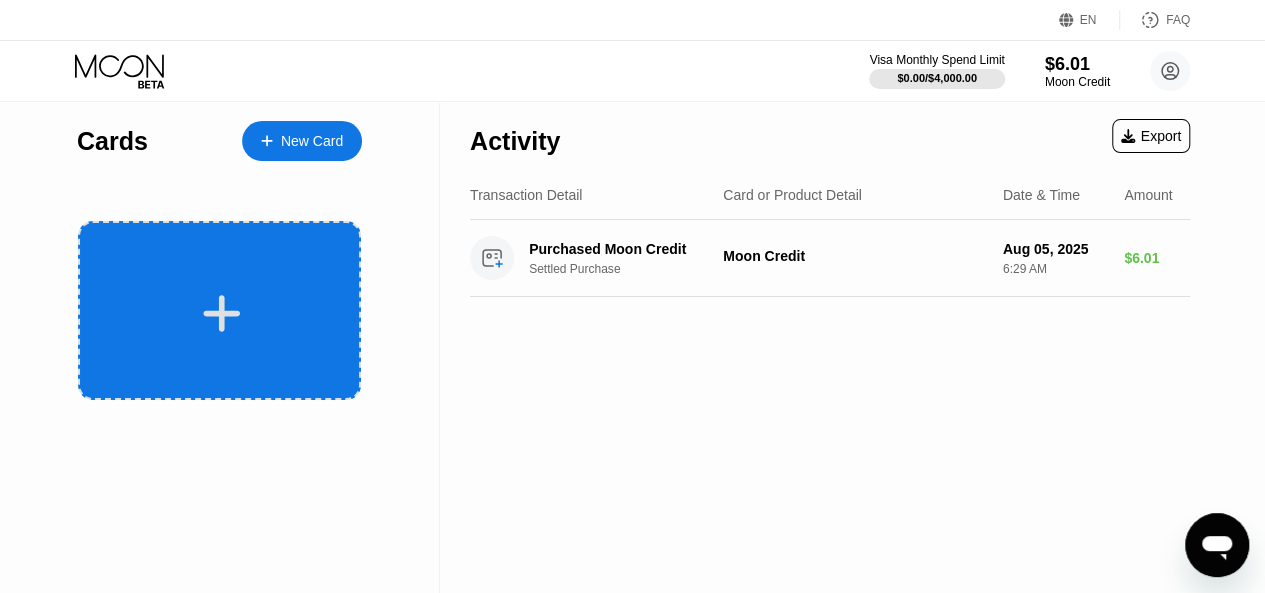 click at bounding box center [222, 313] 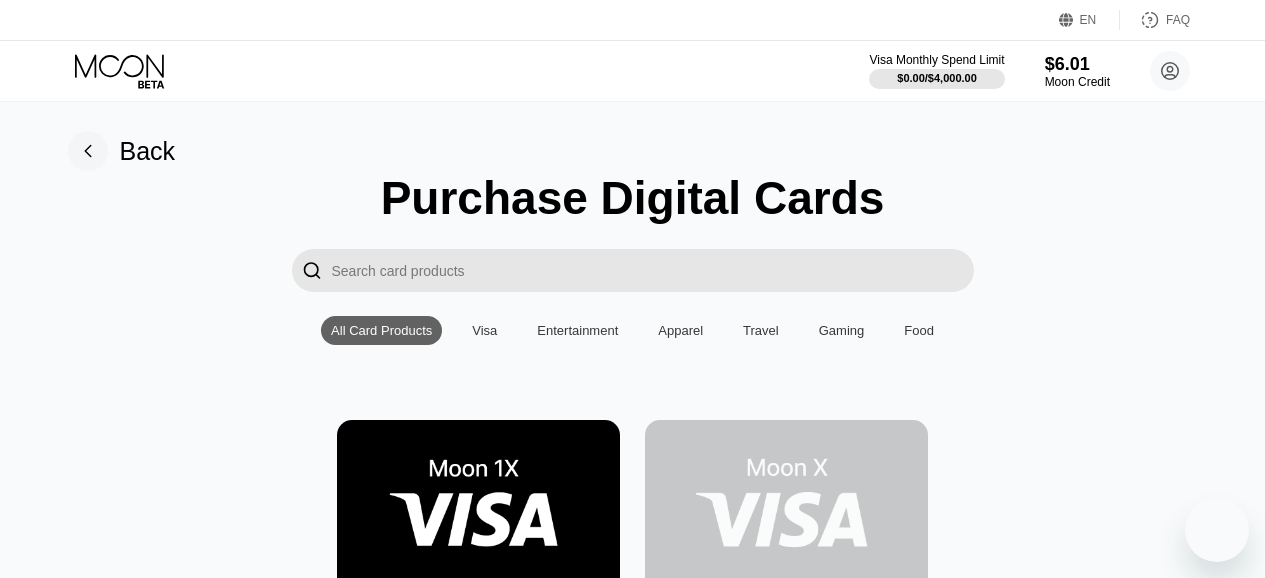 scroll, scrollTop: 0, scrollLeft: 0, axis: both 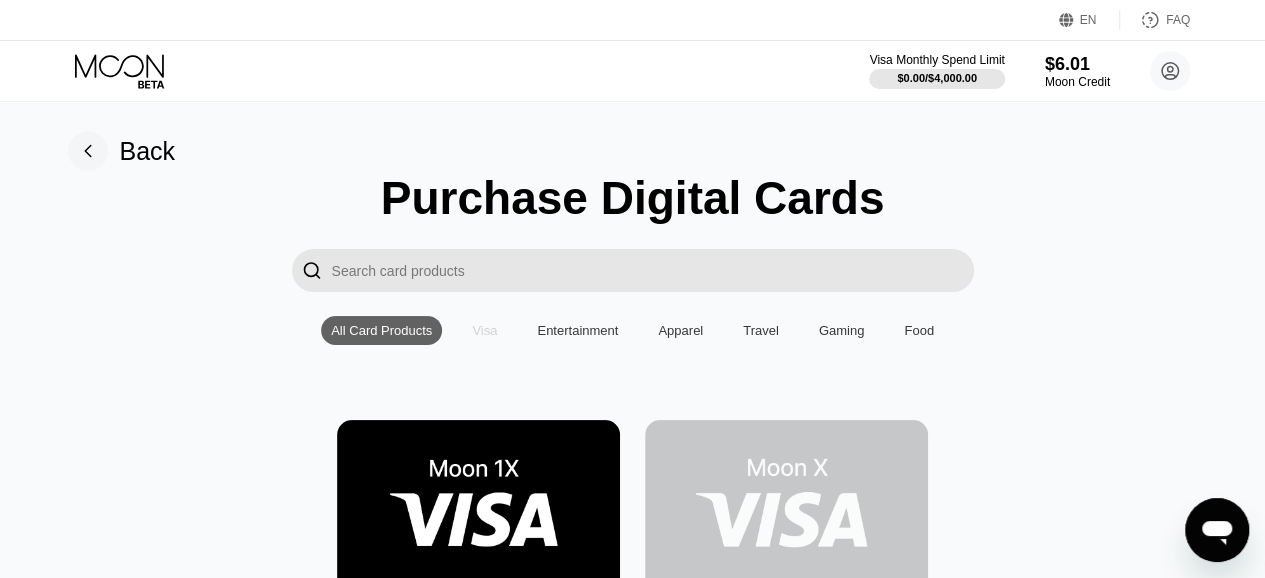 click on "Visa" at bounding box center [484, 330] 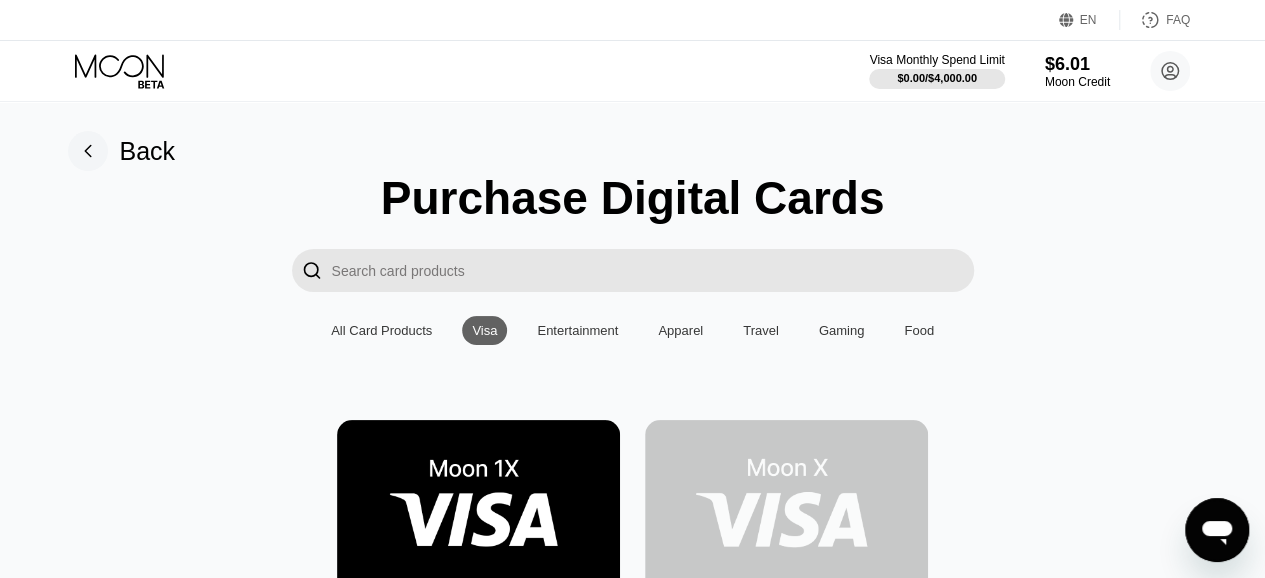 click at bounding box center (478, 509) 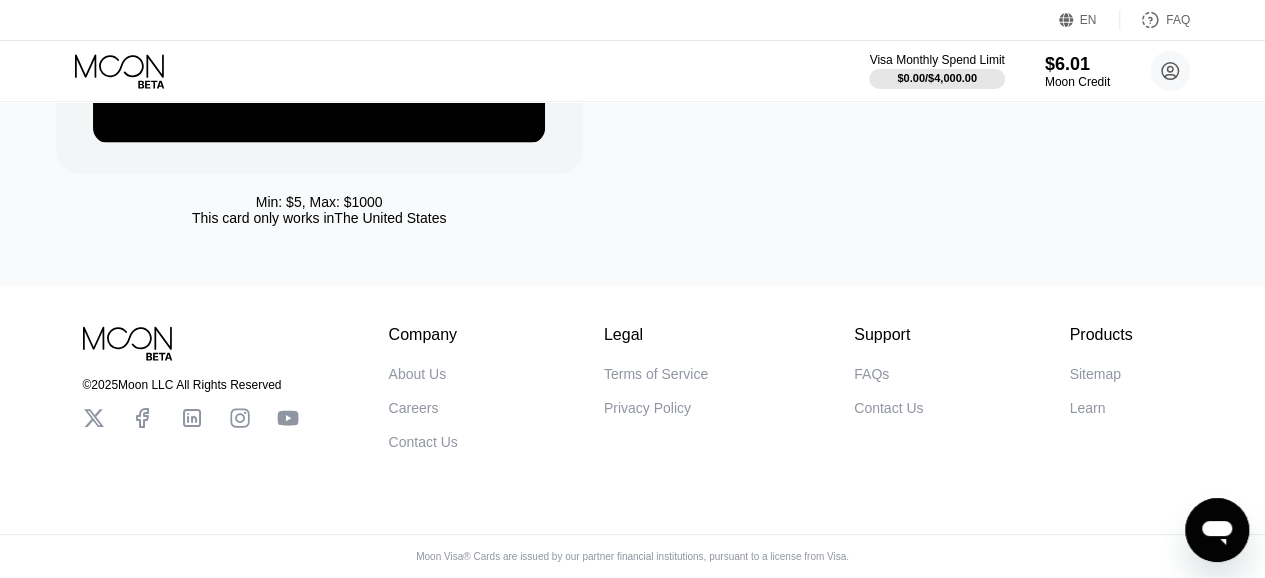 scroll, scrollTop: 66, scrollLeft: 0, axis: vertical 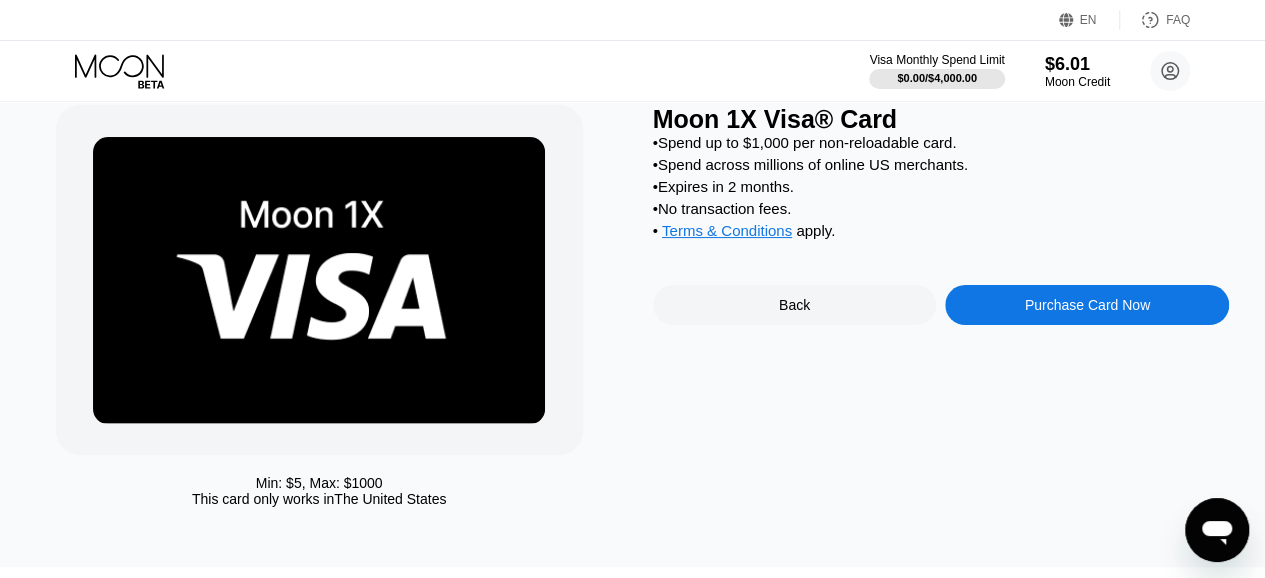click on "Purchase Card Now" at bounding box center (1087, 305) 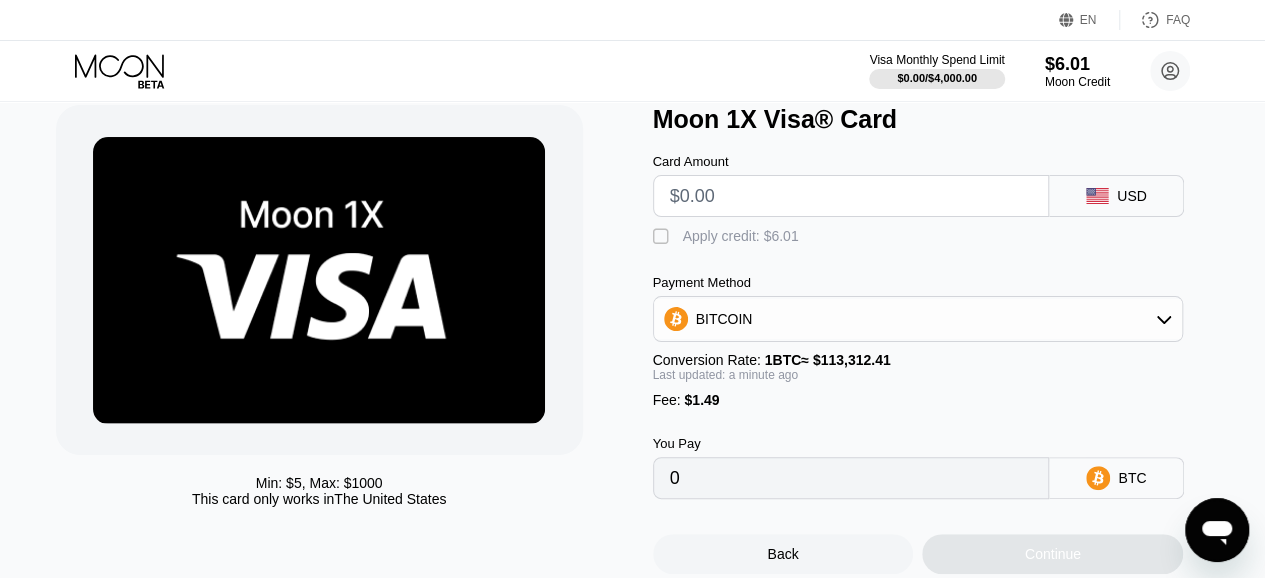 click on "BITCOIN" at bounding box center (918, 319) 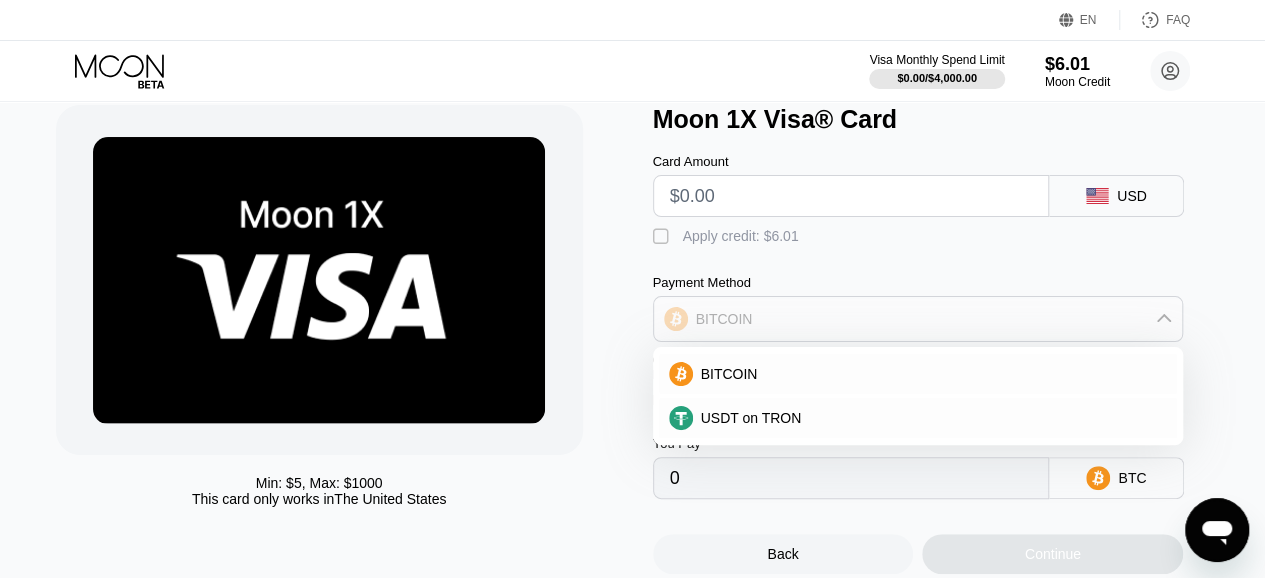 click on "BITCOIN" at bounding box center (918, 319) 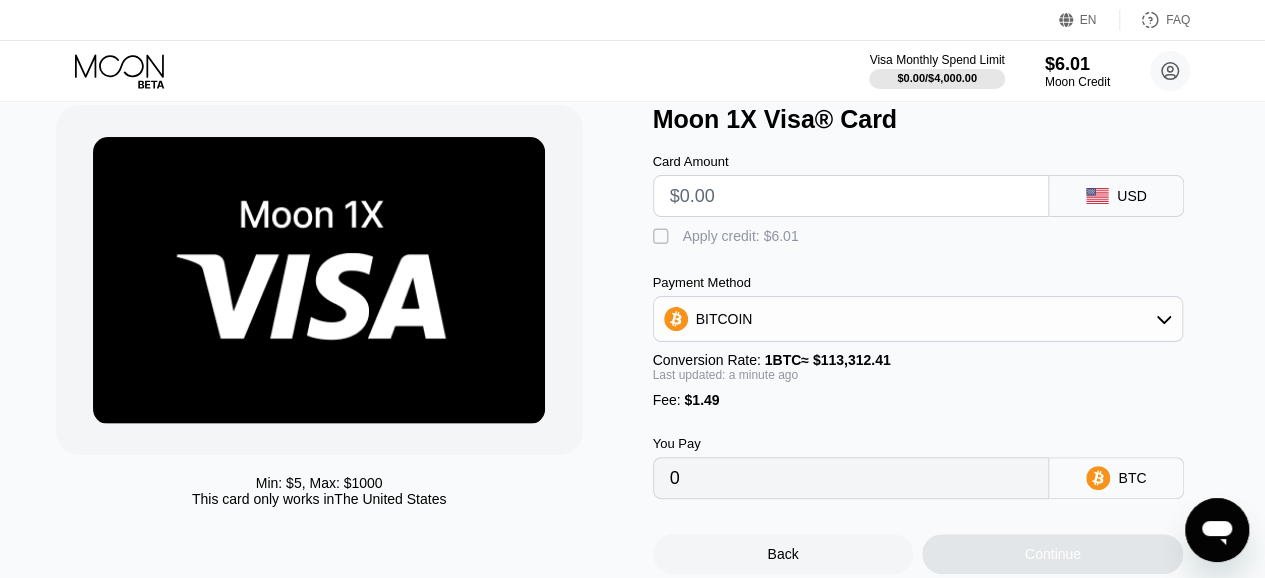 click on "" at bounding box center (663, 237) 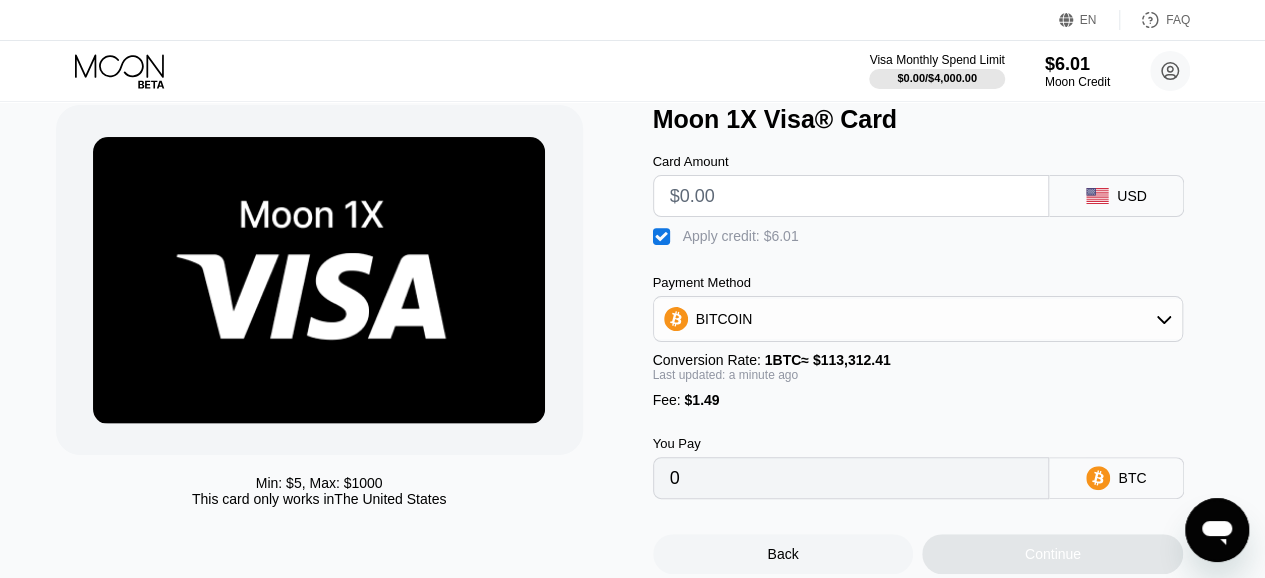 scroll, scrollTop: 166, scrollLeft: 0, axis: vertical 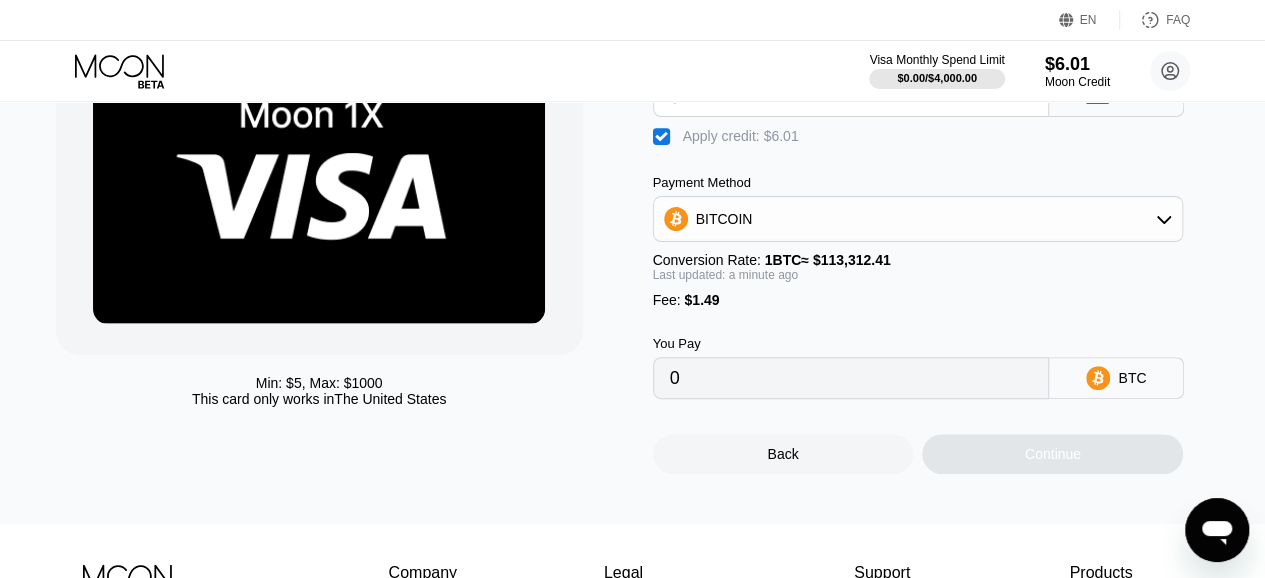 click on "$1.49" at bounding box center (701, 300) 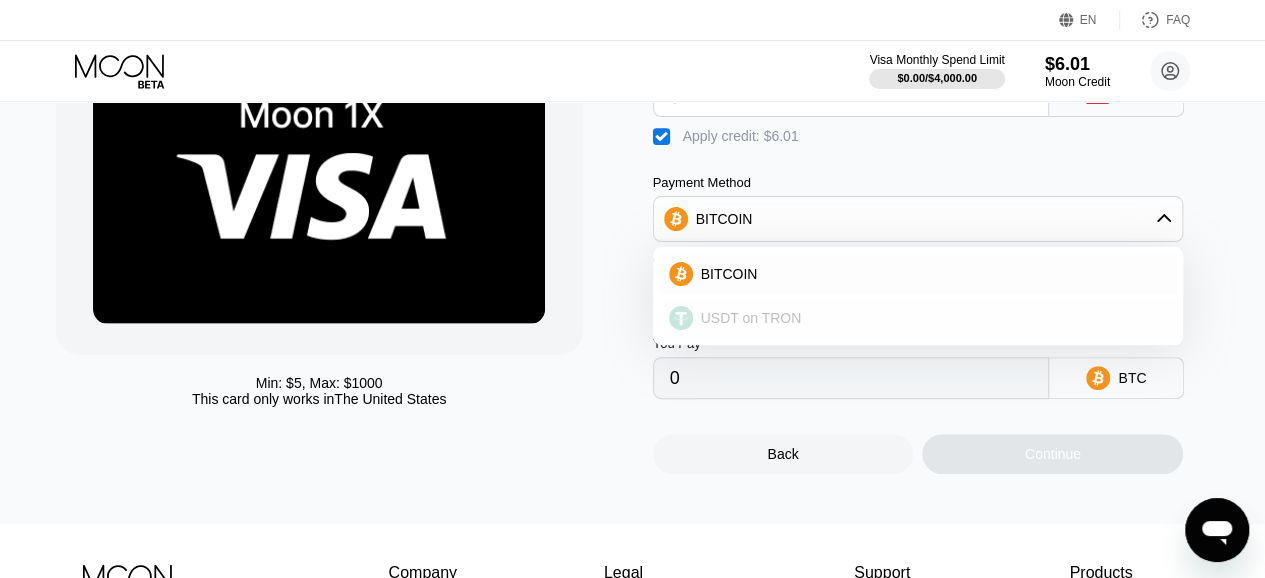 click on "USDT on TRON" at bounding box center [751, 318] 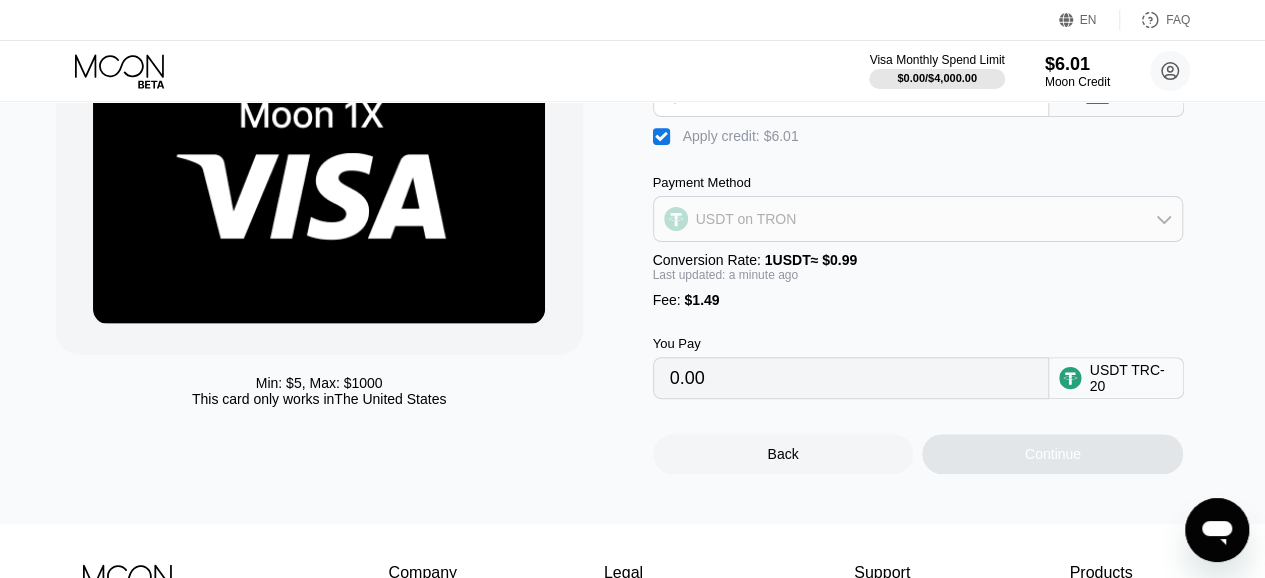 click on "USDT on TRON" at bounding box center (918, 219) 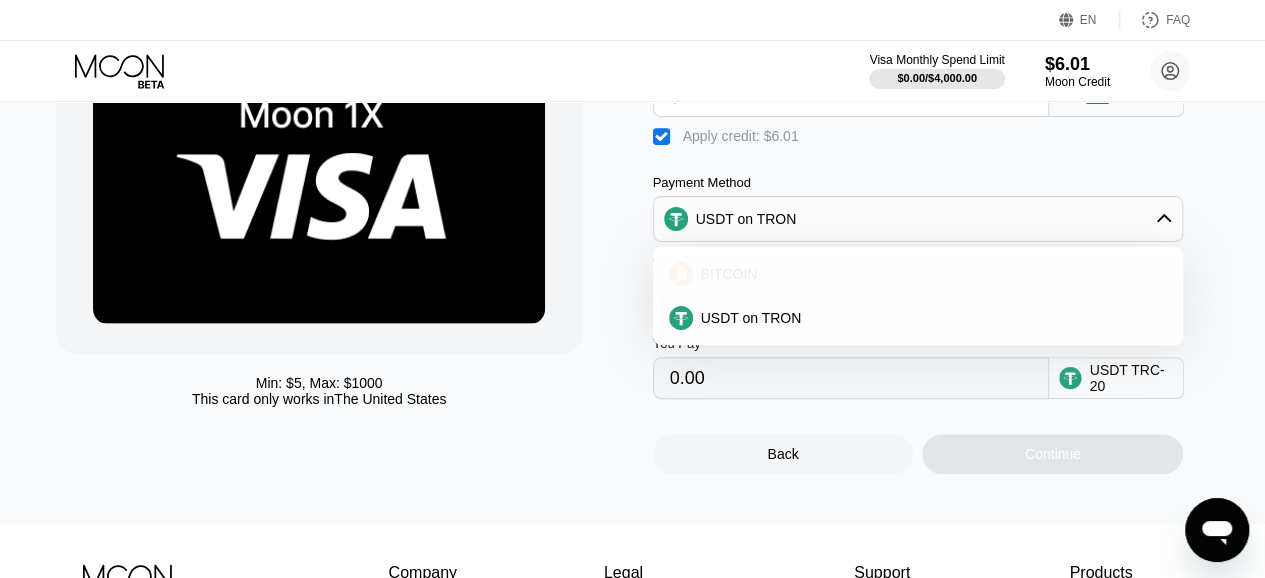 click on "BITCOIN" at bounding box center (729, 274) 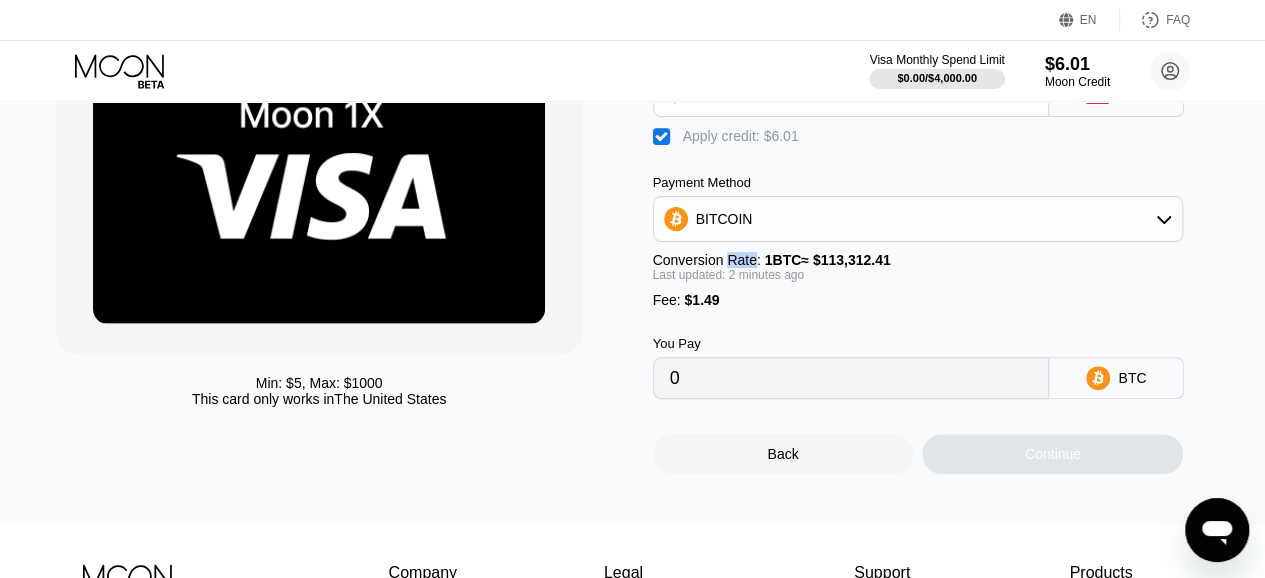 scroll, scrollTop: 66, scrollLeft: 0, axis: vertical 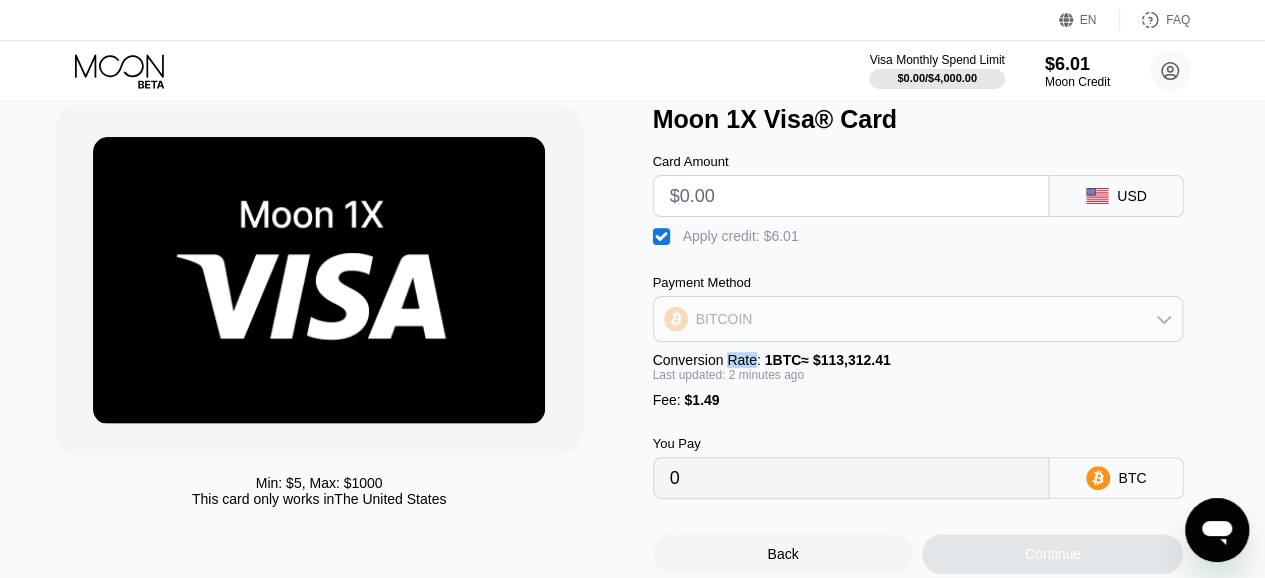 click on "BITCOIN" at bounding box center (918, 319) 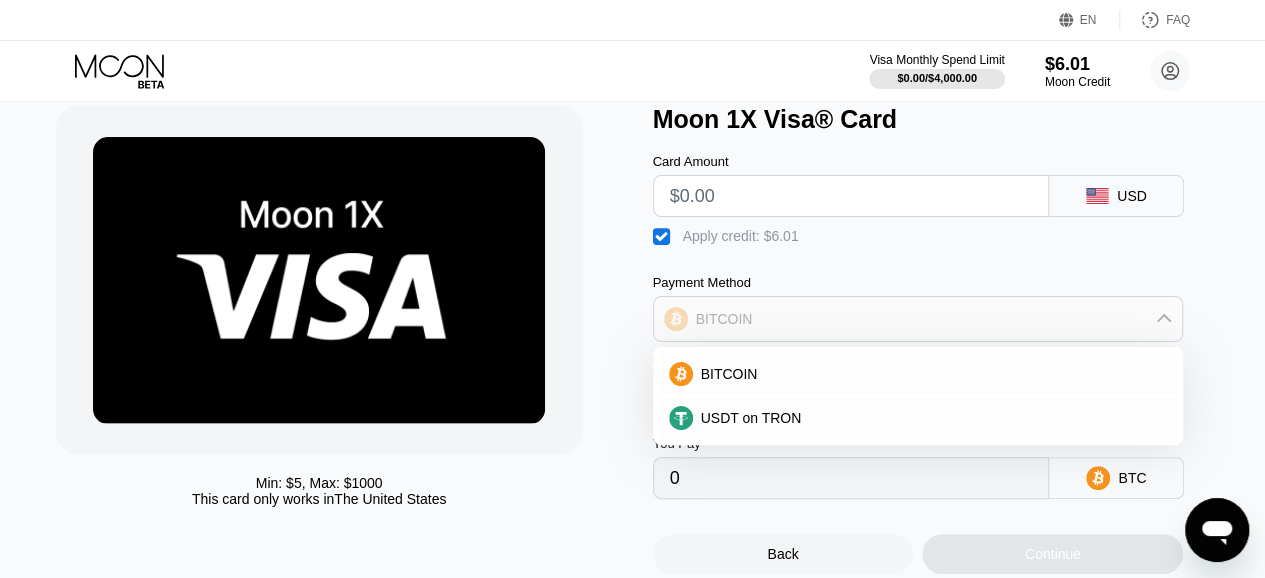 click on "BITCOIN" at bounding box center [918, 319] 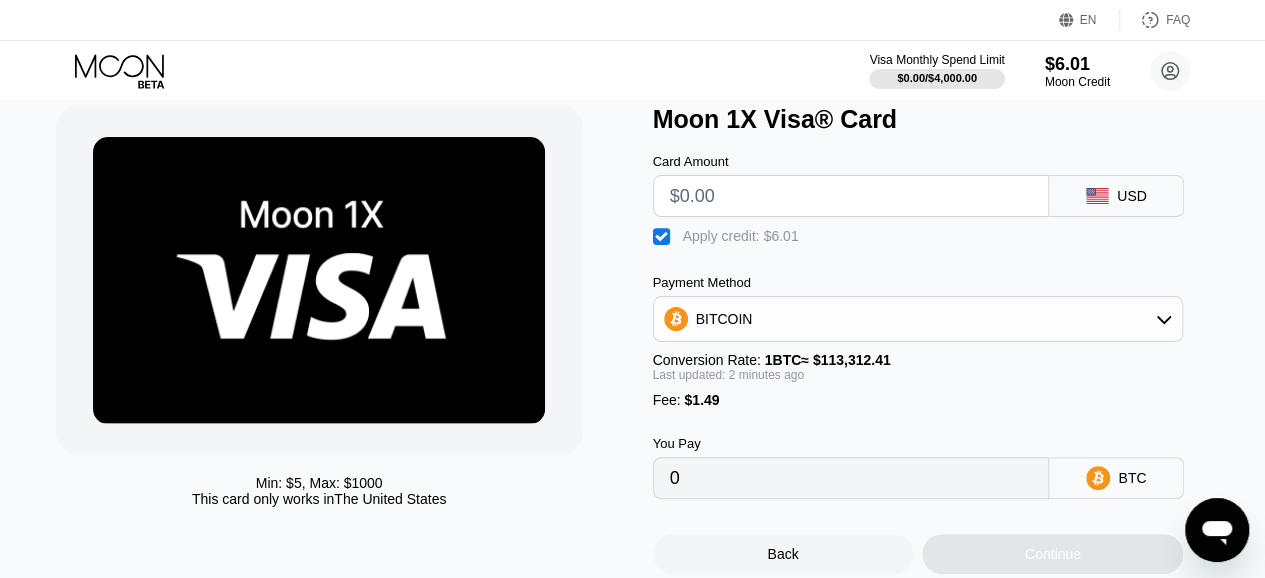 click at bounding box center (851, 196) 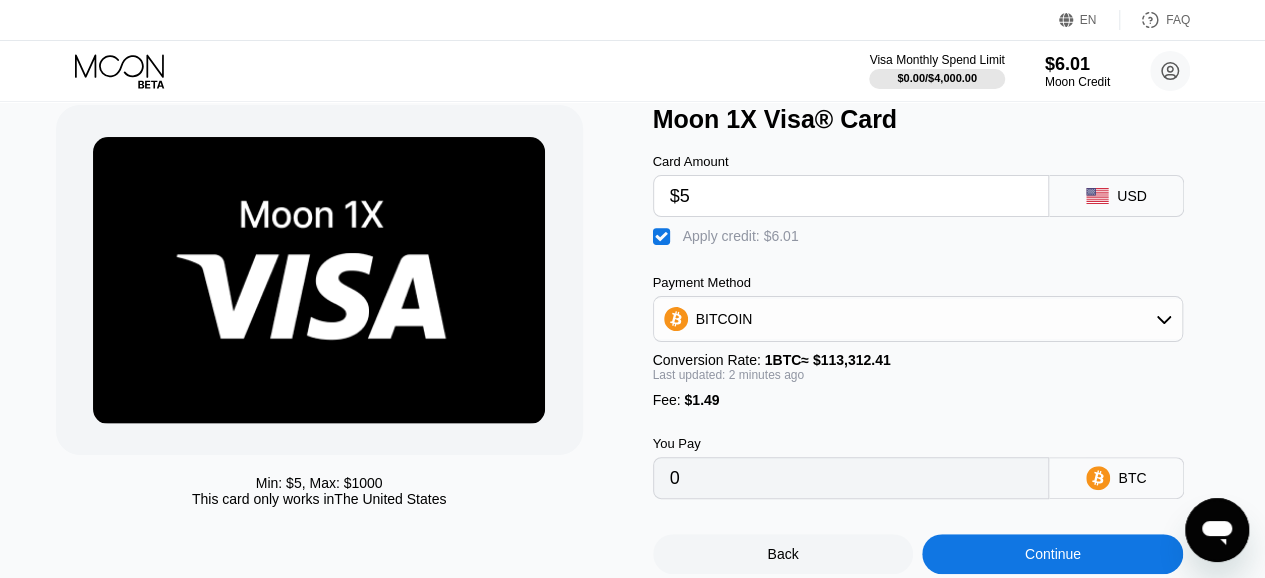 type on "0.00000424" 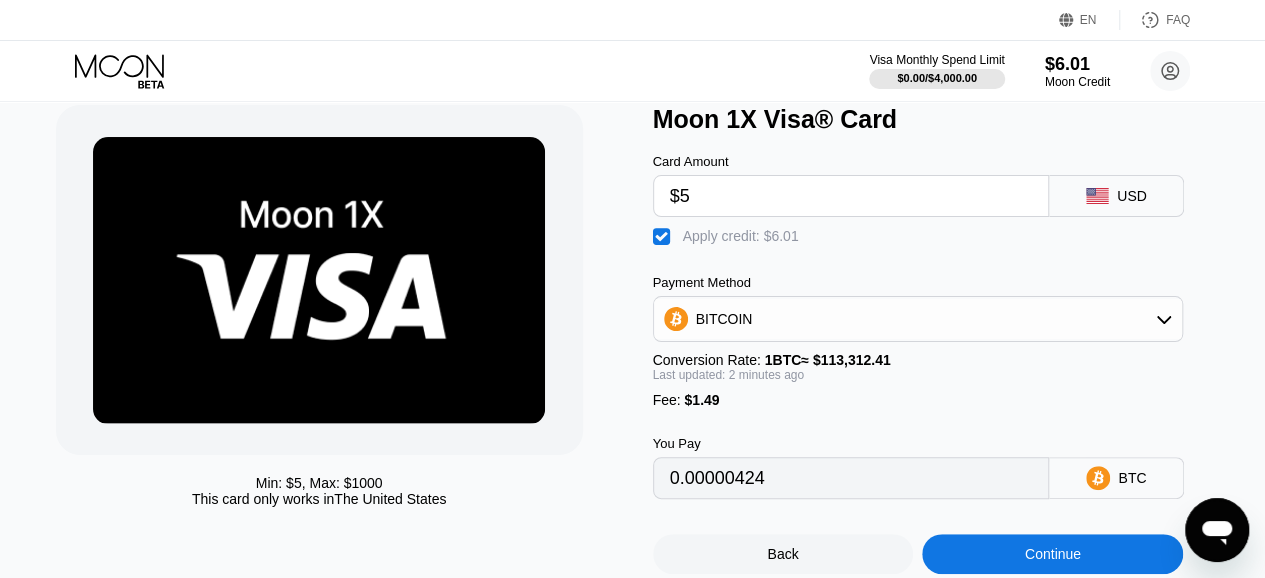 type on "$5" 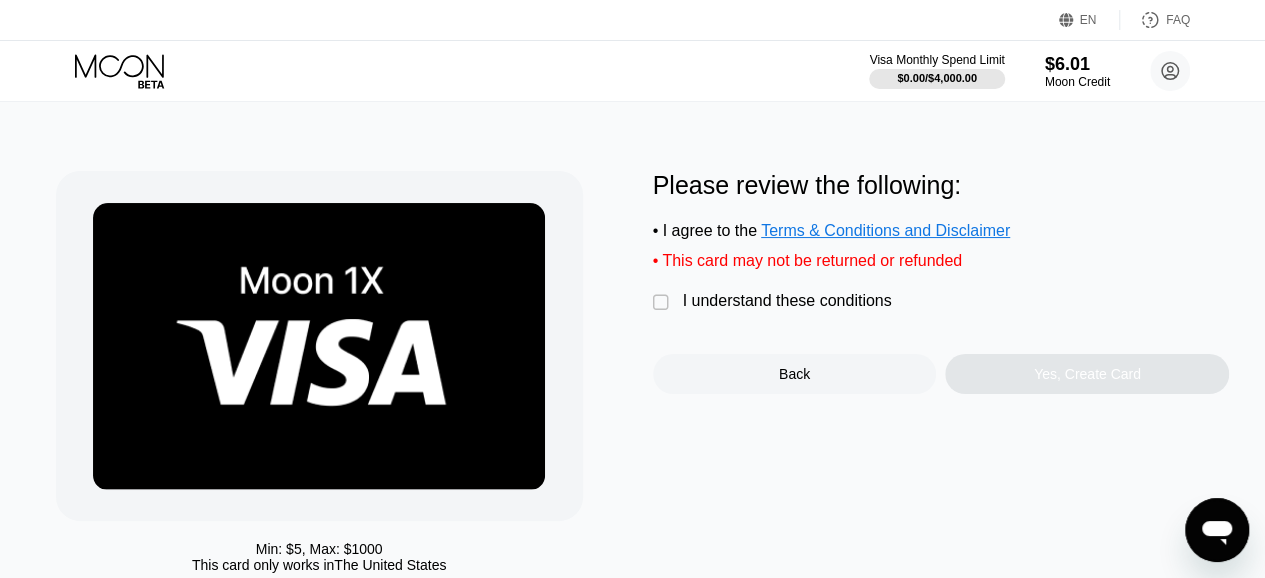 scroll, scrollTop: 0, scrollLeft: 0, axis: both 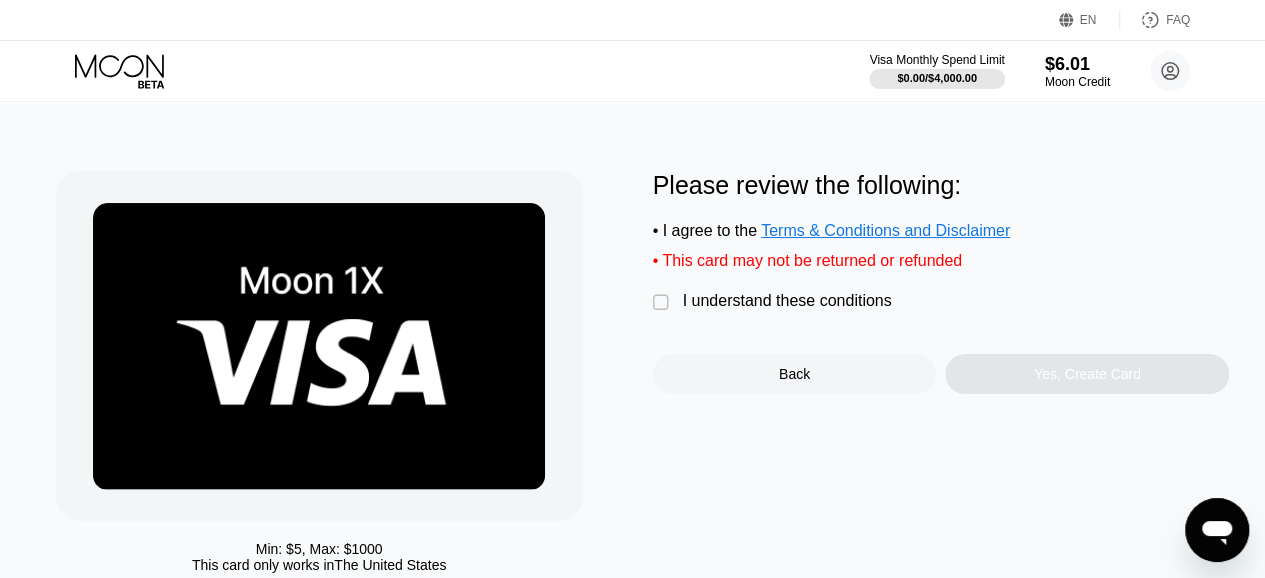 click on "" at bounding box center [663, 303] 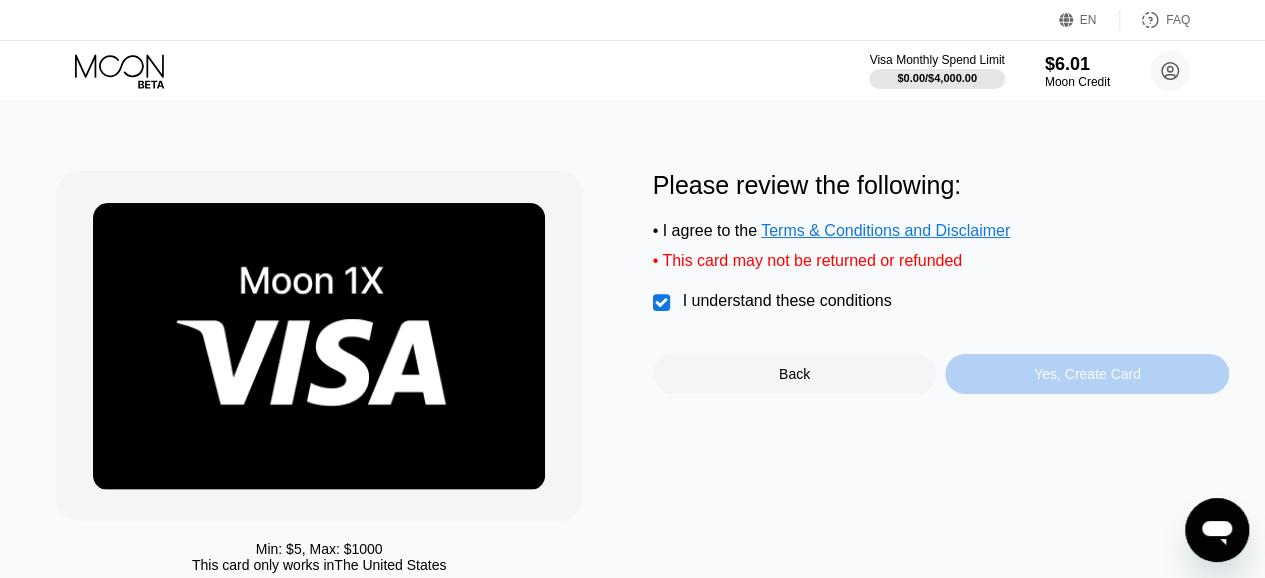 click on "Yes, Create Card" at bounding box center (1087, 374) 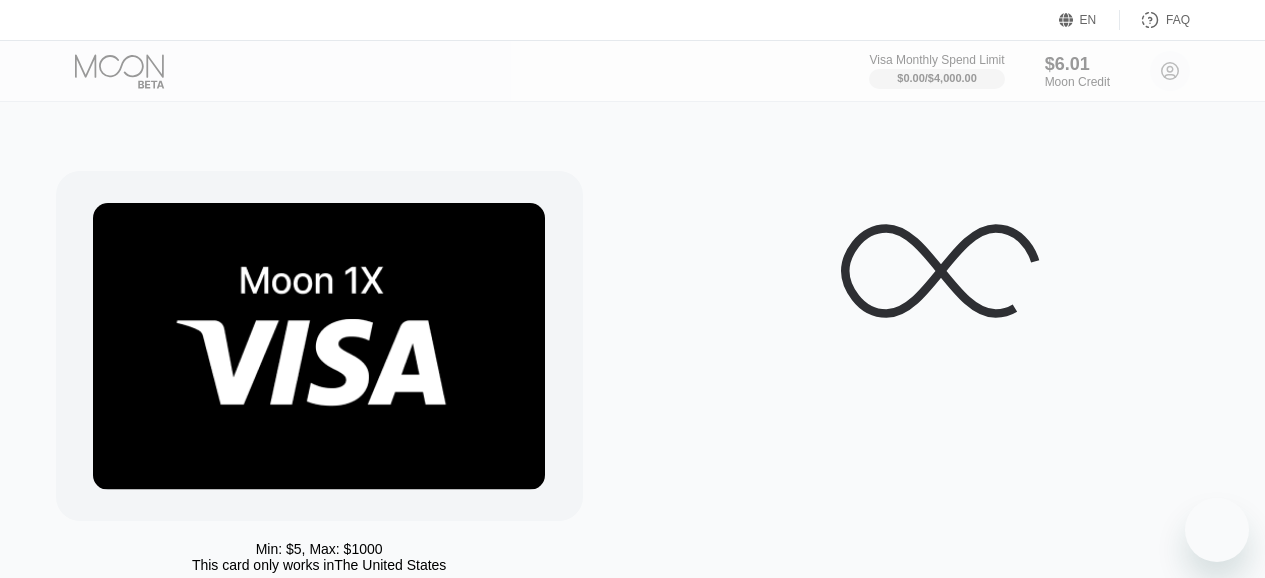 scroll, scrollTop: 0, scrollLeft: 0, axis: both 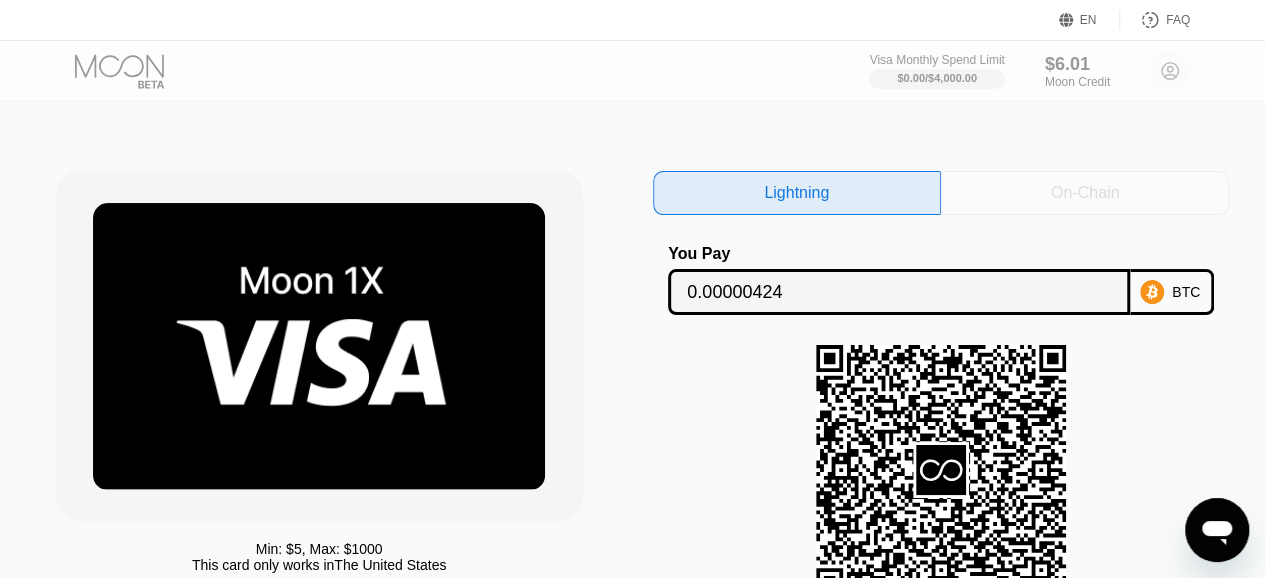 click on "On-Chain" at bounding box center (1085, 193) 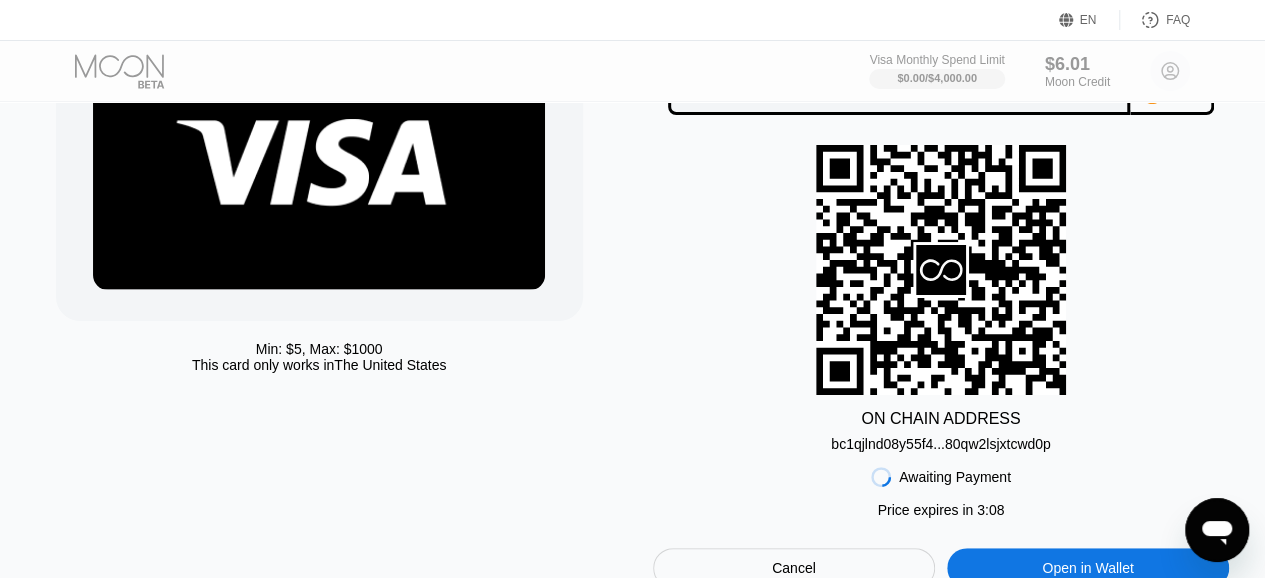 scroll, scrollTop: 300, scrollLeft: 0, axis: vertical 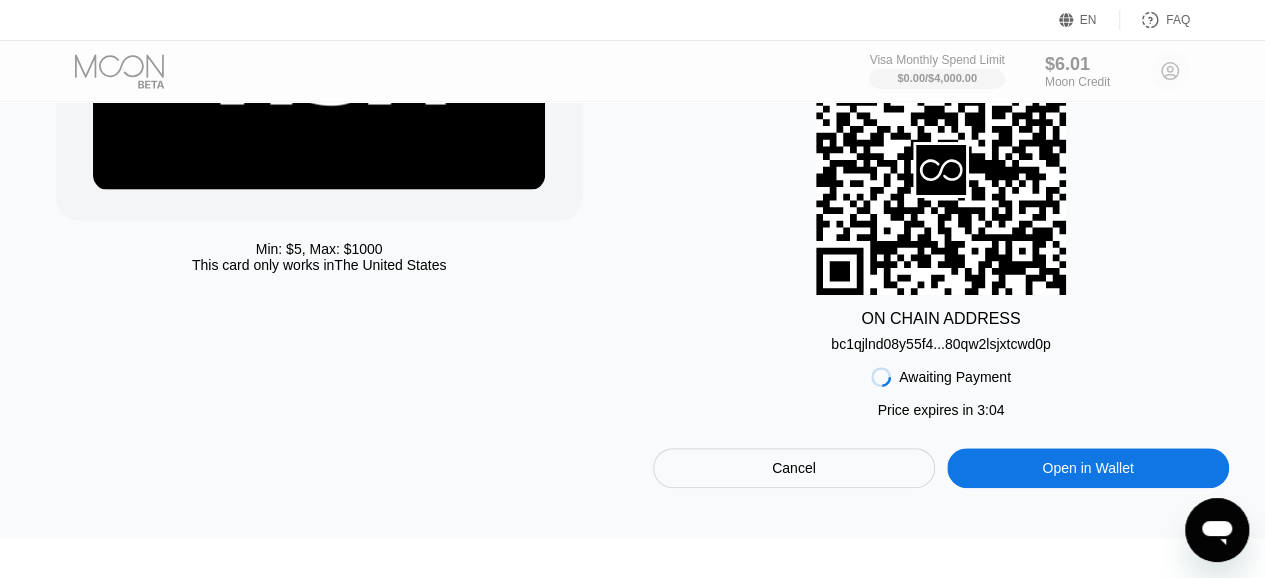 click on "Cancel" at bounding box center (794, 468) 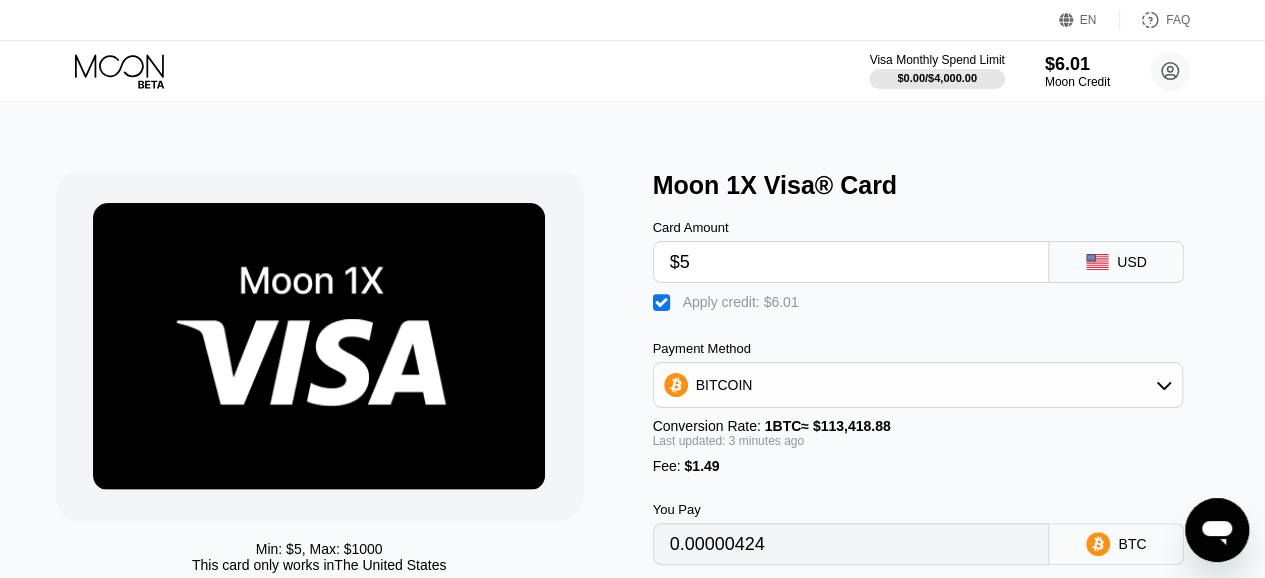 scroll, scrollTop: 0, scrollLeft: 0, axis: both 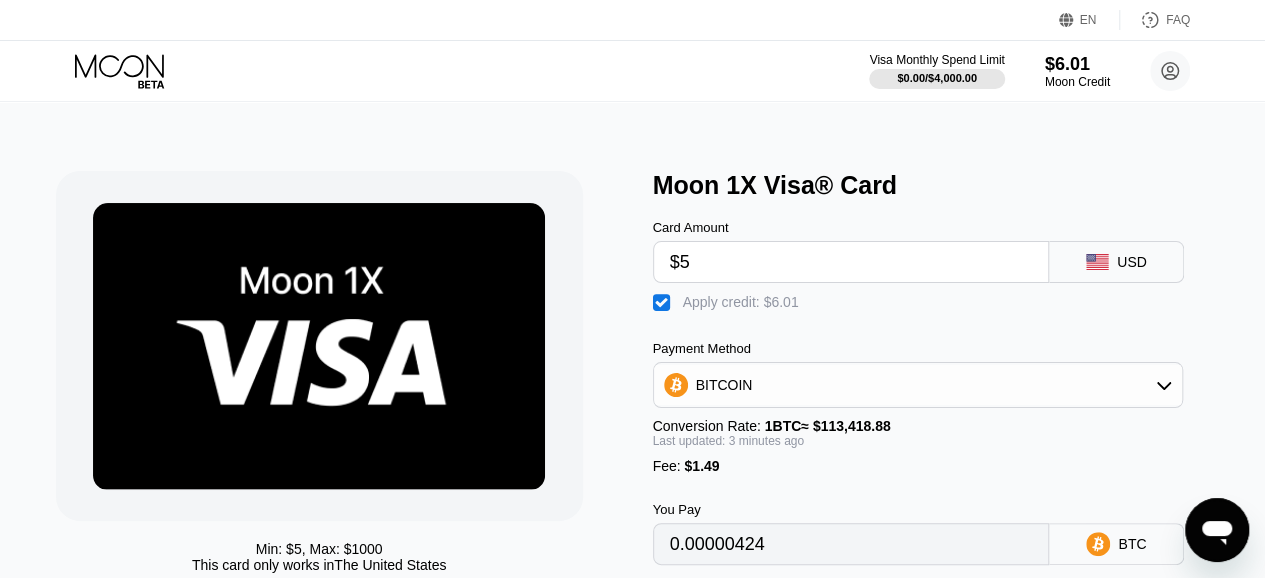click on "Min: $ 5 , Max: $ 1000 This card only works in  [COUNTRY] Moon 1X Visa® Card Card Amount $5 USD  Apply credit: $6.01 Payment Method BITCOIN Conversion Rate:   1  BTC  ≈   $113,418.88 Last updated:   3 minutes ago Fee :   $1.49 You Pay 0.00000424 BTC Back Continue" at bounding box center (633, 405) 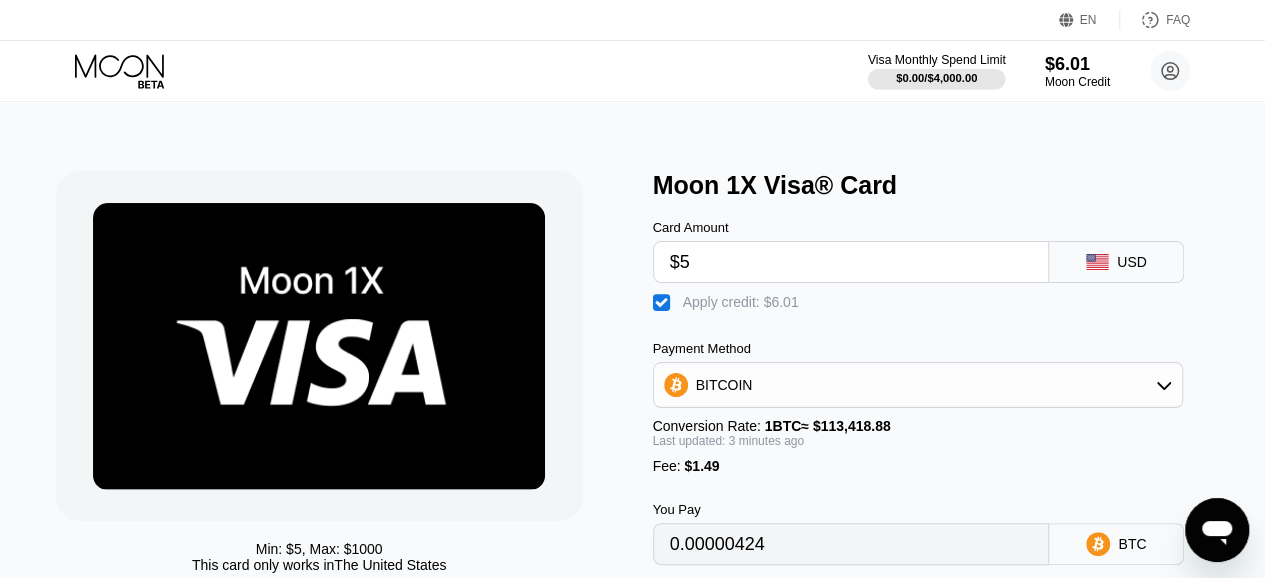 click on "$0.00 / $4,000.00" at bounding box center [937, 78] 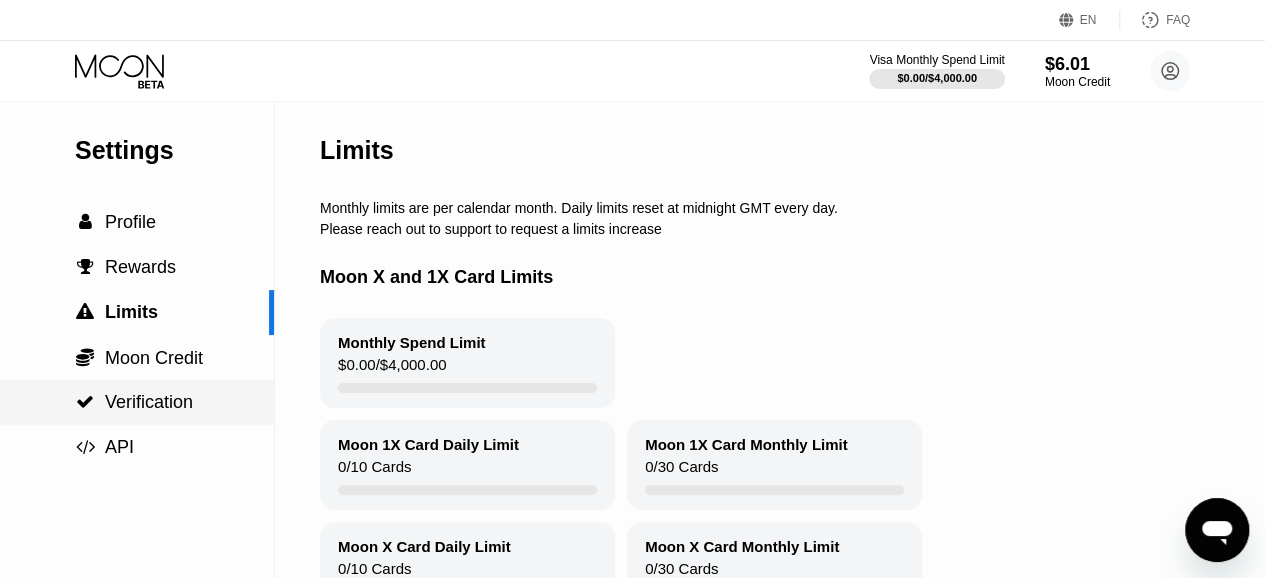 click on "Verification" at bounding box center [149, 402] 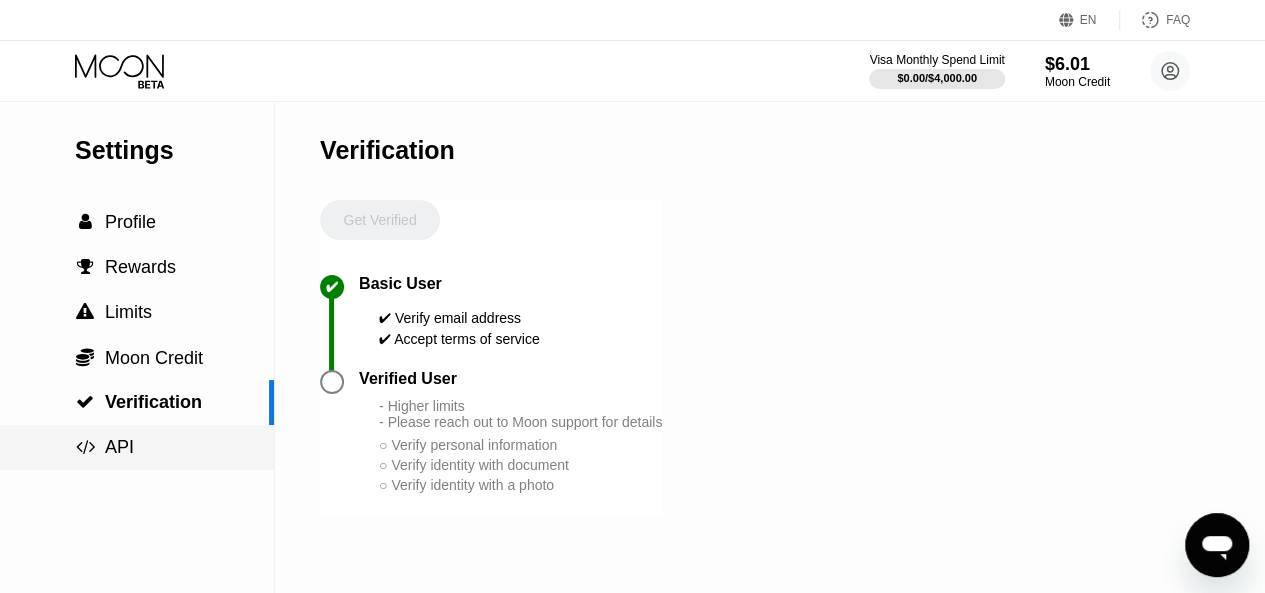 click on "API" at bounding box center [119, 447] 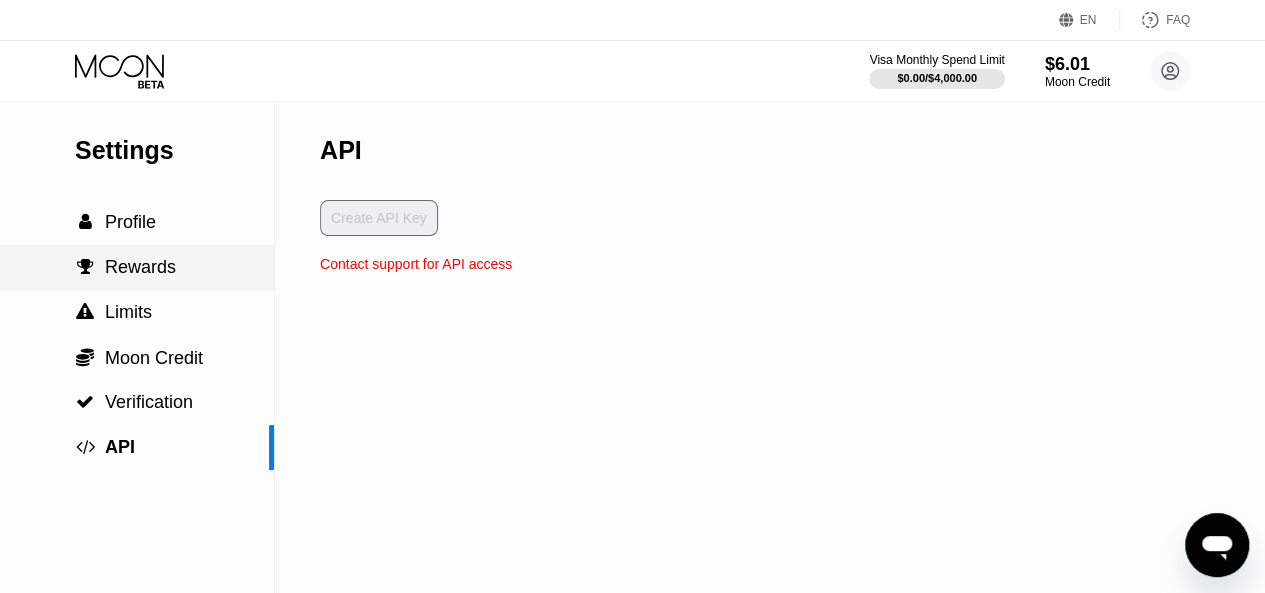 click on "Rewards" at bounding box center [140, 267] 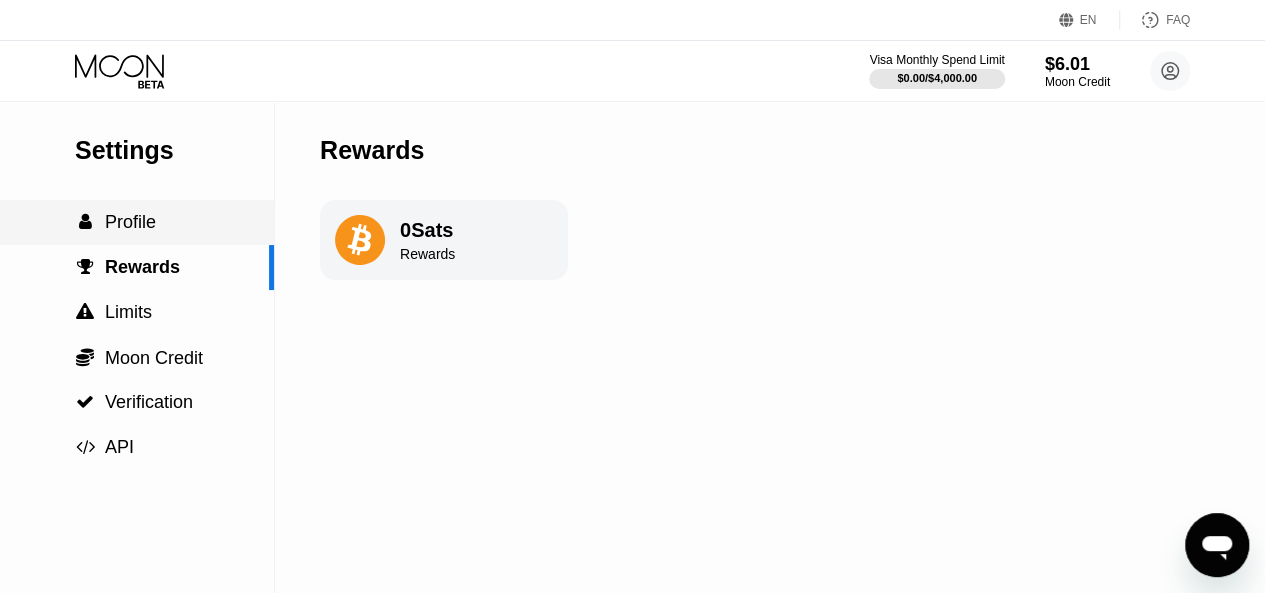 click on "Profile" at bounding box center (130, 222) 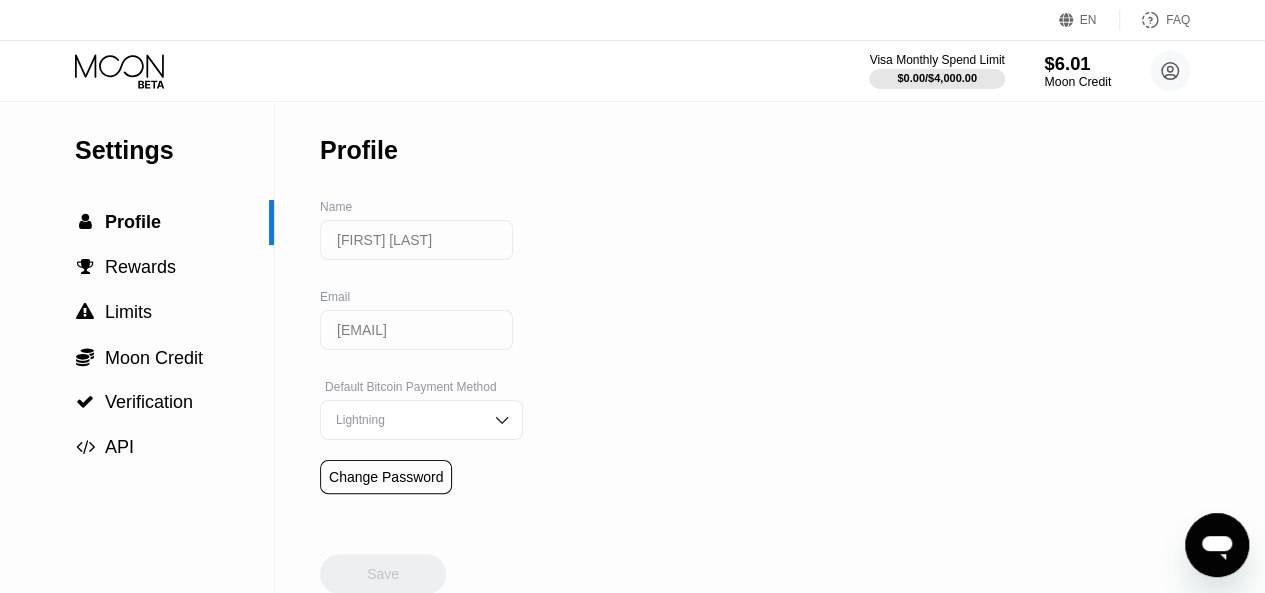 click on "$6.01" at bounding box center [1077, 63] 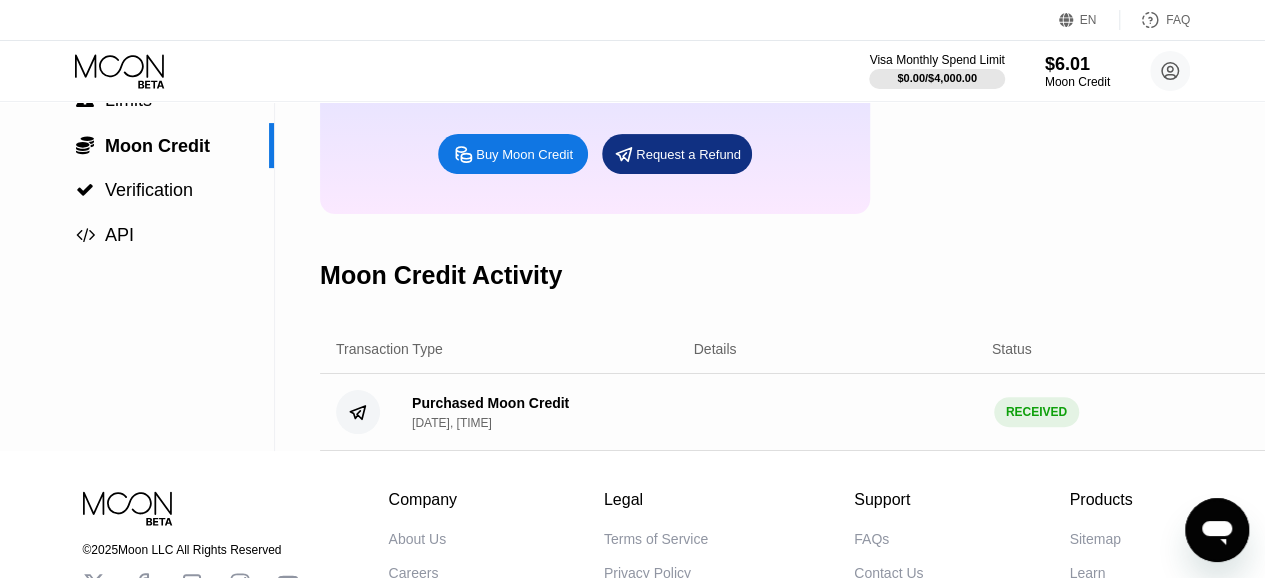 scroll, scrollTop: 112, scrollLeft: 0, axis: vertical 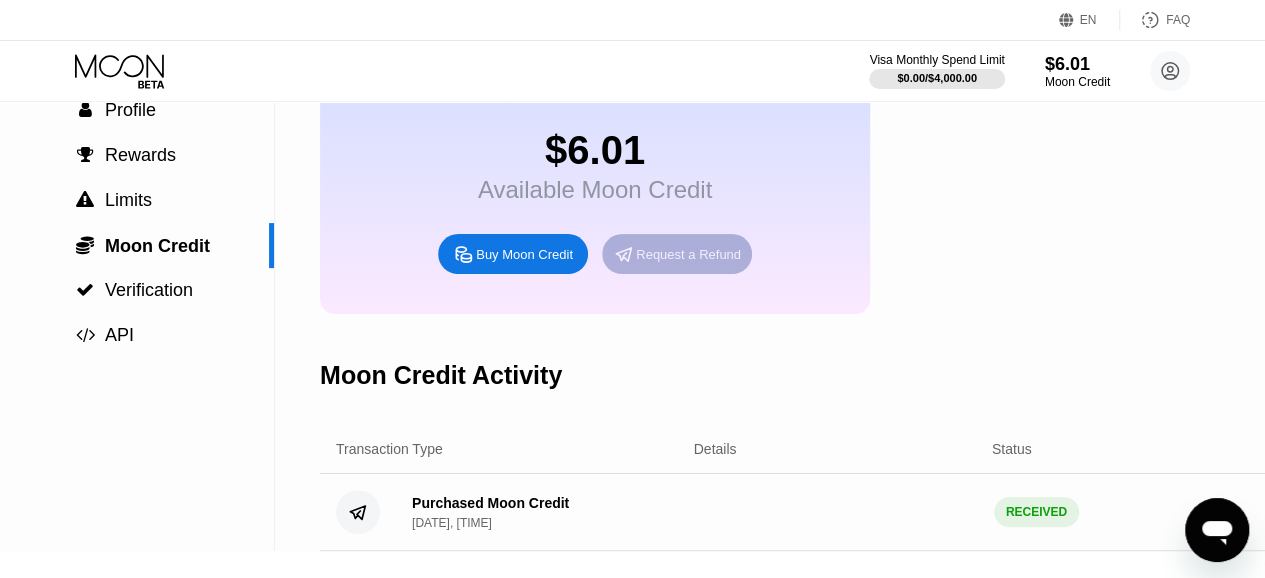 click on "Request a Refund" at bounding box center (688, 254) 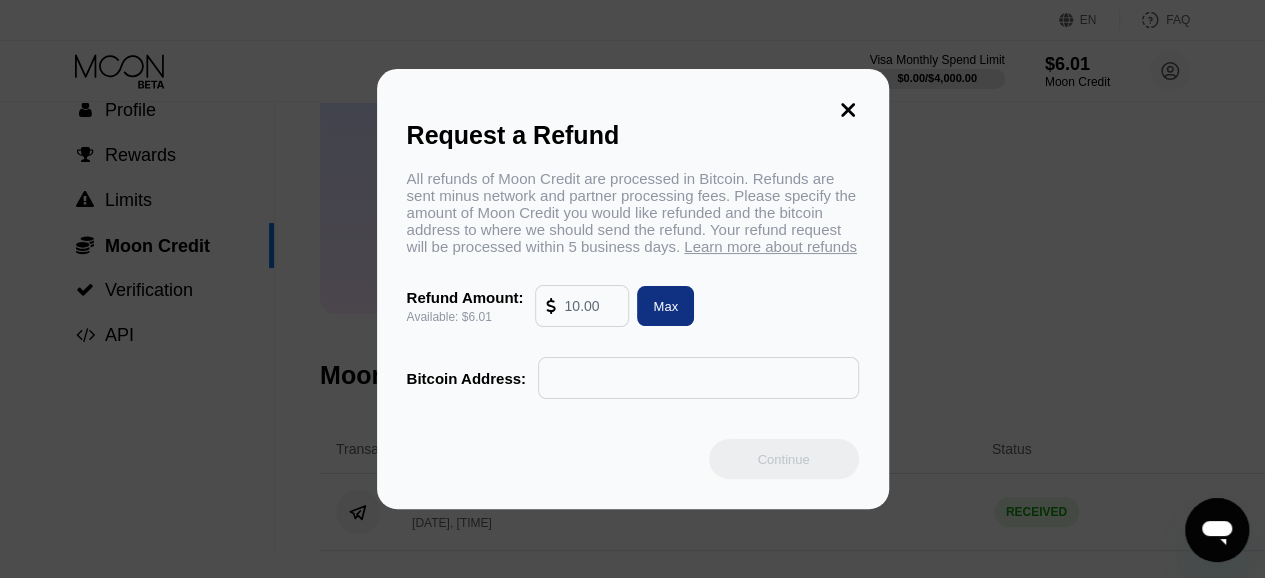 click 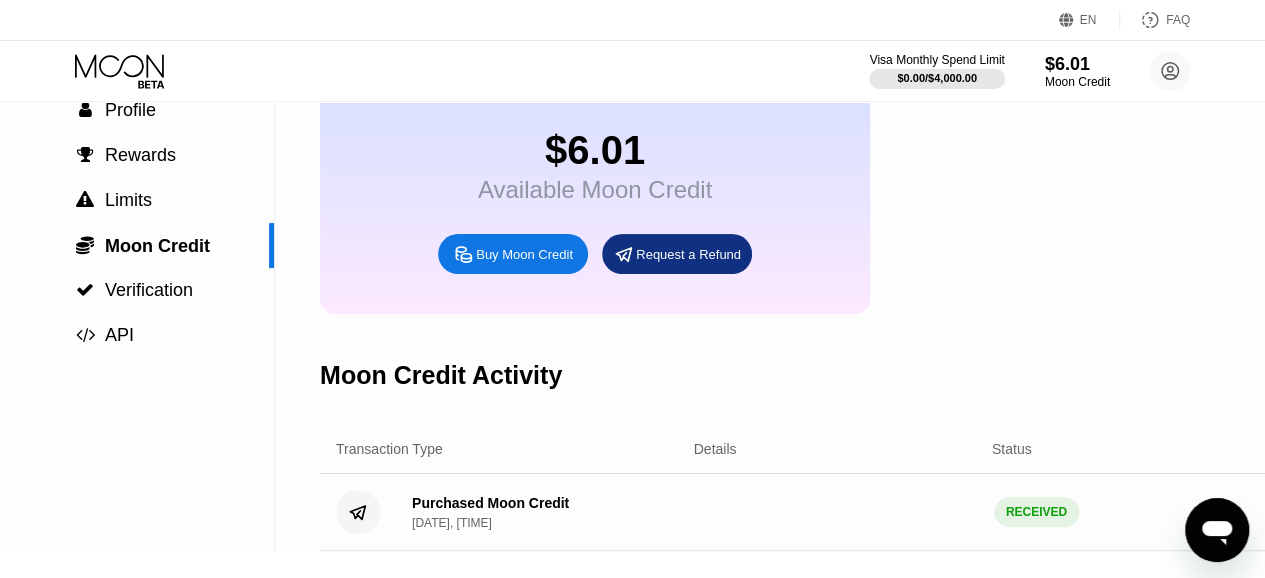 click 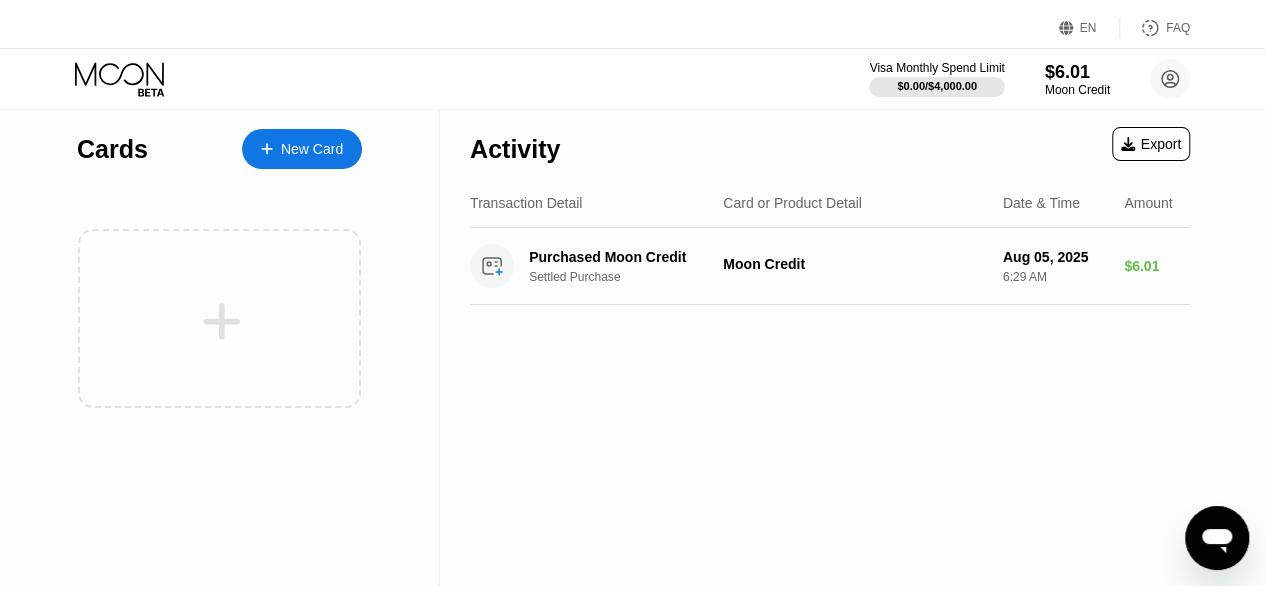 scroll, scrollTop: 0, scrollLeft: 0, axis: both 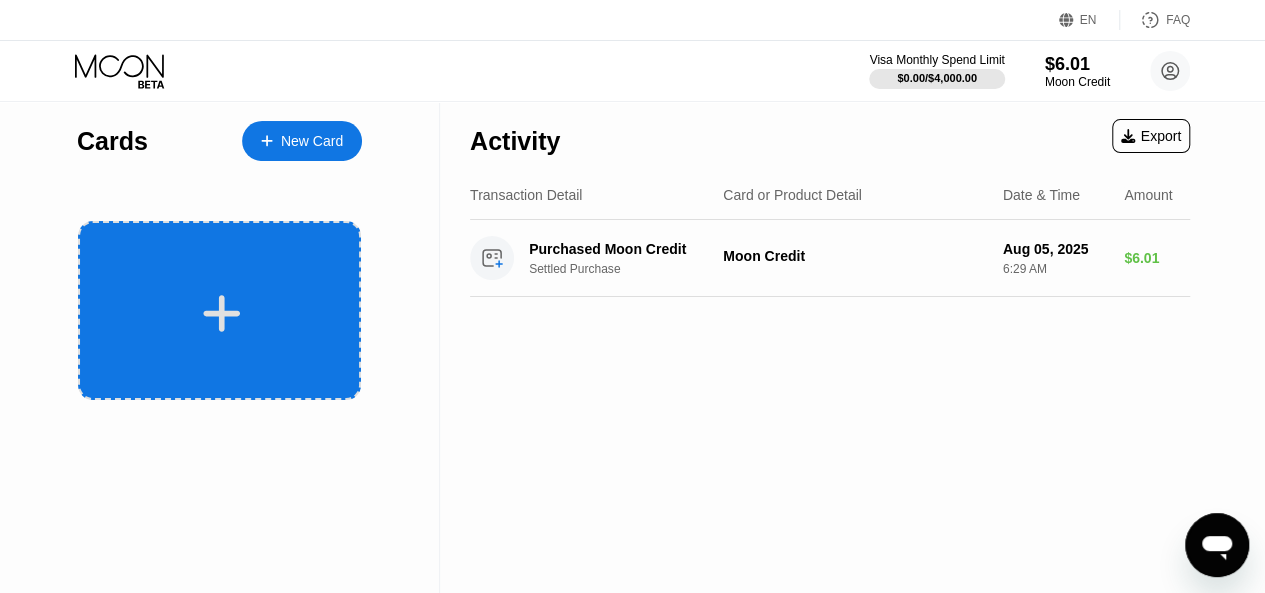 click at bounding box center (219, 310) 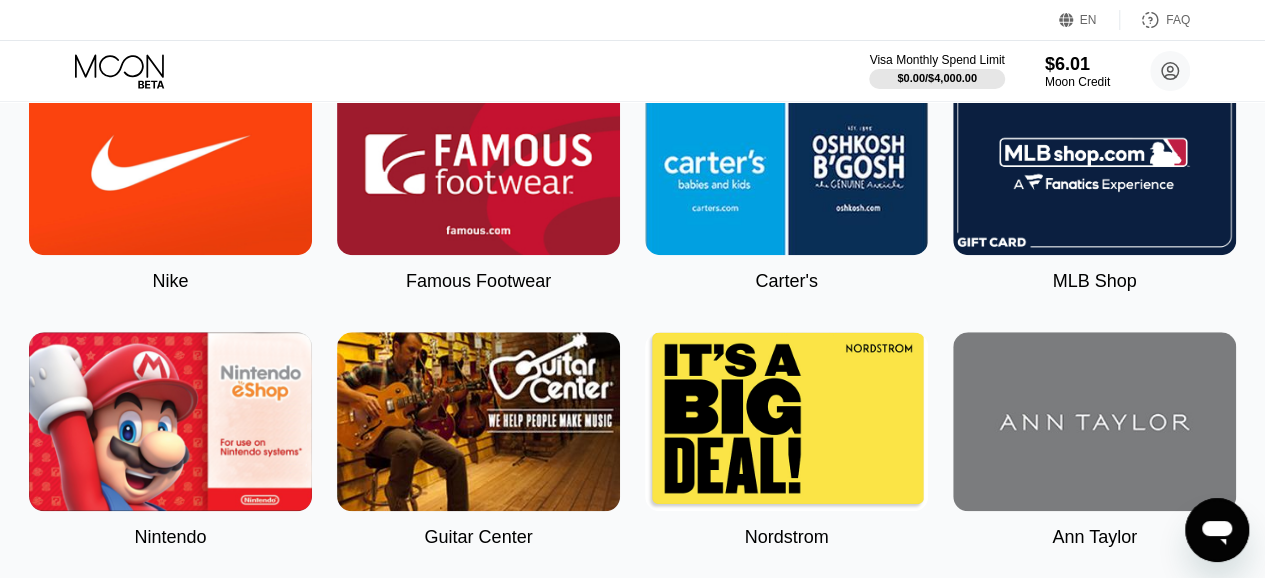 scroll, scrollTop: 0, scrollLeft: 0, axis: both 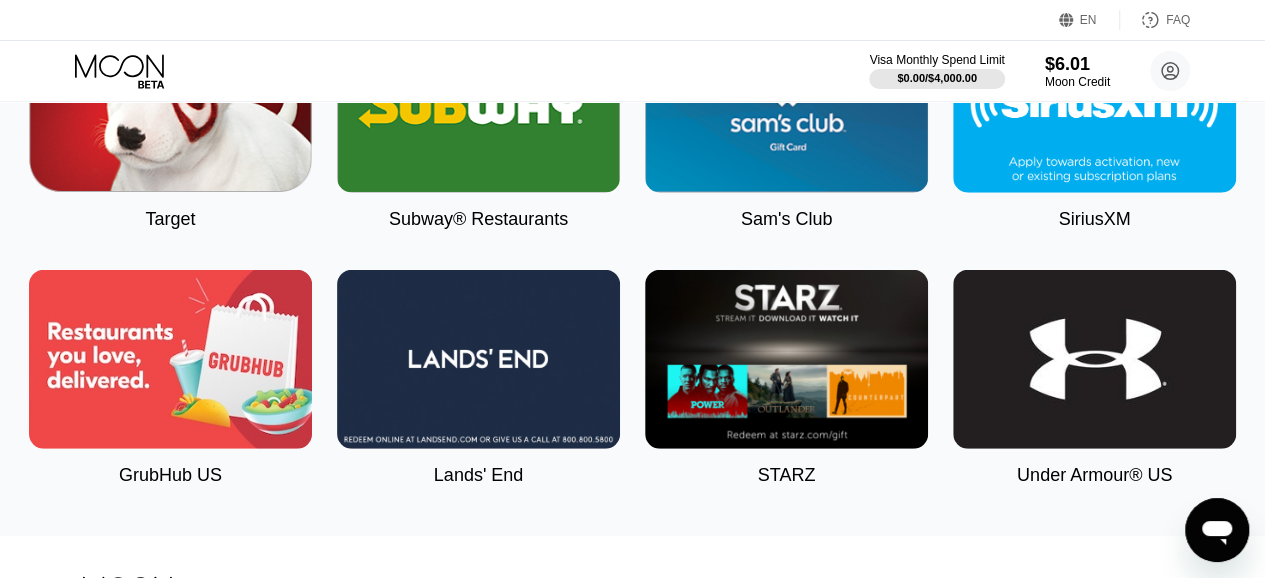click at bounding box center [478, 359] 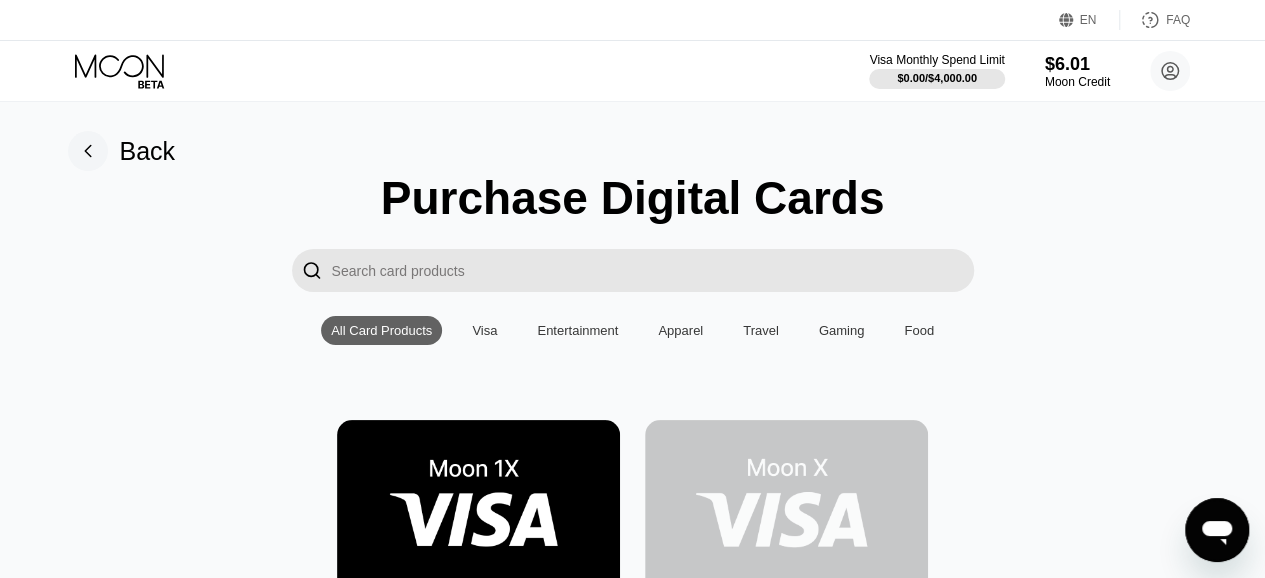 scroll, scrollTop: 0, scrollLeft: 0, axis: both 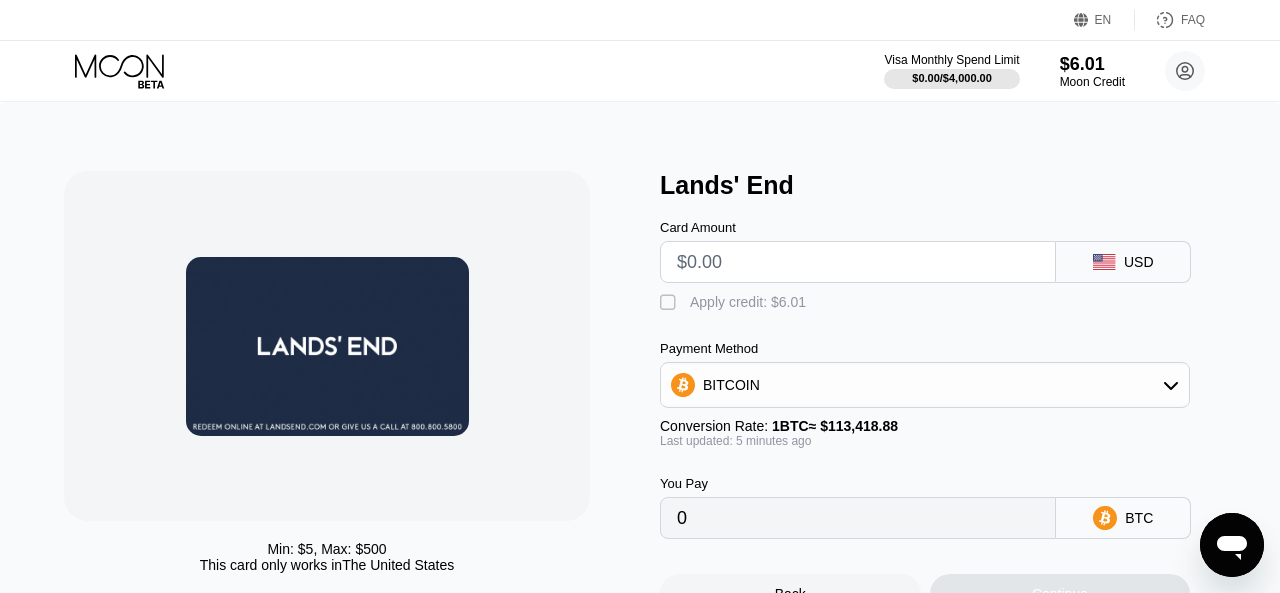 type on "0" 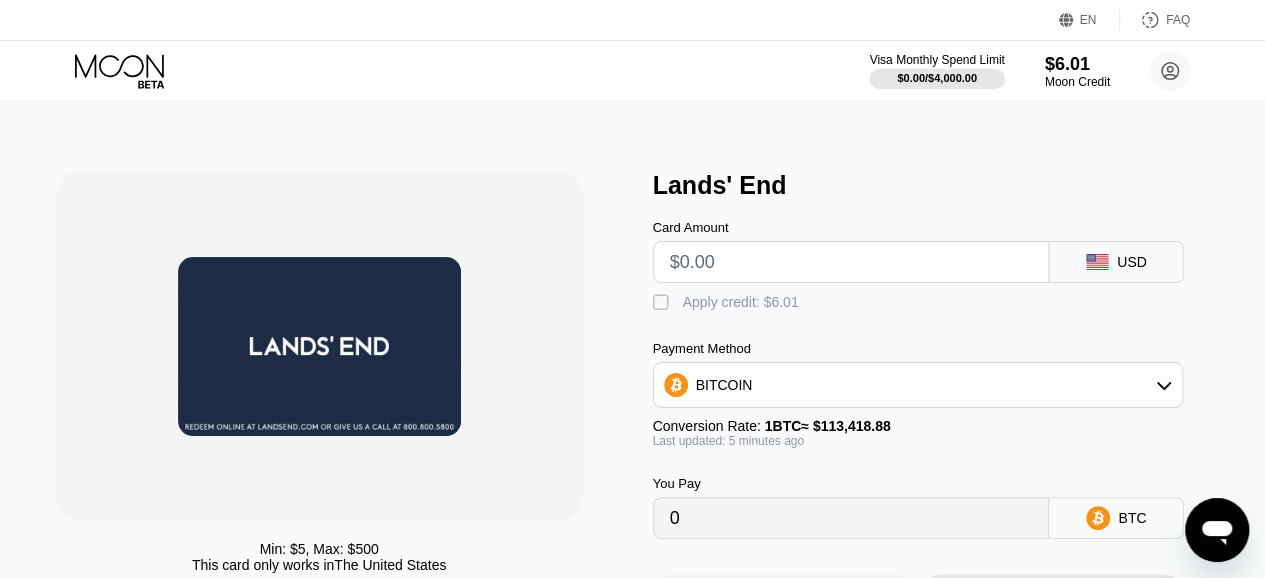 click on "" at bounding box center (663, 303) 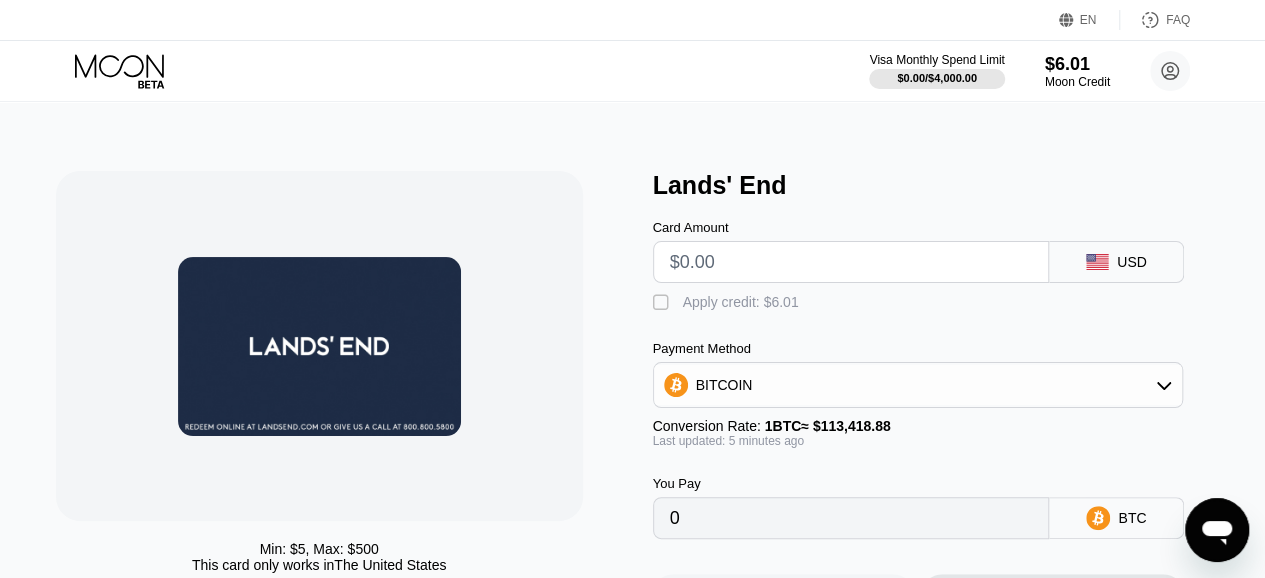click on "" at bounding box center [663, 303] 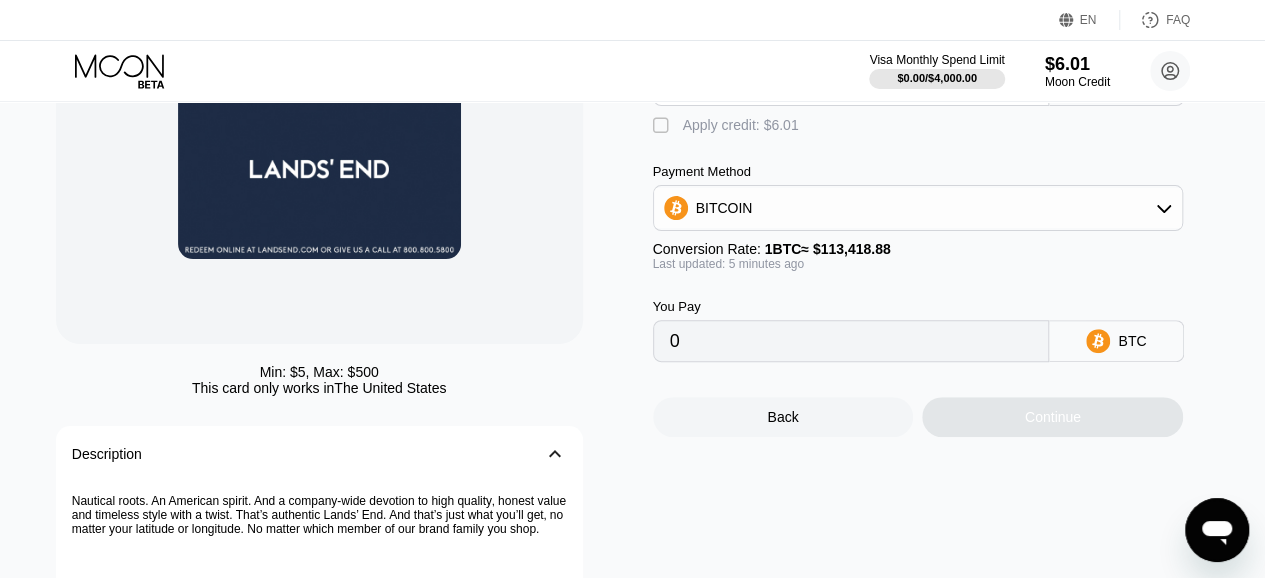 scroll, scrollTop: 0, scrollLeft: 0, axis: both 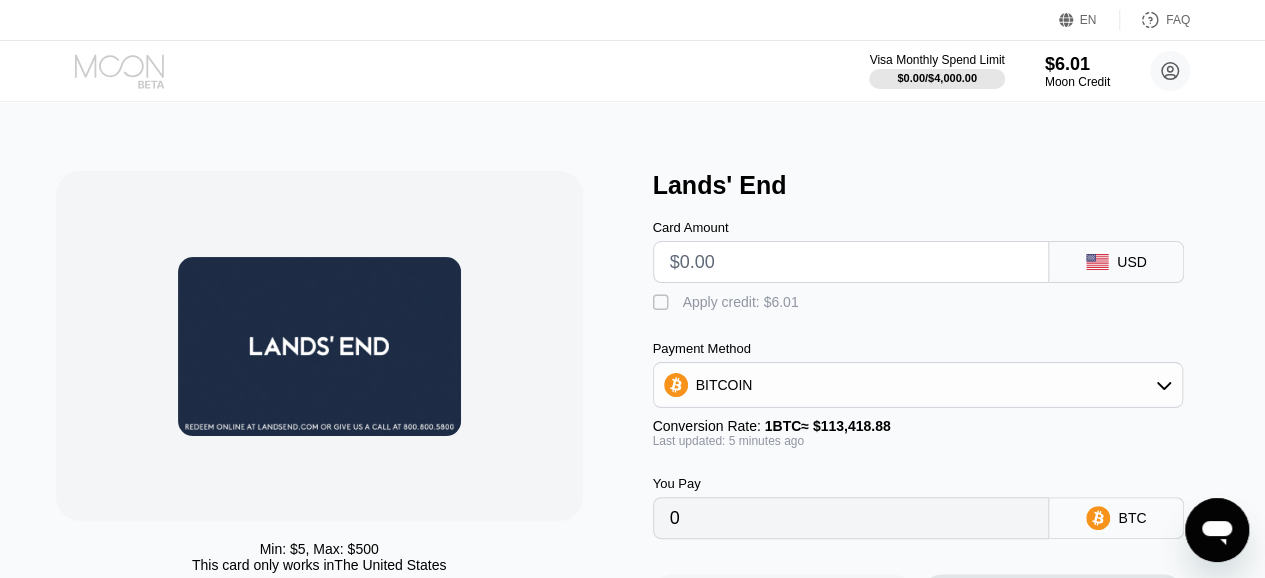 click 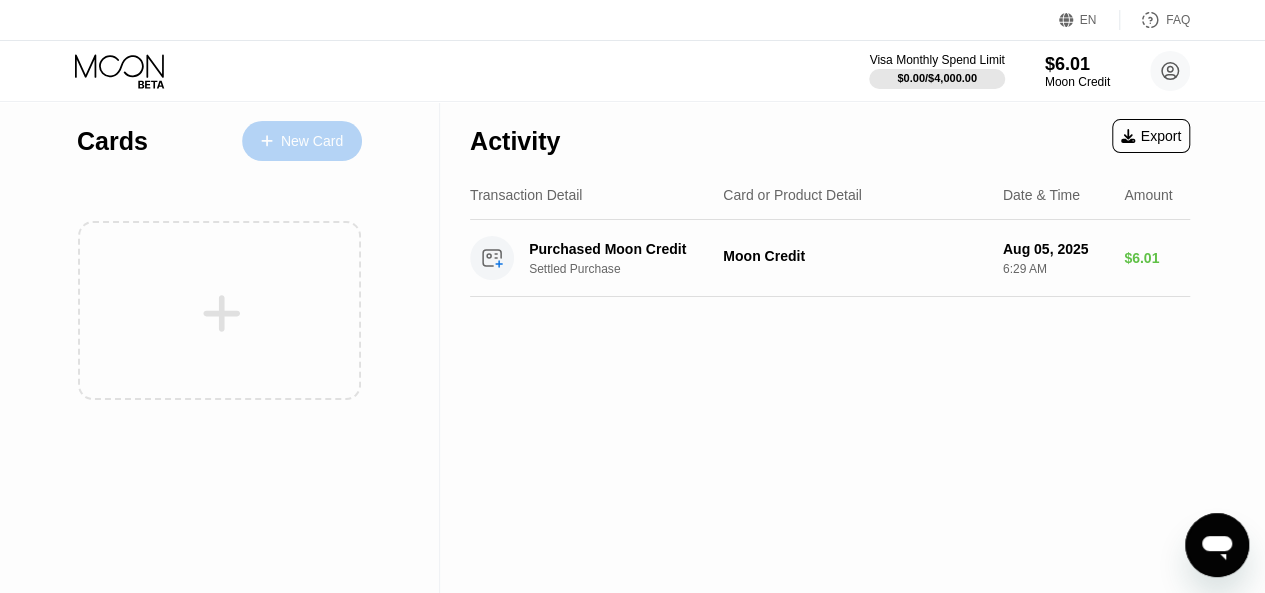 click on "New Card" at bounding box center [312, 141] 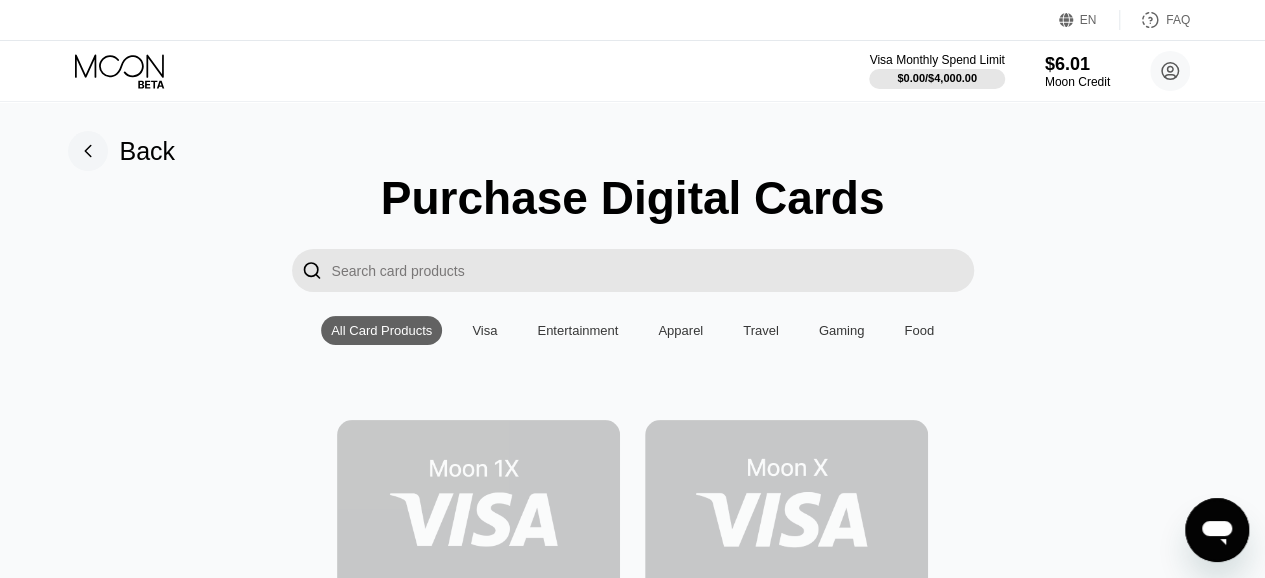 click at bounding box center [478, 509] 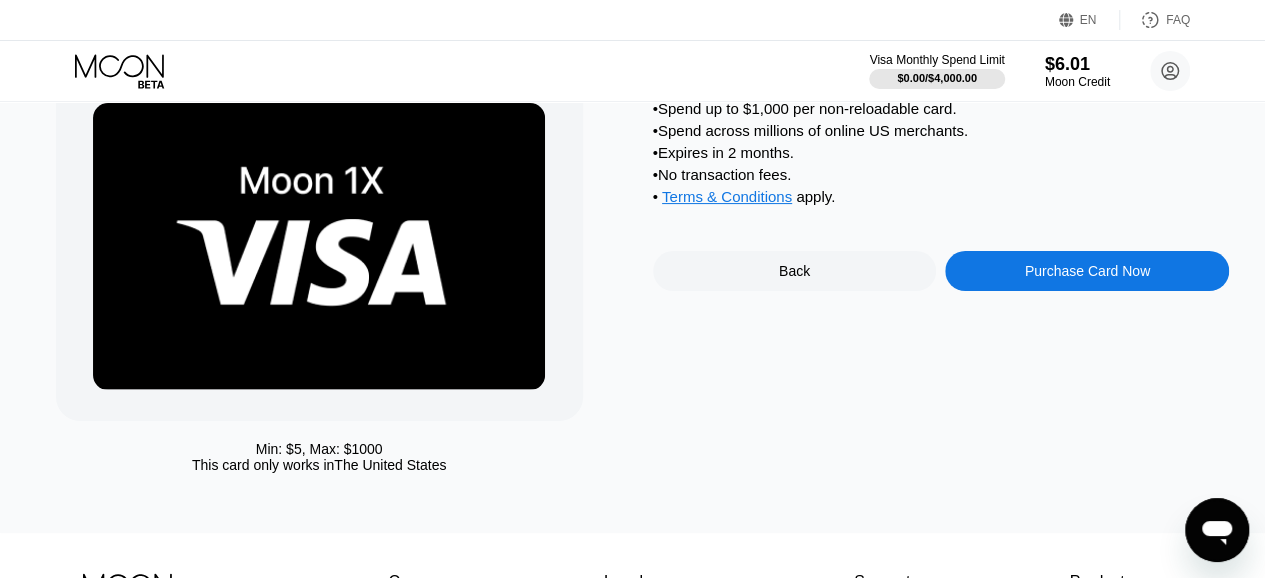 scroll, scrollTop: 0, scrollLeft: 0, axis: both 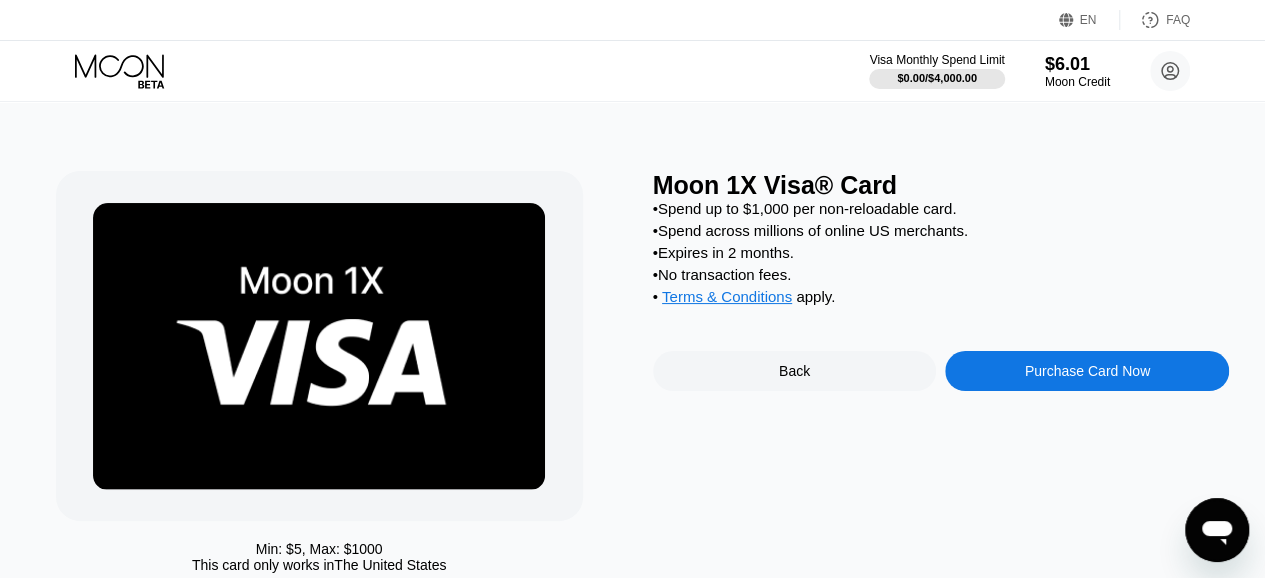 click on "Purchase Card Now" at bounding box center [1087, 371] 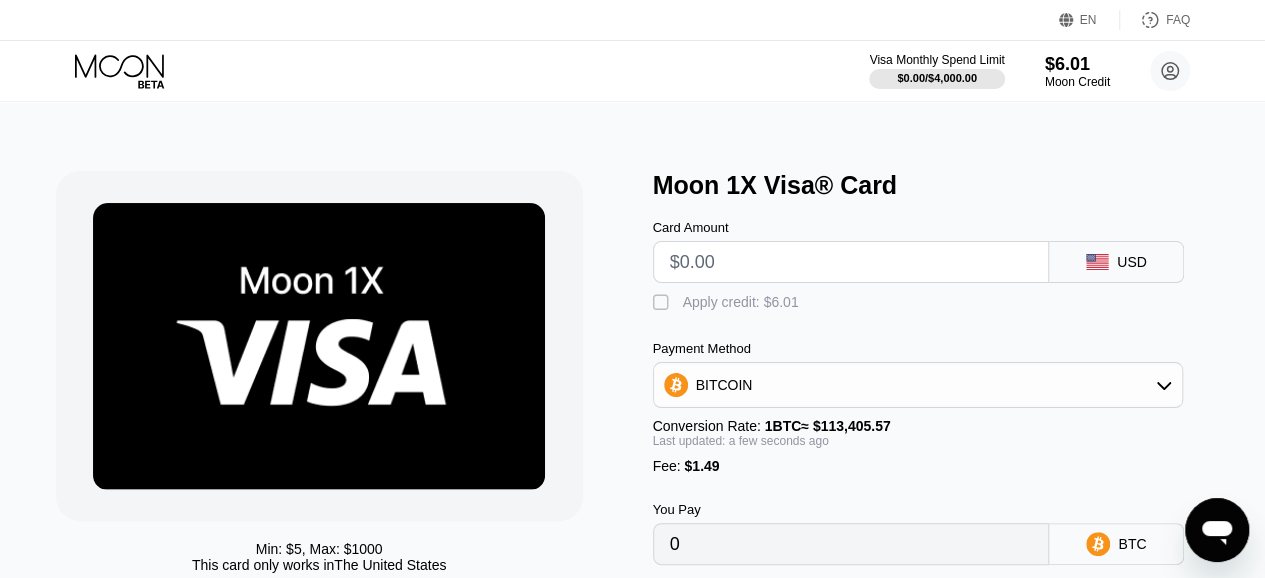 click at bounding box center [851, 262] 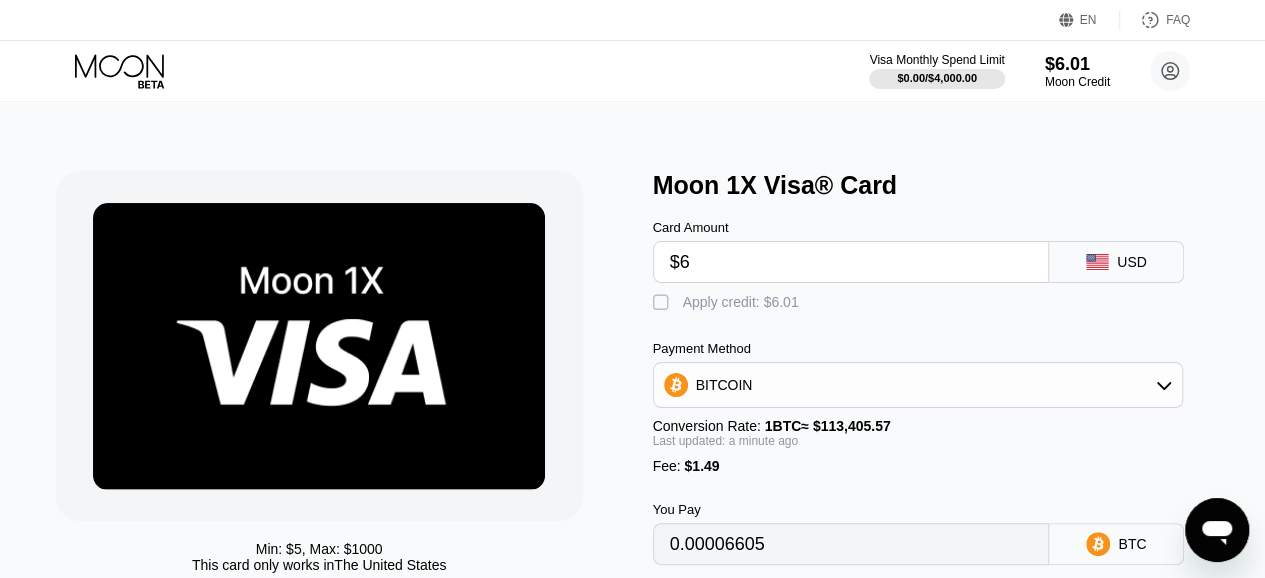 type on "0.00006605" 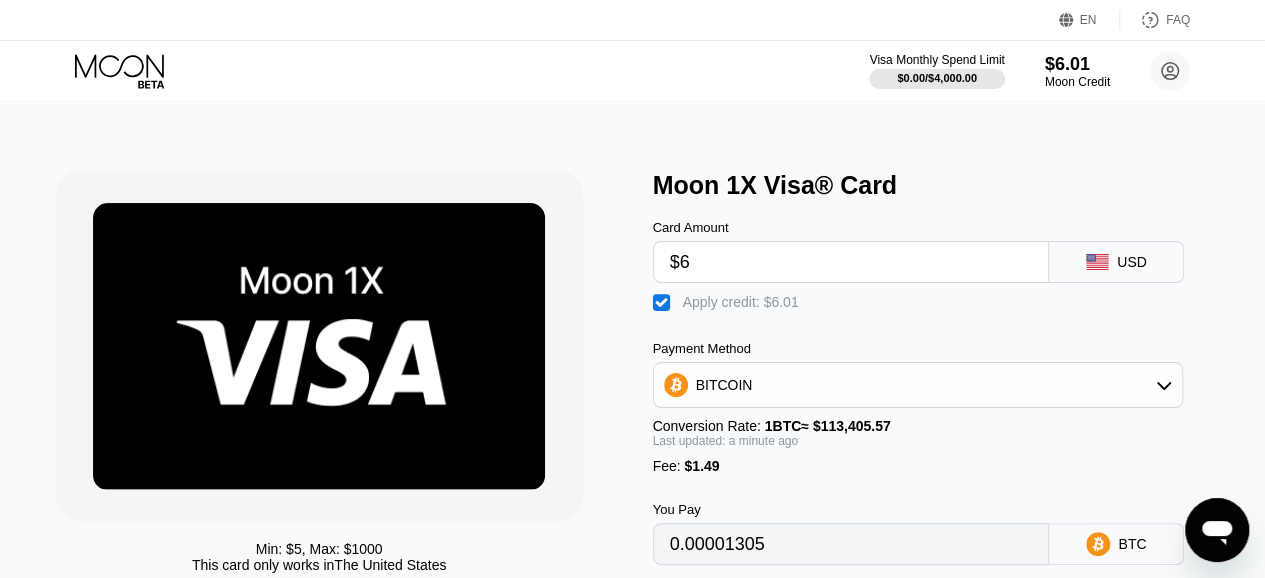 scroll, scrollTop: 300, scrollLeft: 0, axis: vertical 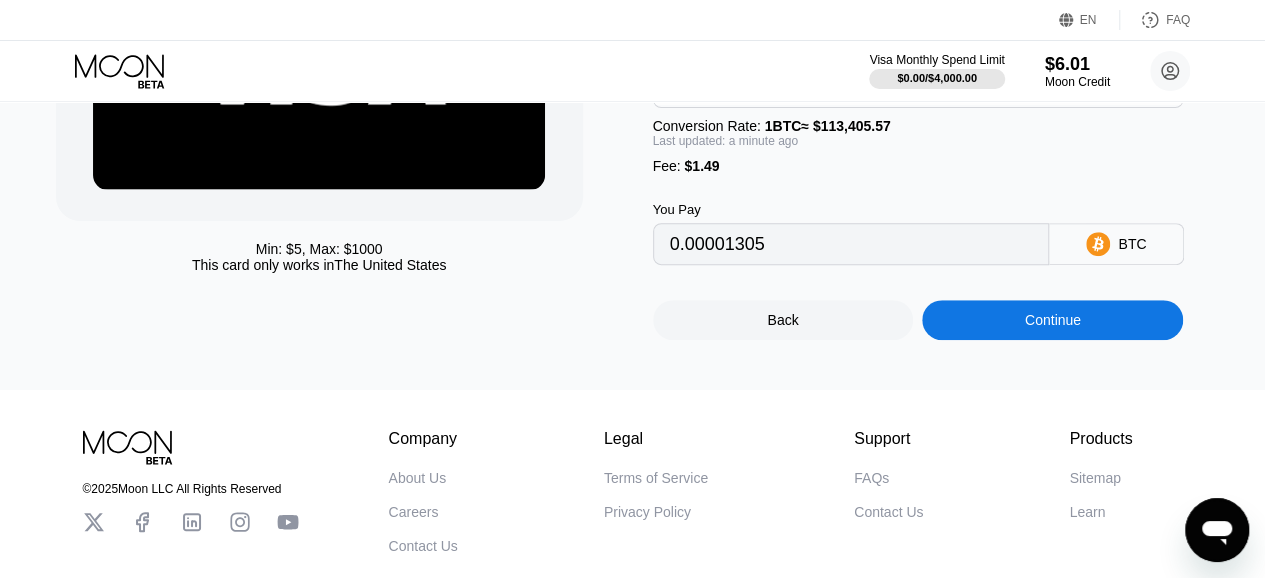 click on "Continue" at bounding box center (1053, 320) 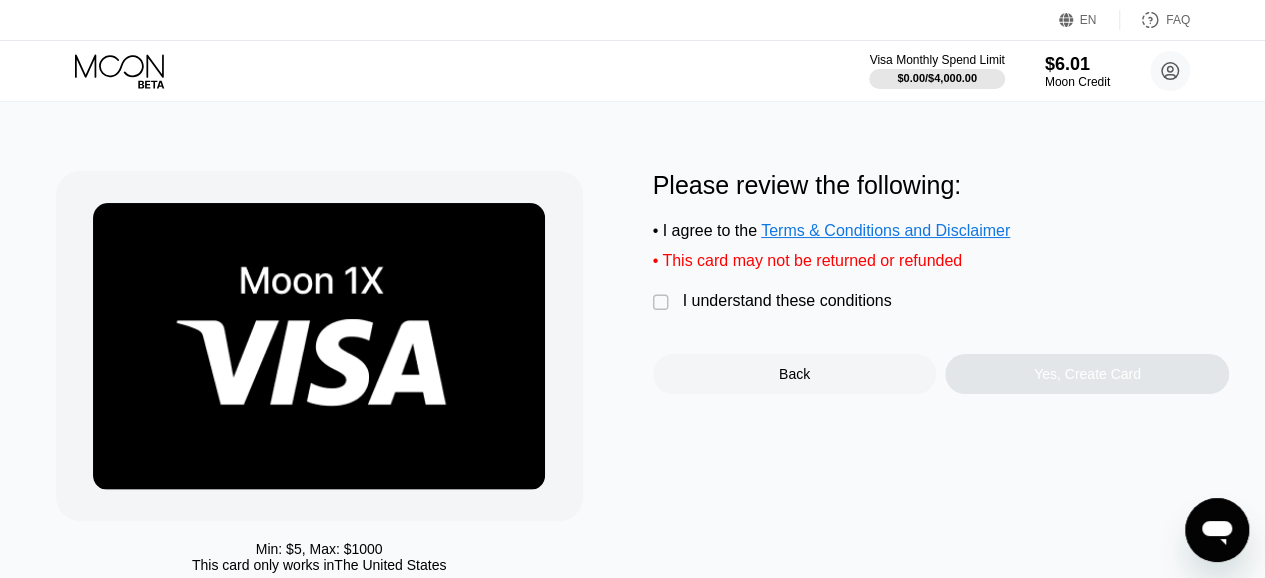 scroll, scrollTop: 0, scrollLeft: 0, axis: both 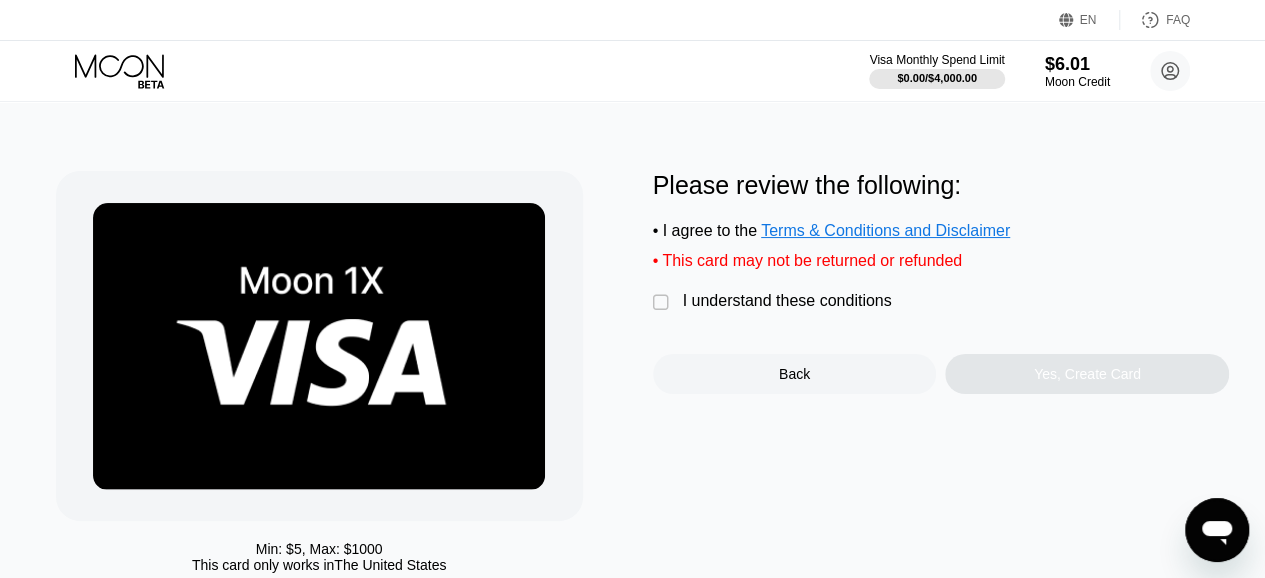 click on "" at bounding box center (663, 303) 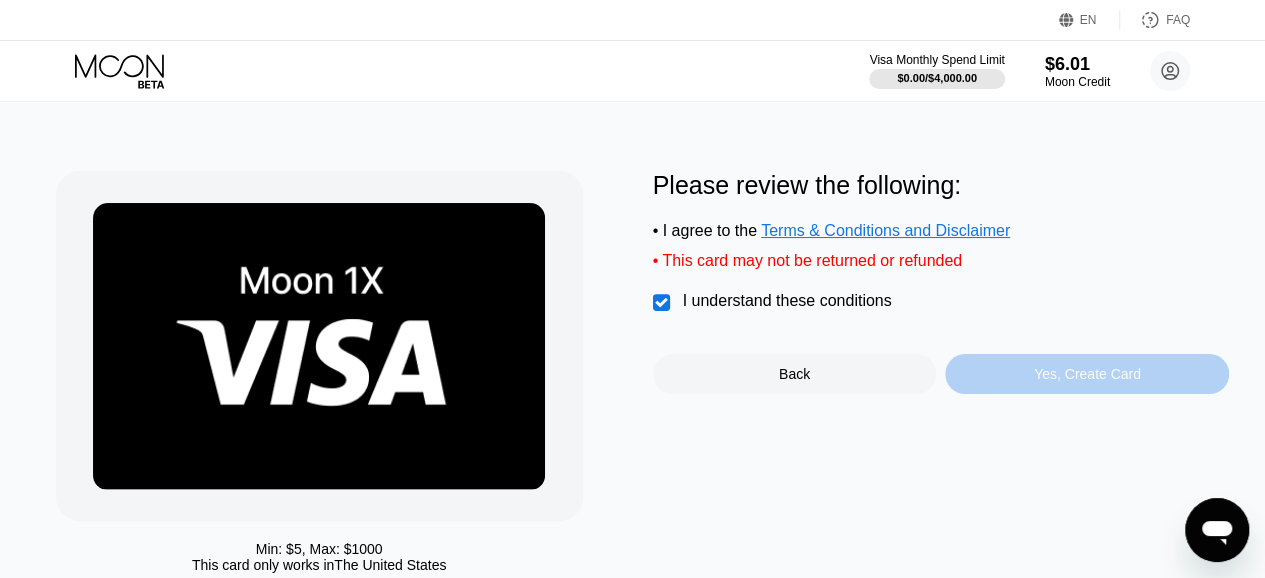 click on "Yes, Create Card" at bounding box center (1087, 374) 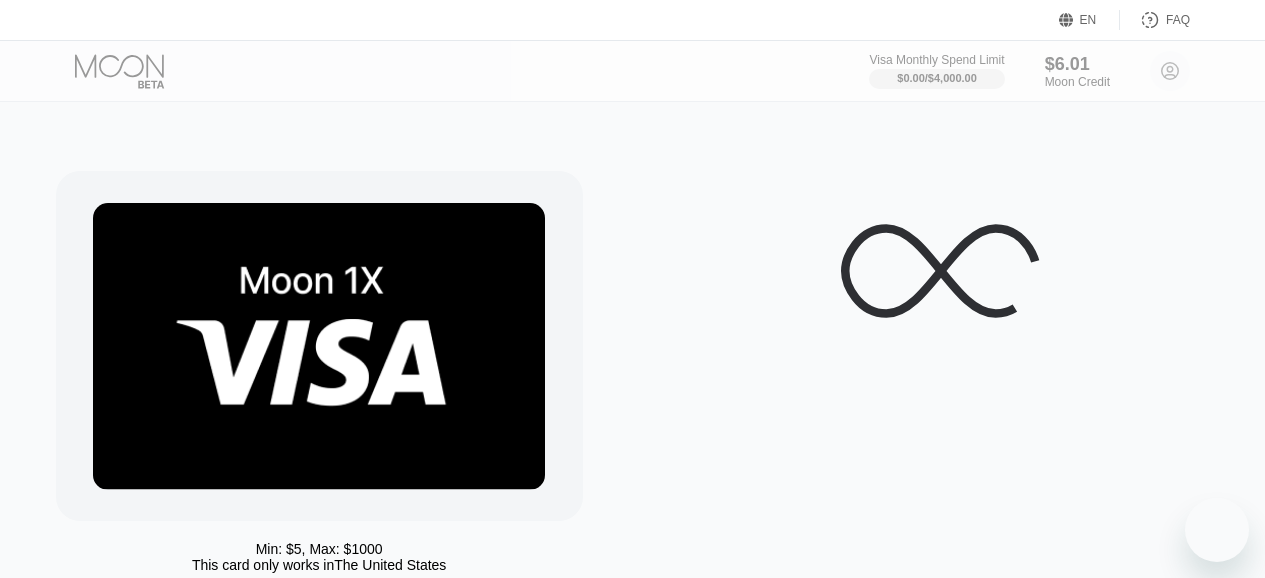 scroll, scrollTop: 0, scrollLeft: 0, axis: both 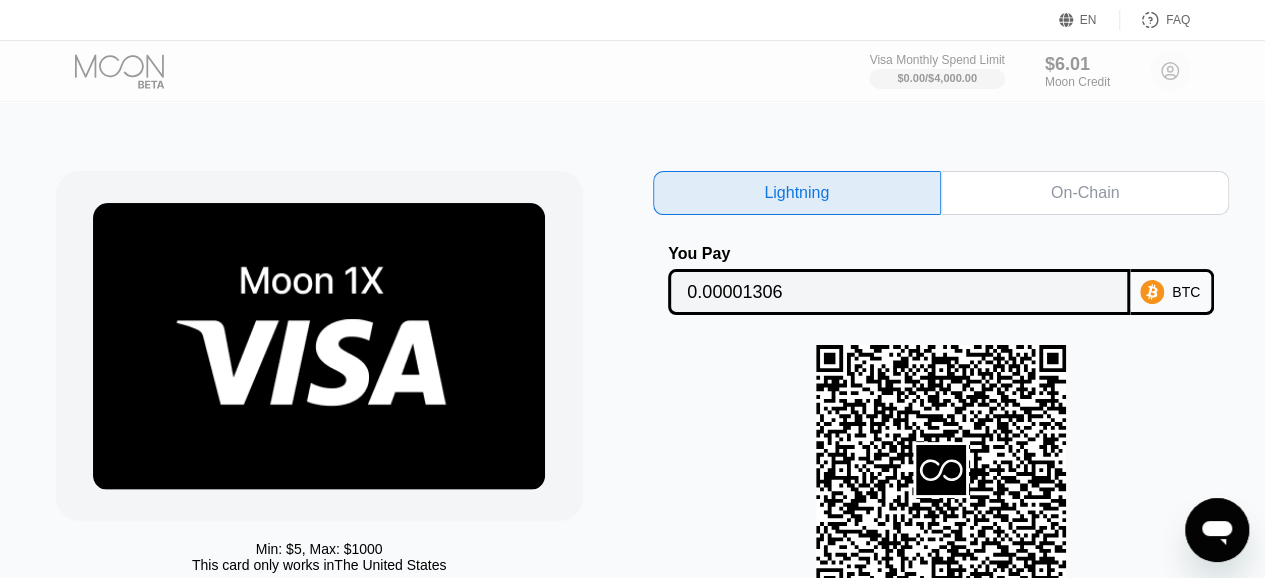 click on "On-Chain" at bounding box center [1085, 193] 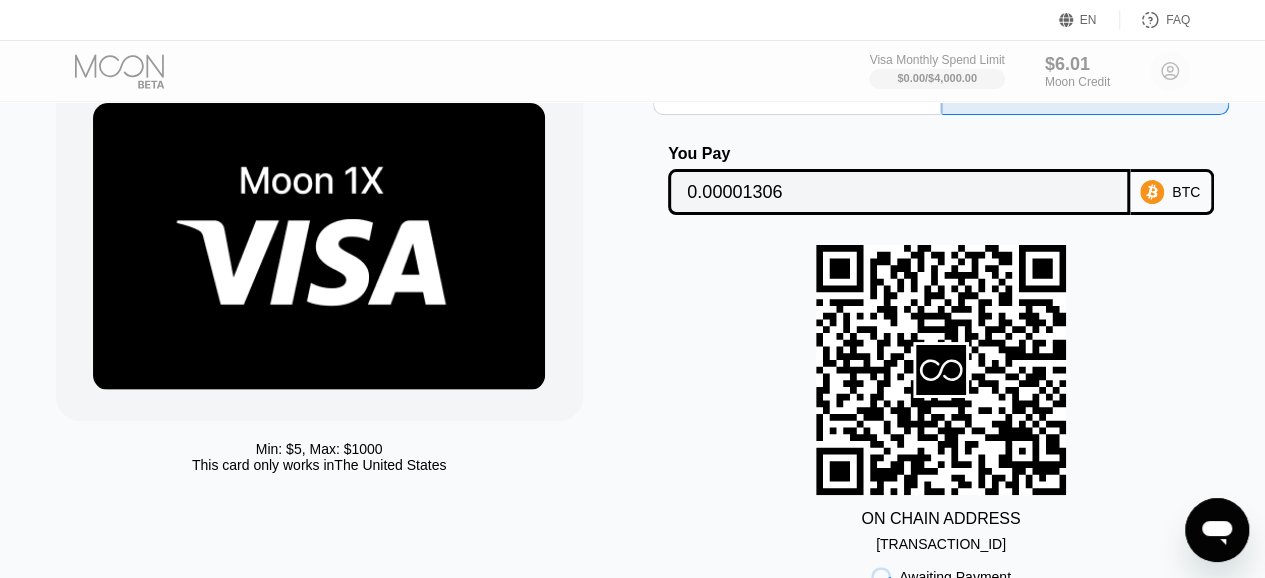 scroll, scrollTop: 300, scrollLeft: 0, axis: vertical 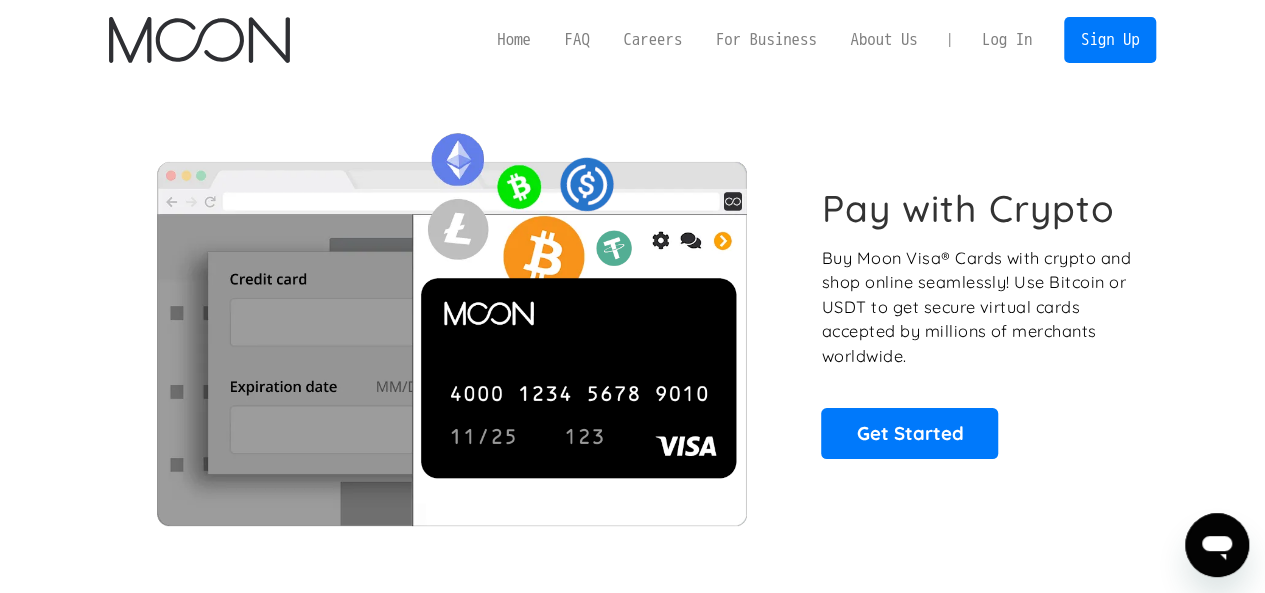 click on "Log In" at bounding box center [1007, 40] 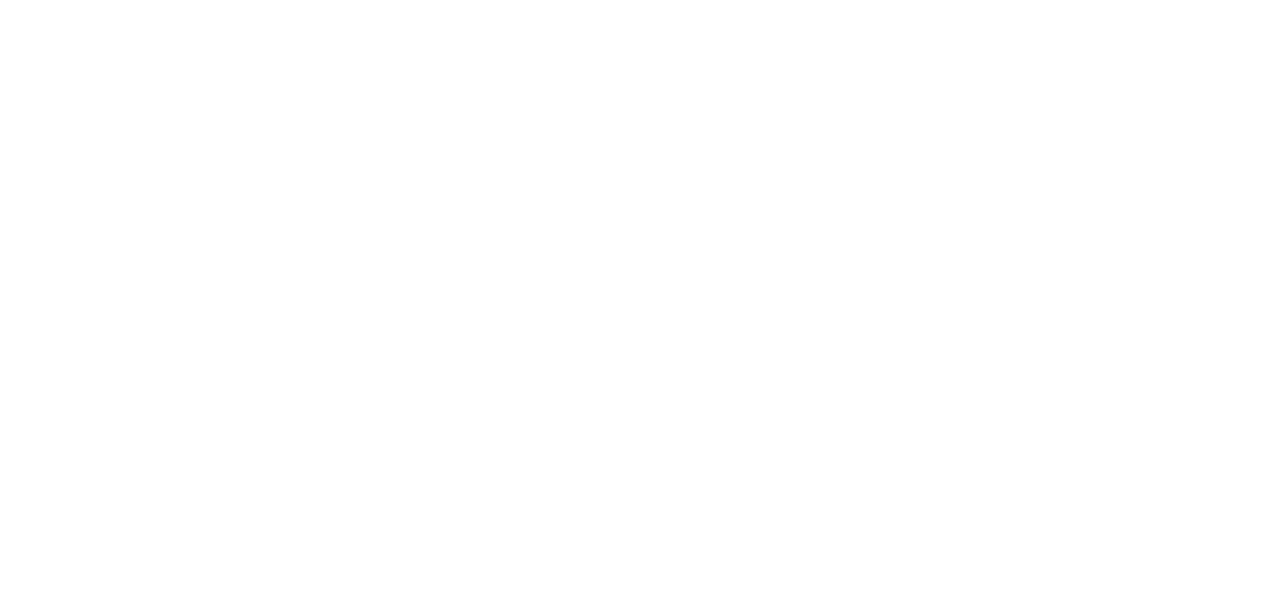 scroll, scrollTop: 0, scrollLeft: 0, axis: both 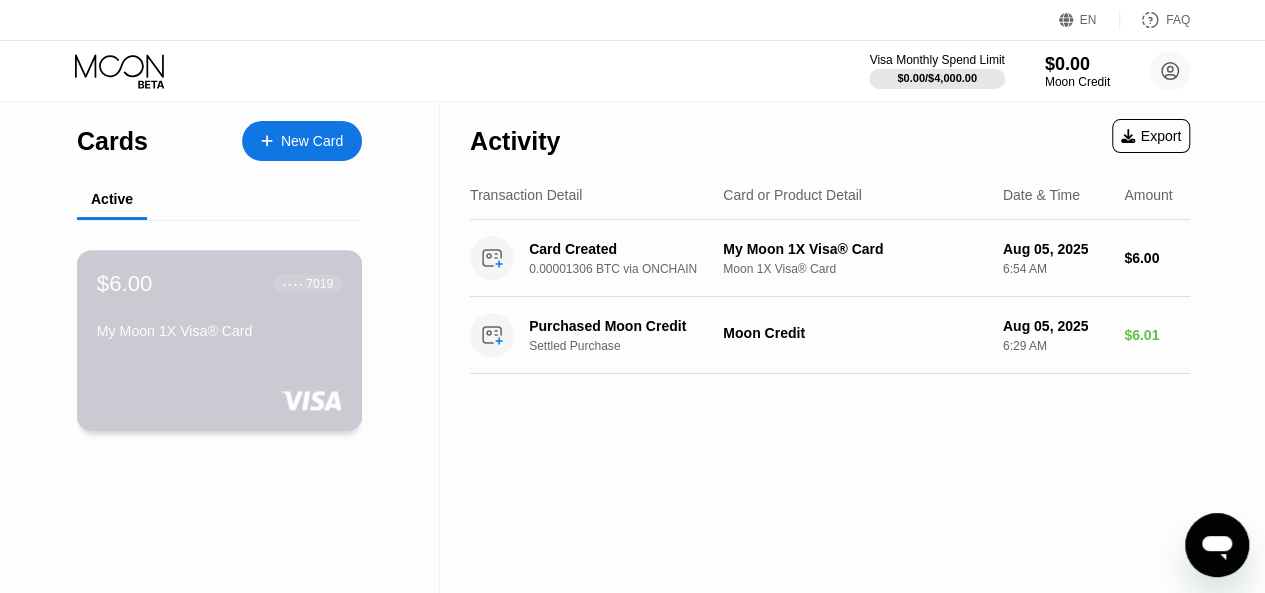 click on "$6.00 ● ● ● ● 7019 My Moon 1X Visa® Card" at bounding box center (219, 308) 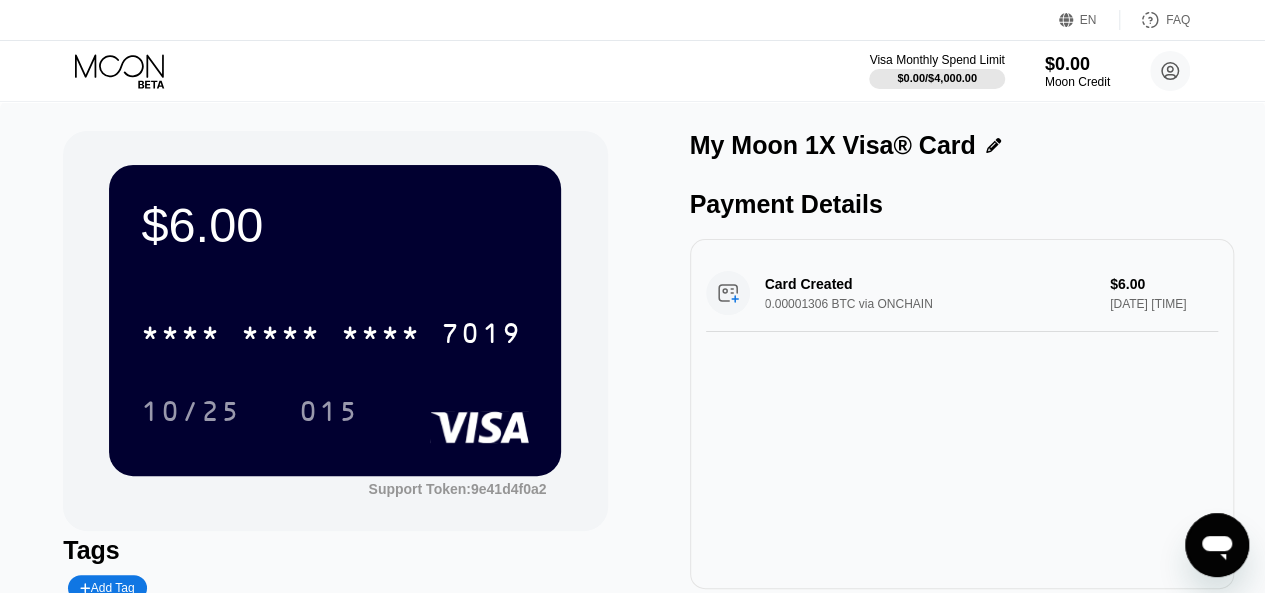 click on "* * * * * * * * * * * * 7019" at bounding box center [335, 327] 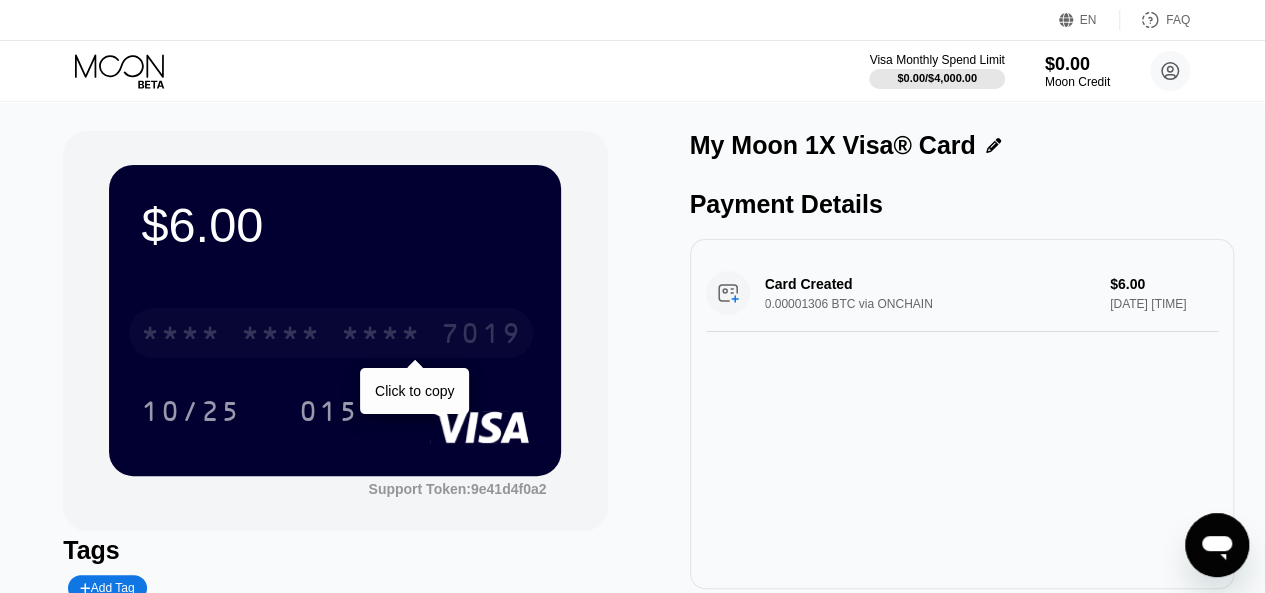click on "* * * * * * * * * * * * 7019" at bounding box center (331, 333) 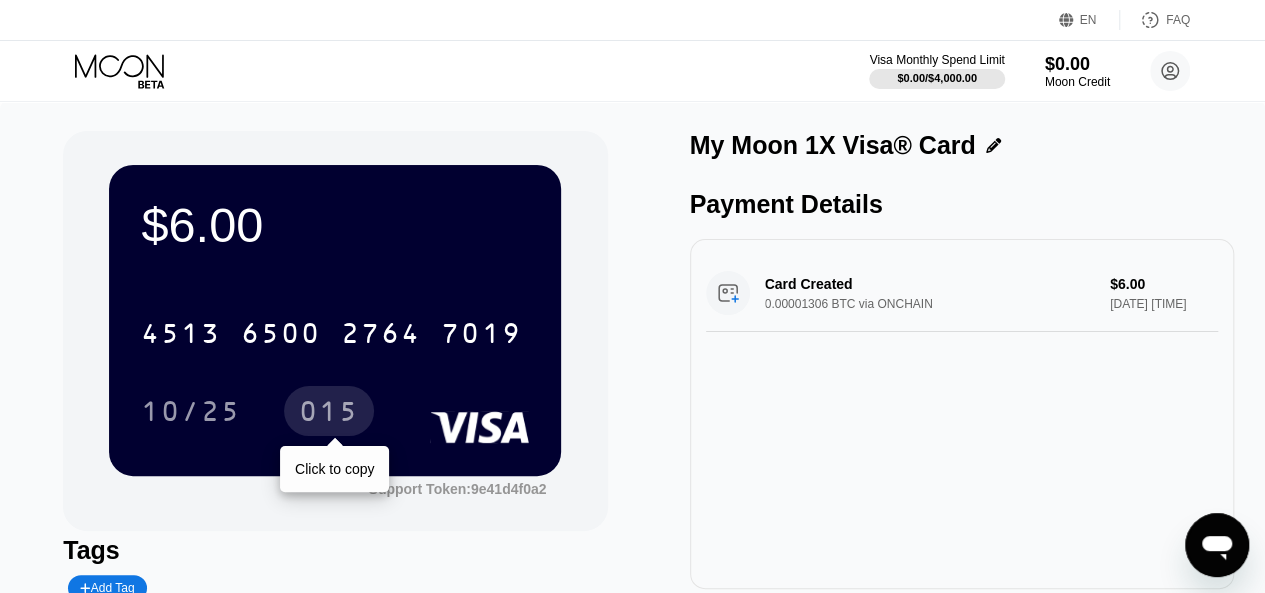 drag, startPoint x: 320, startPoint y: 412, endPoint x: 344, endPoint y: 389, distance: 33.24154 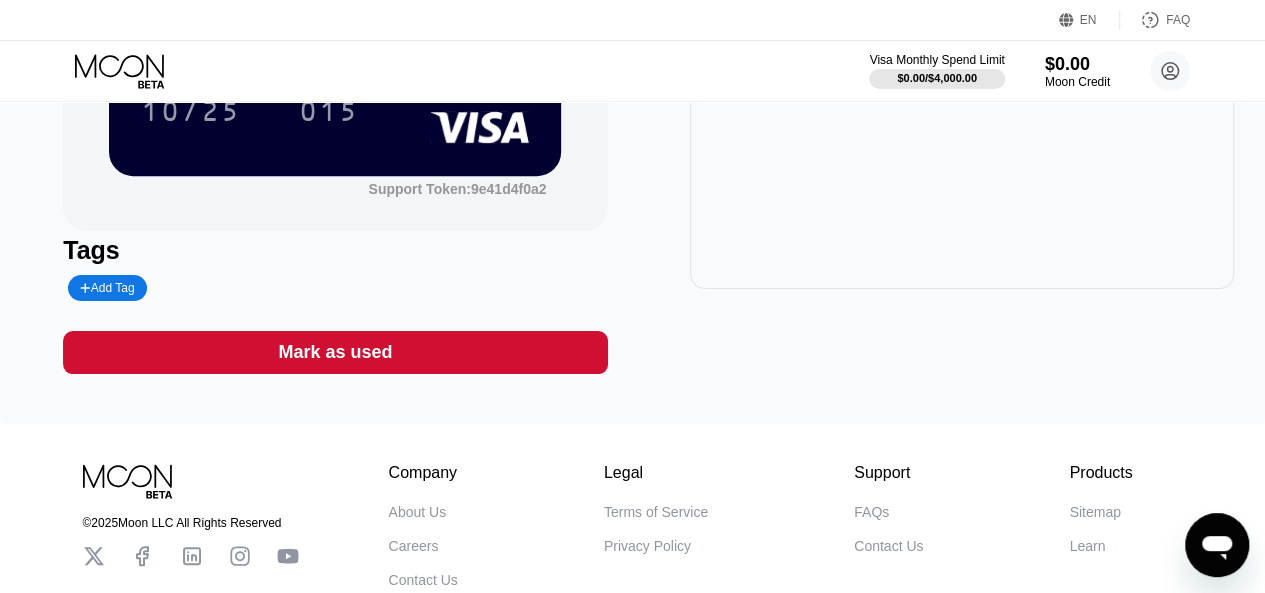 scroll, scrollTop: 100, scrollLeft: 0, axis: vertical 